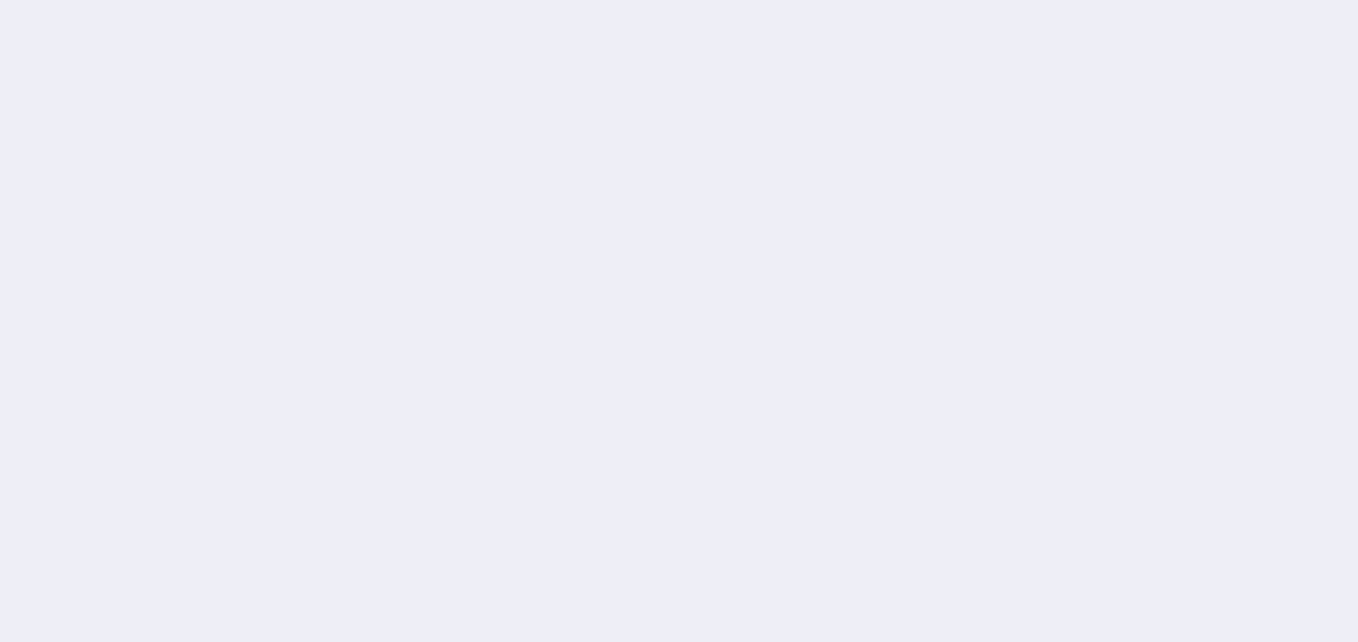 scroll, scrollTop: 0, scrollLeft: 0, axis: both 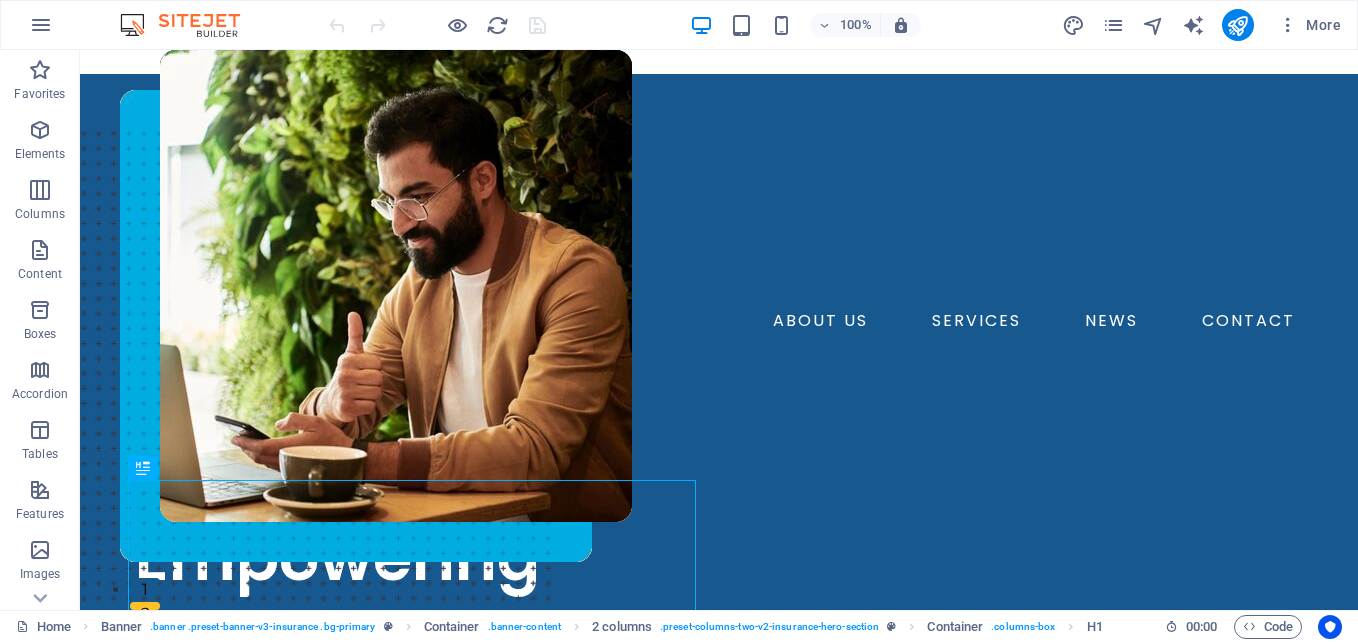 drag, startPoint x: 1357, startPoint y: 84, endPoint x: 1437, endPoint y: 76, distance: 80.399 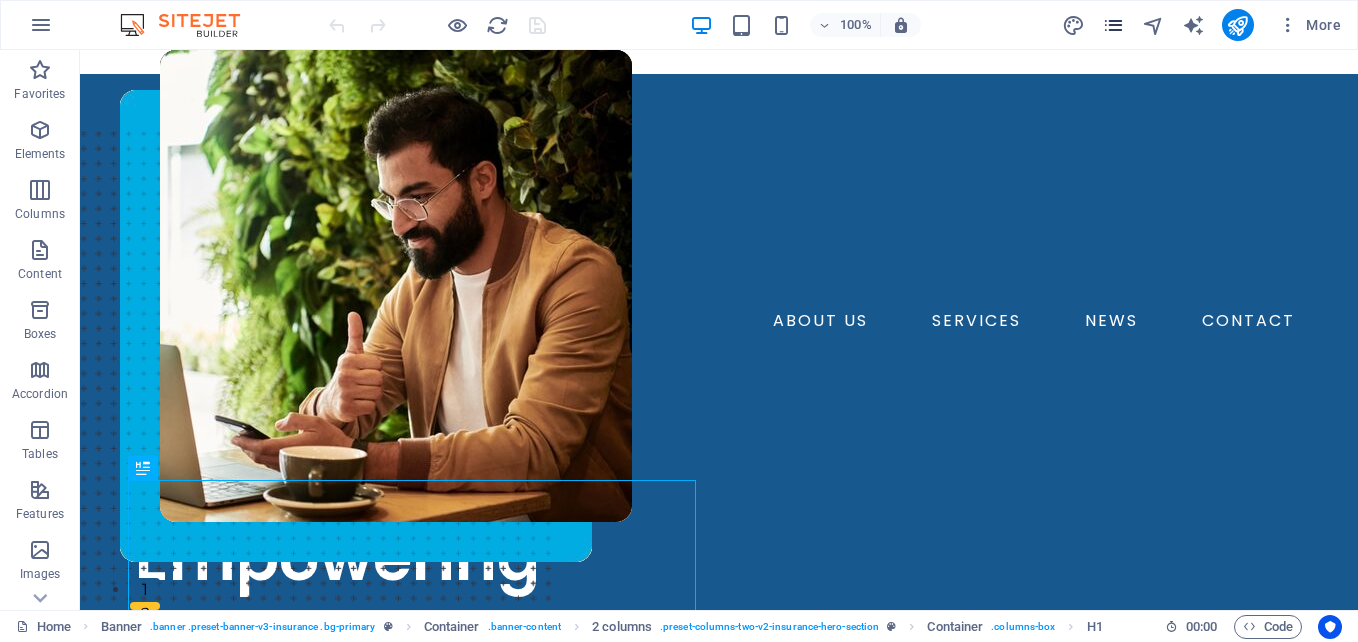 click at bounding box center [1114, 25] 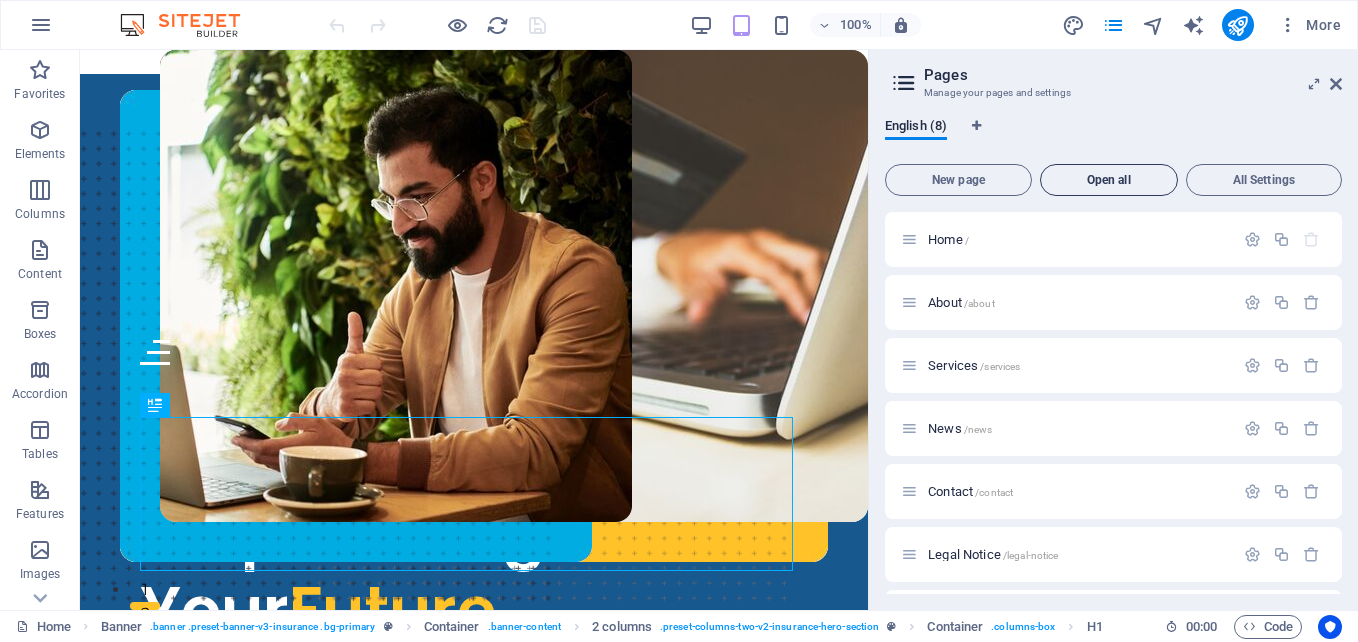 click on "Open all" at bounding box center (1109, 180) 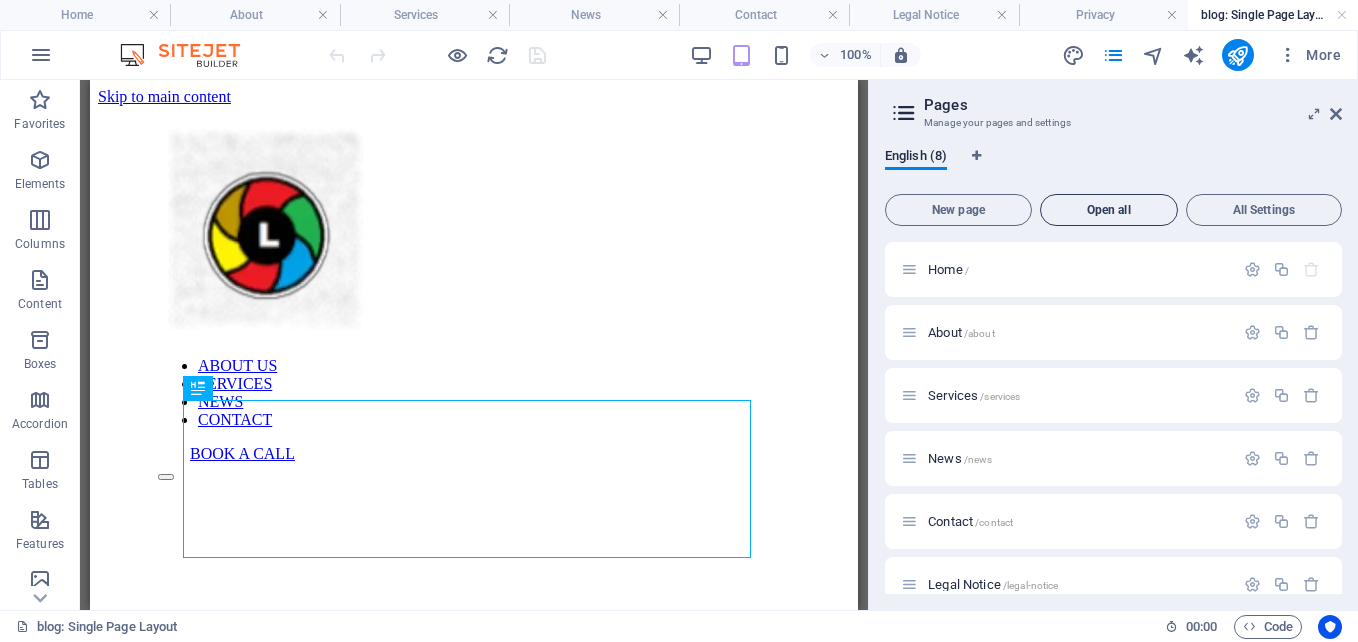 scroll, scrollTop: 0, scrollLeft: 0, axis: both 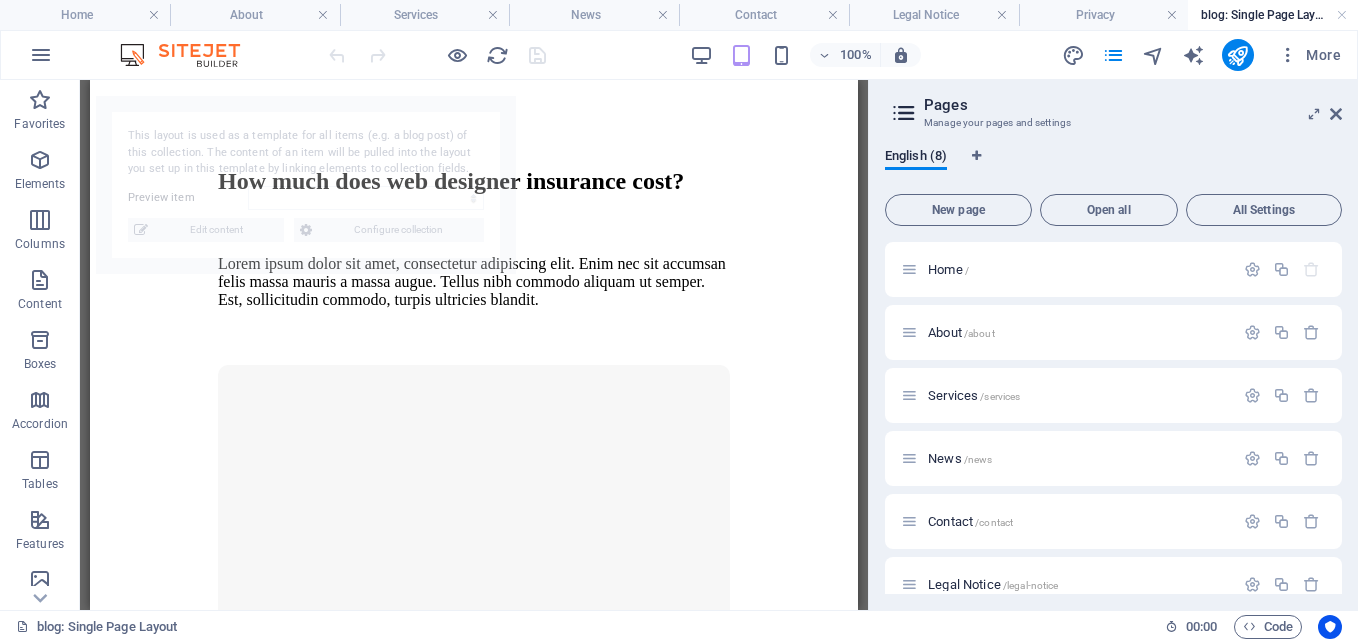 select on "6888a7fb703ad78bba045318" 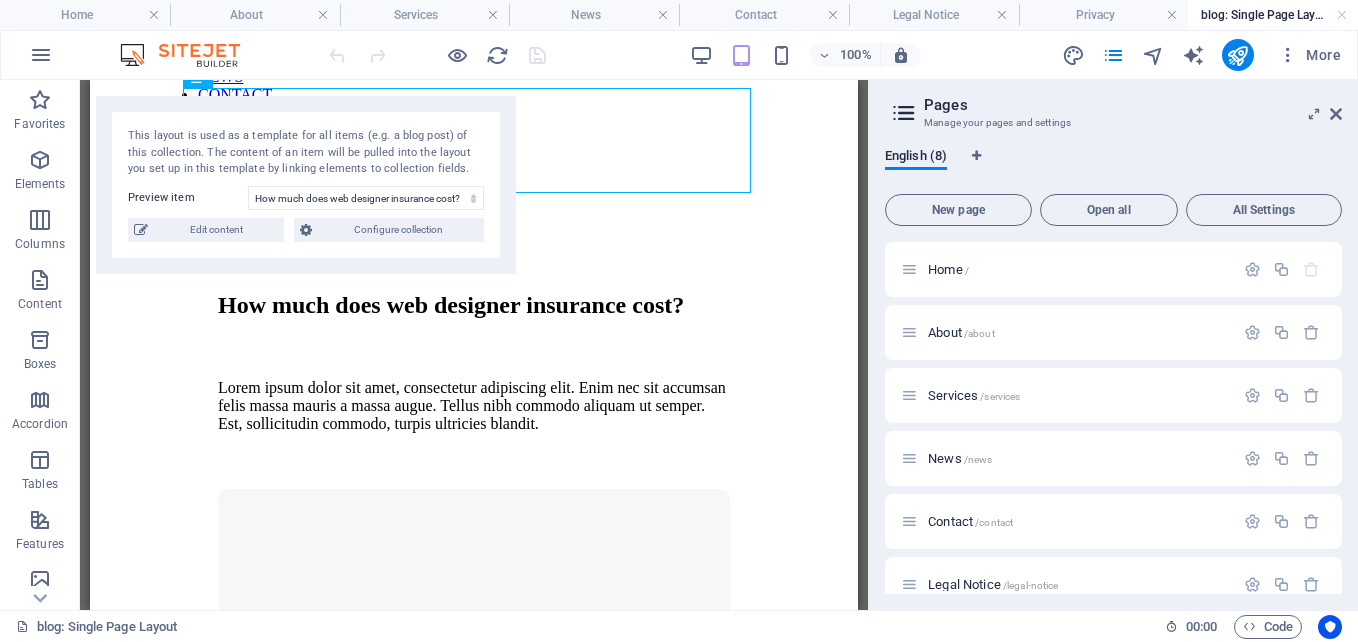 scroll, scrollTop: 299, scrollLeft: 0, axis: vertical 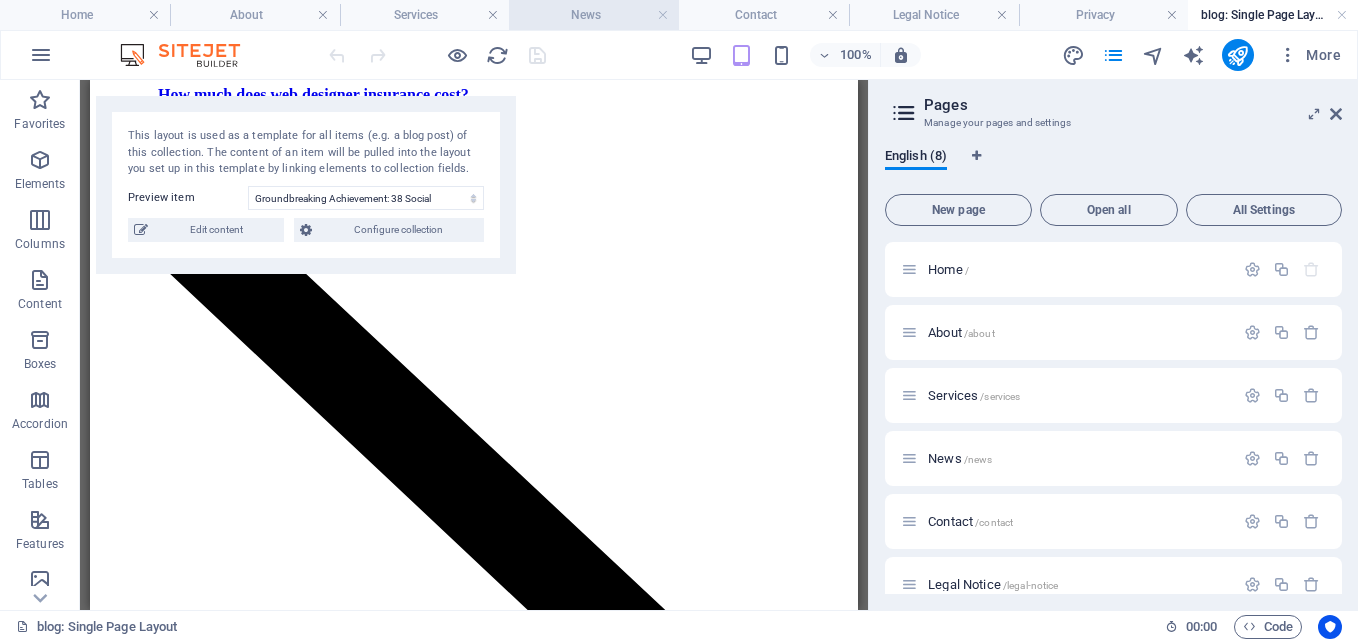 click on "News" at bounding box center [594, 15] 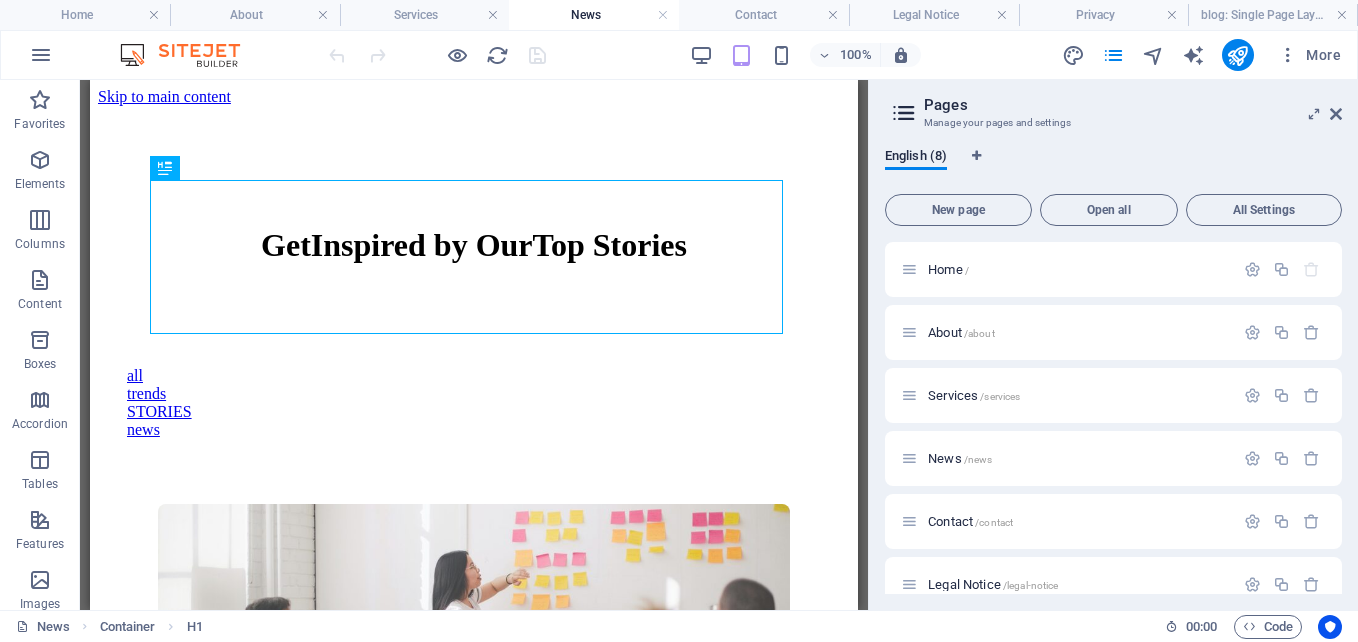 scroll, scrollTop: 0, scrollLeft: 0, axis: both 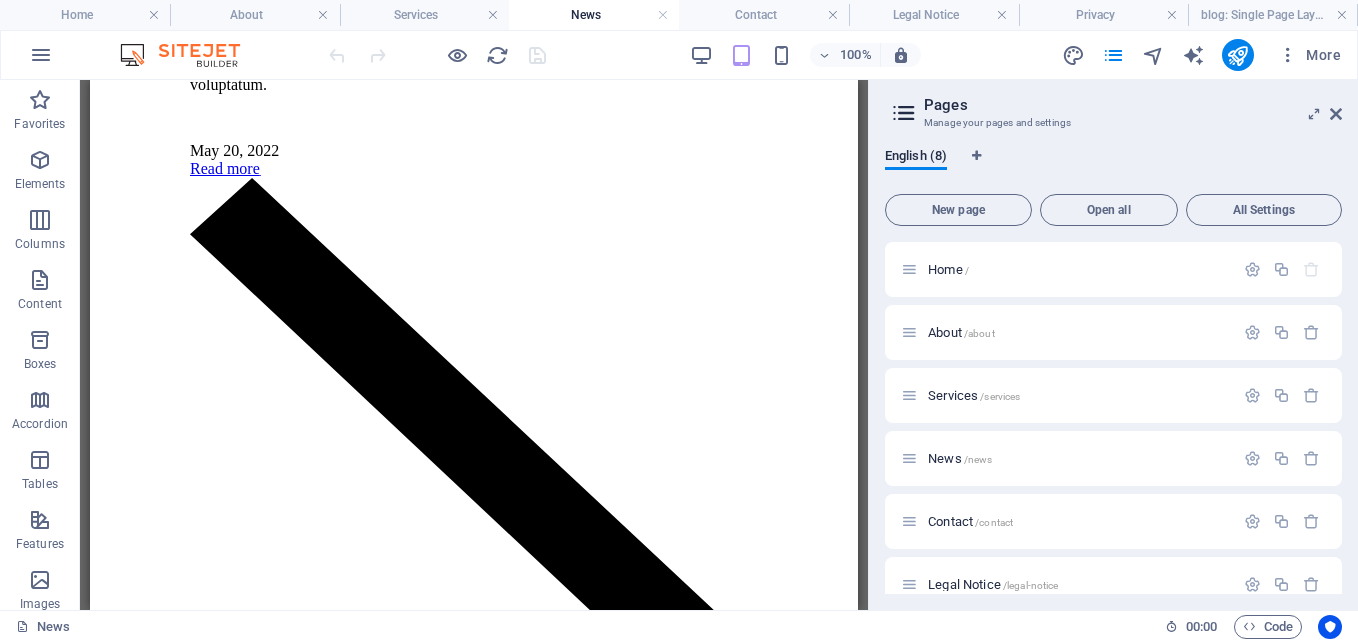 drag, startPoint x: 850, startPoint y: 151, endPoint x: 967, endPoint y: 585, distance: 449.49417 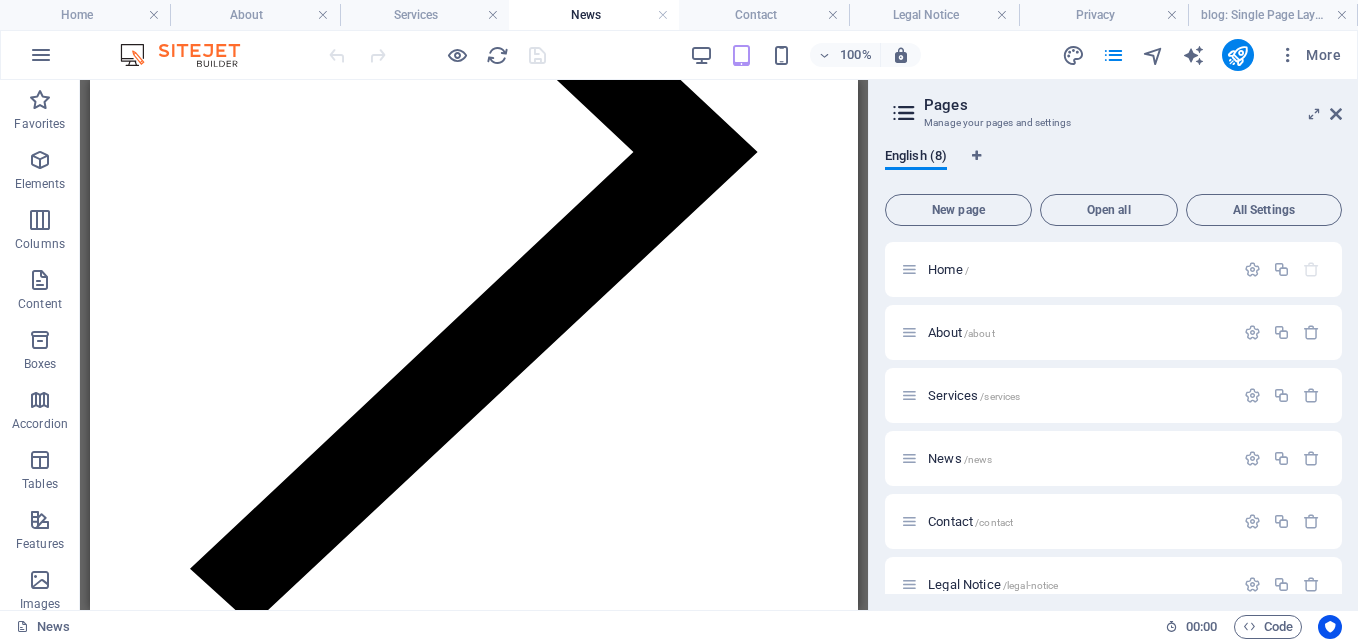 scroll, scrollTop: 2506, scrollLeft: 0, axis: vertical 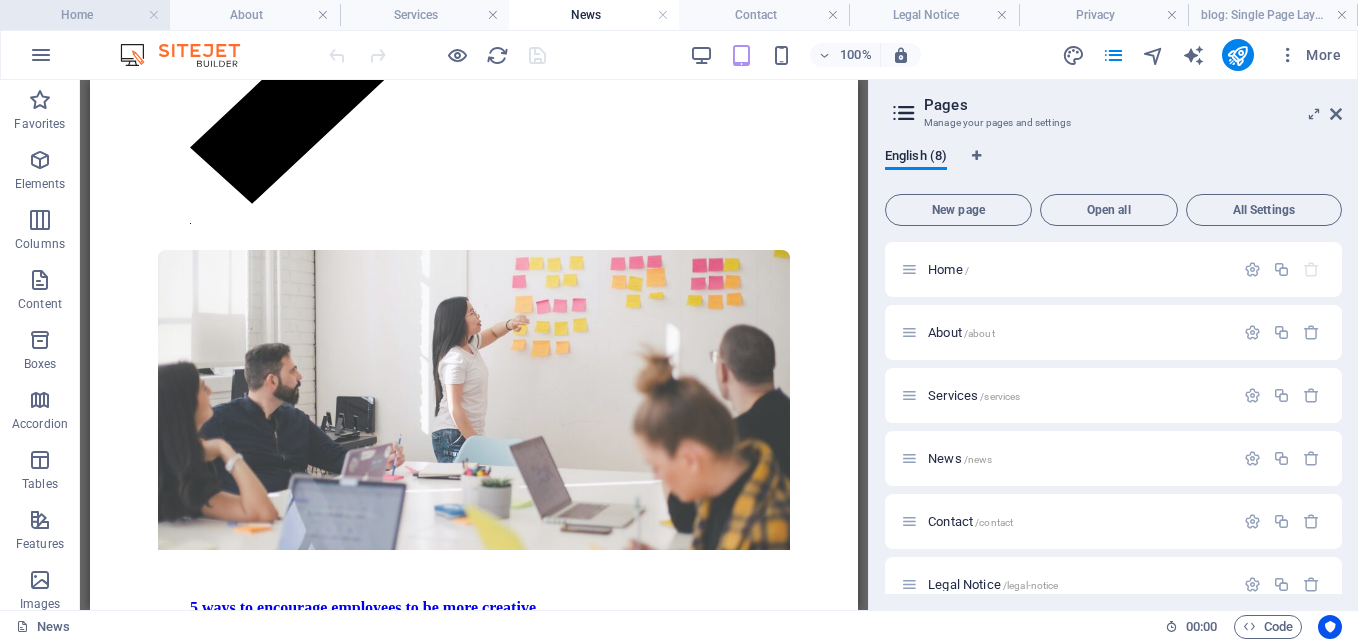 click on "Home" at bounding box center (85, 15) 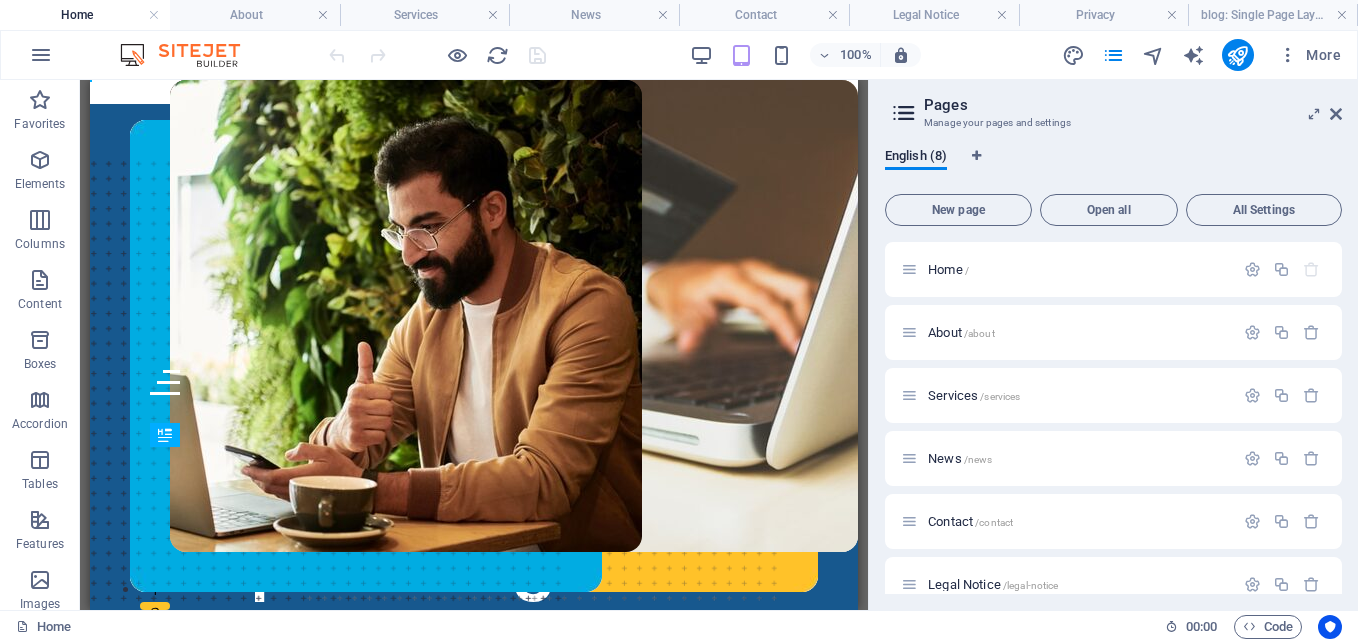 scroll, scrollTop: 0, scrollLeft: 0, axis: both 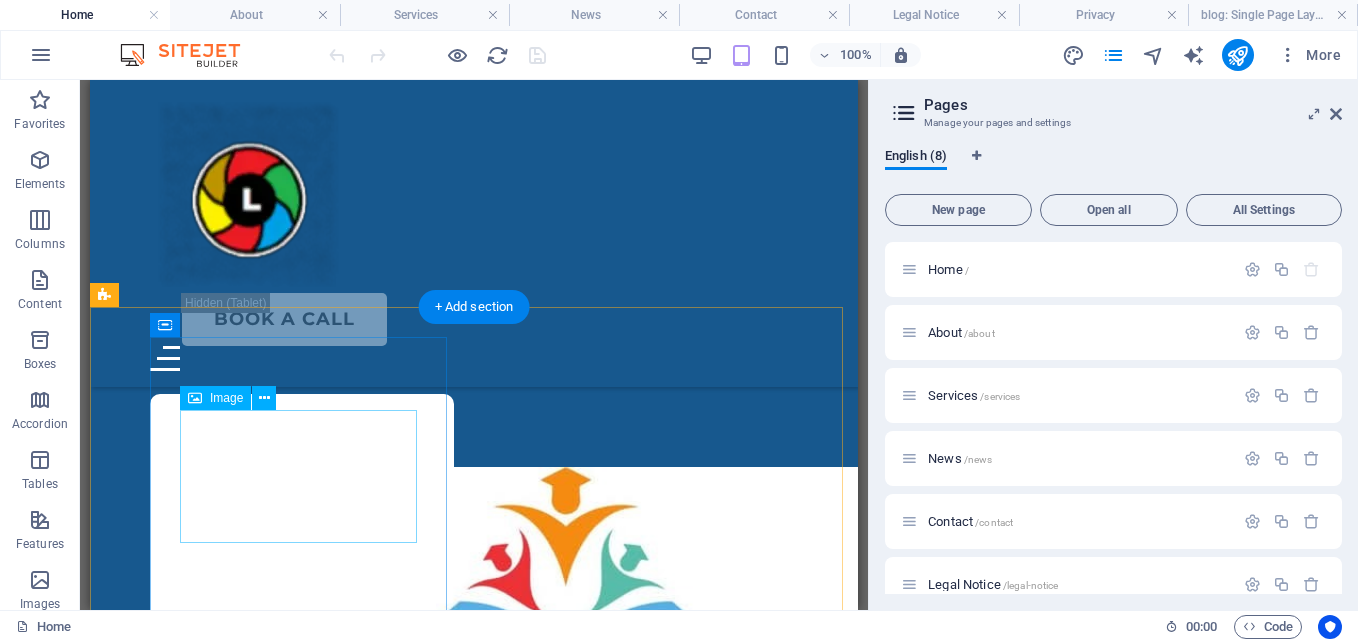 click at bounding box center [302, 683] 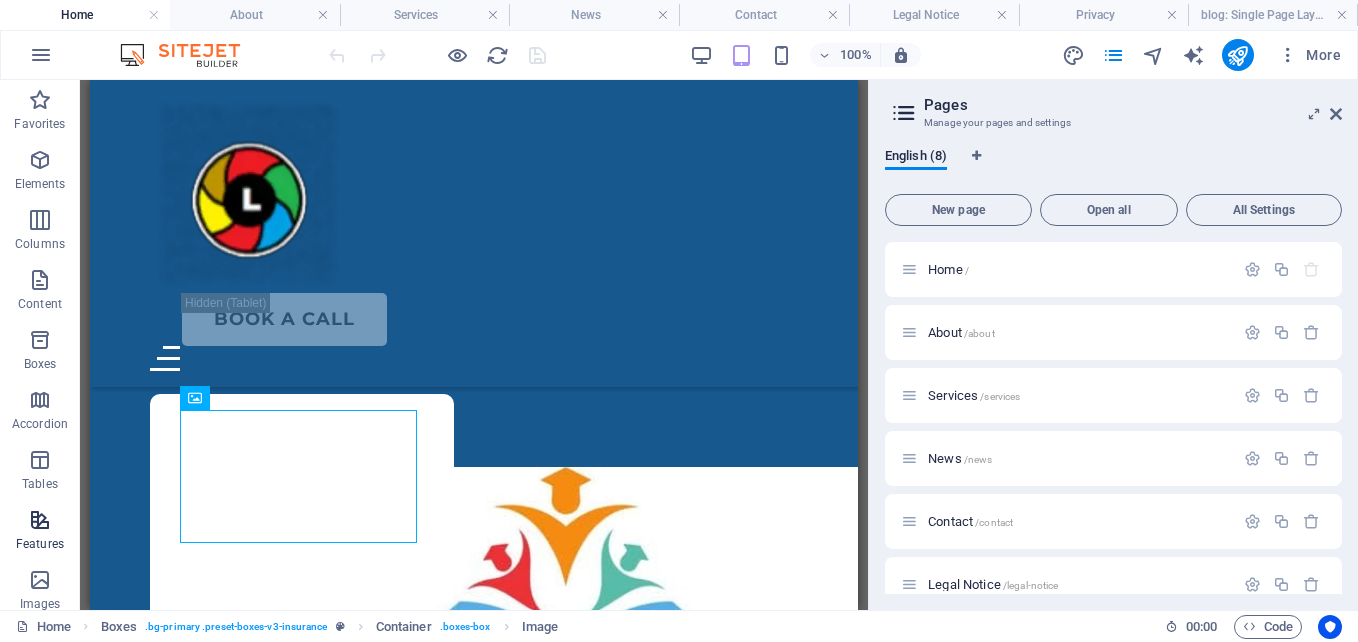 click at bounding box center [40, 520] 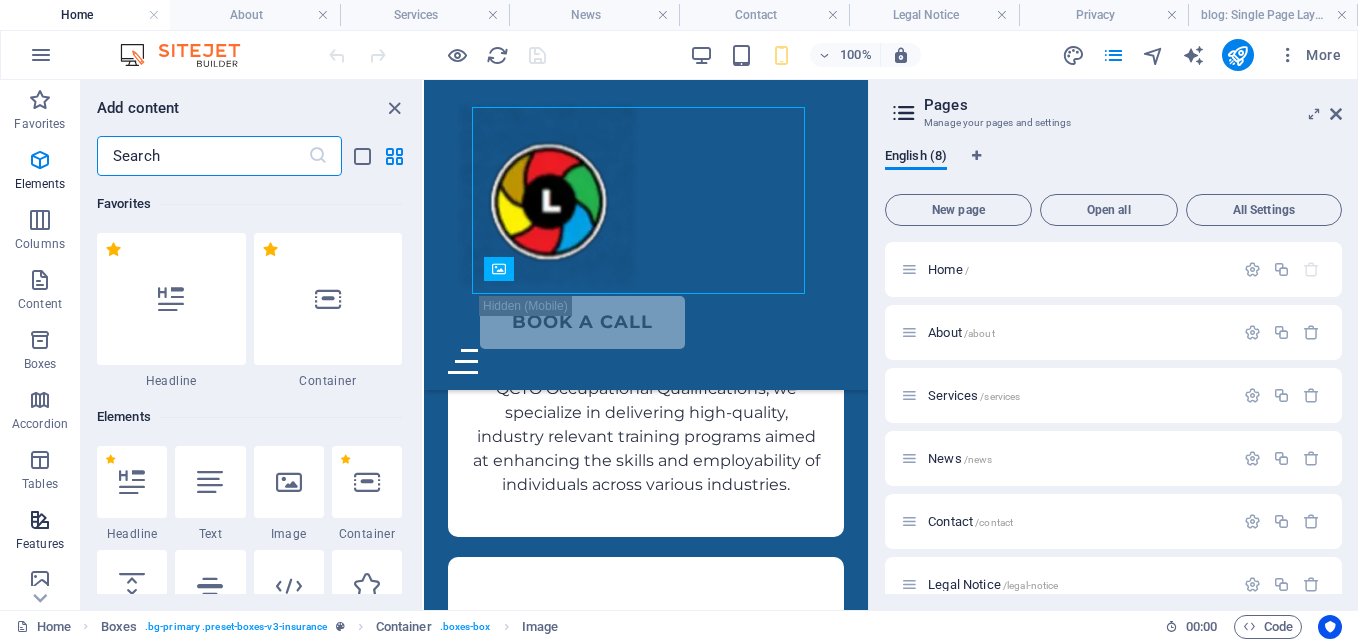 scroll, scrollTop: 1710, scrollLeft: 0, axis: vertical 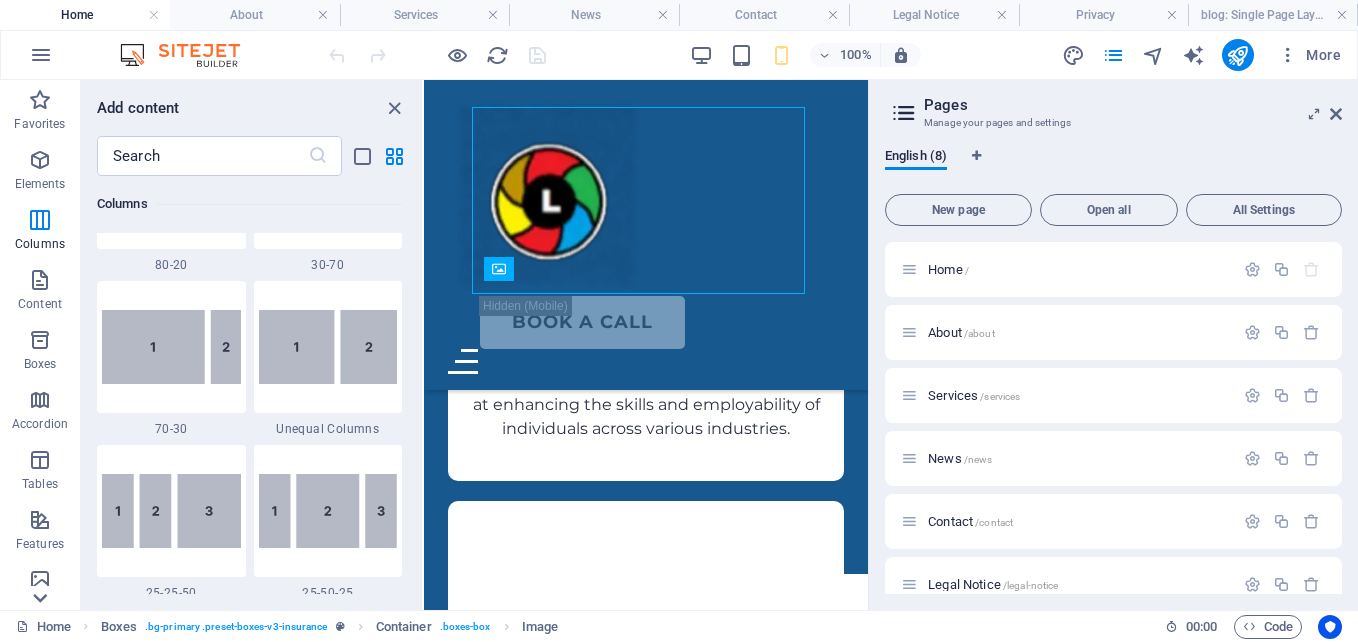 click 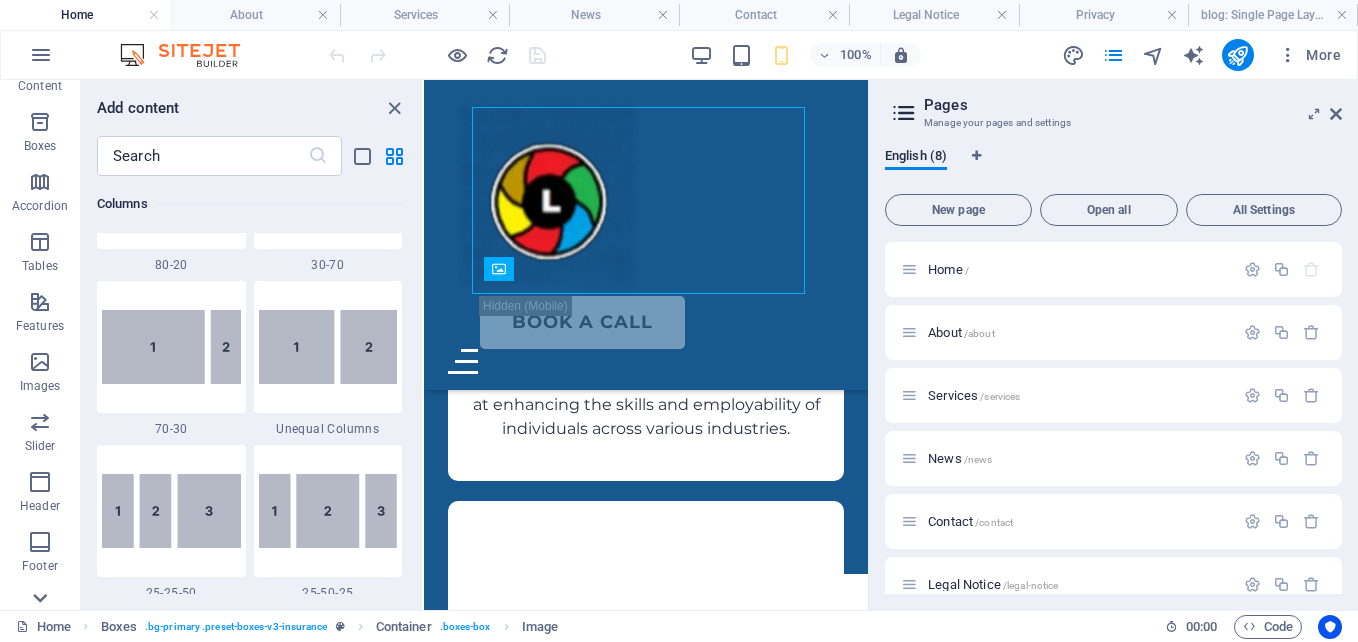 scroll, scrollTop: 370, scrollLeft: 0, axis: vertical 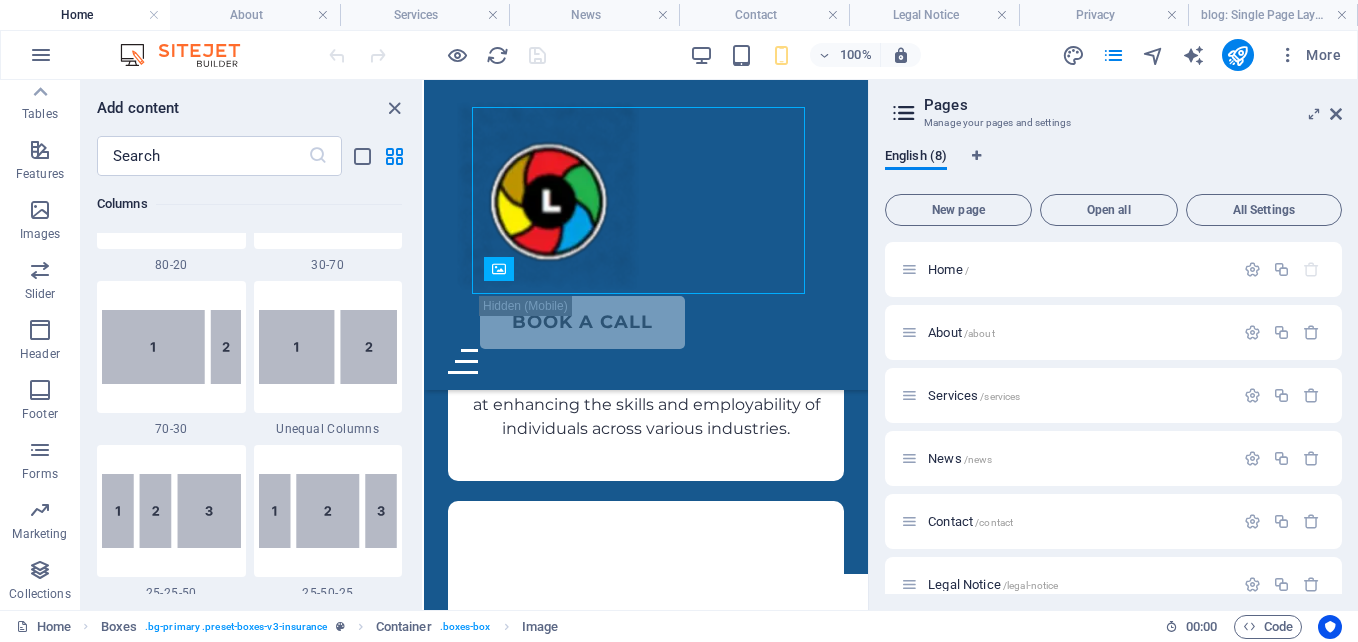 click on "Home Boxes . bg-primary .preset-boxes-v3-insurance Container . boxes-box Image" at bounding box center (582, 627) 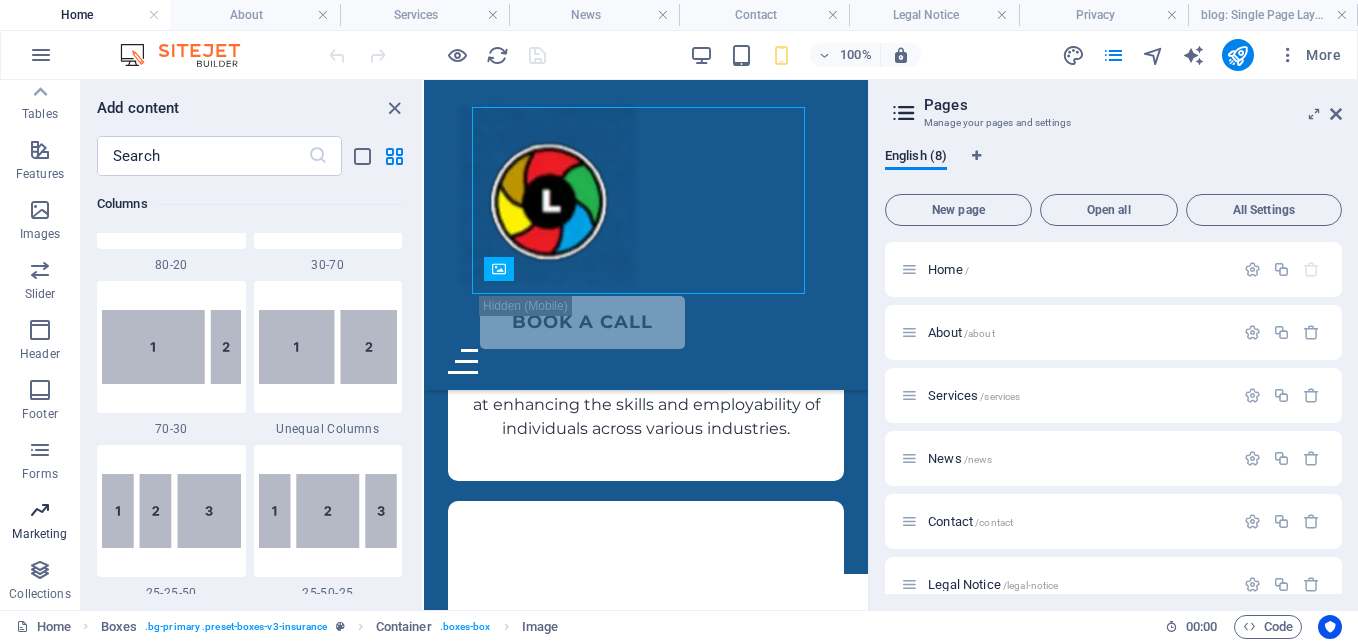 click at bounding box center (40, 510) 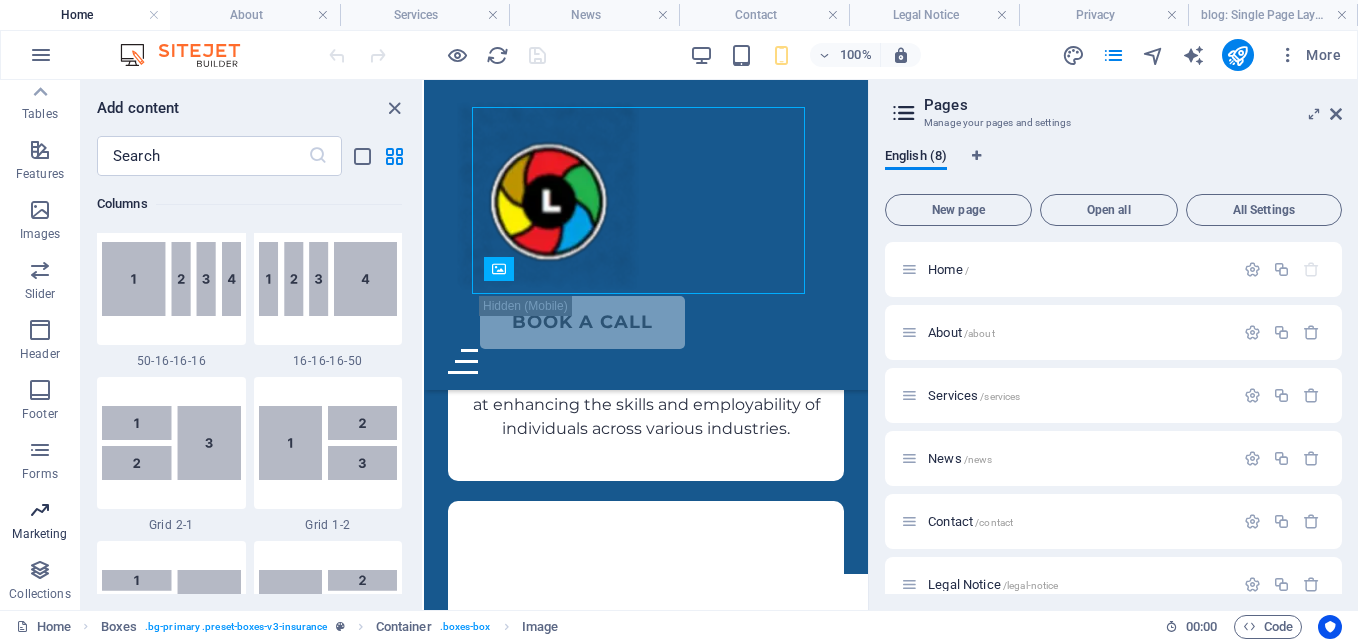 scroll, scrollTop: 16289, scrollLeft: 0, axis: vertical 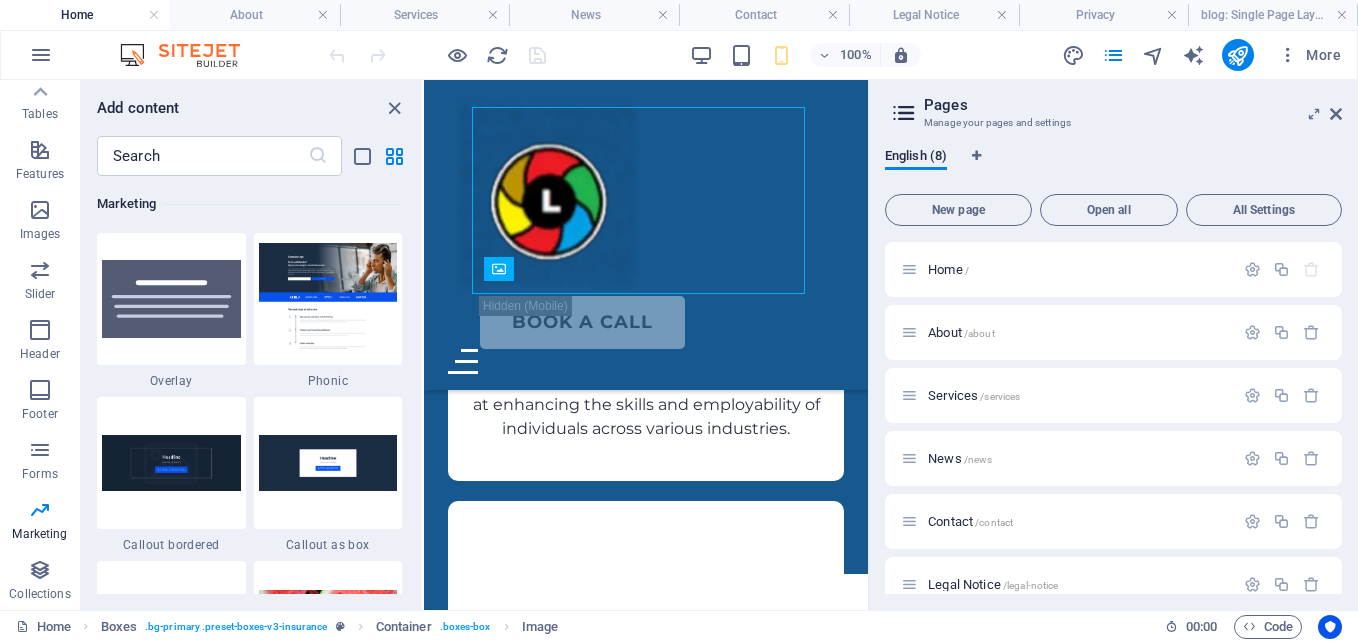 click on "Favorites 1 Star Headline 1 Star Container Elements 1 Star Headline 1 Star Text 1 Star Image 1 Star Container 1 Star Spacer 1 Star Separator 1 Star HTML 1 Star Icon 1 Star Button 1 Star Logo 1 Star SVG 1 Star Image slider 1 Star Slider 1 Star Gallery 1 Star Menu 1 Star Map 1 Star Facebook 1 Star Video 1 Star YouTube 1 Star Vimeo 1 Star Document 1 Star Audio 1 Star Iframe 1 Star Privacy 1 Star Languages Columns 1 Star Container 1 Star 2 columns 1 Star 3 columns 1 Star 4 columns 1 Star 5 columns 1 Star 6 columns 1 Star 40-60 1 Star 20-80 1 Star 80-20 1 Star 30-70 1 Star 70-30 1 Star Unequal Columns 1 Star 25-25-50 1 Star 25-50-25 1 Star 50-25-25 1 Star 20-60-20 1 Star 50-16-16-16 1 Star 16-16-16-50 1 Star Grid 2-1 1 Star Grid 1-2 1 Star Grid 3-1 1 Star Grid 1-3 1 Star Grid 4-1 1 Star Grid 1-4 1 Star Grid 1-2-1 1 Star Grid 1-1-2 1 Star Grid 2h-2v 1 Star Grid 2v-2h 1 Star Grid 2-1-2 1 Star Grid 3-4 Content 1 Star Text in columns 1 Star Text 1 Star Text with separator 1 Star Image with text box 1 Star 1 Star Boxes" at bounding box center [251, 385] 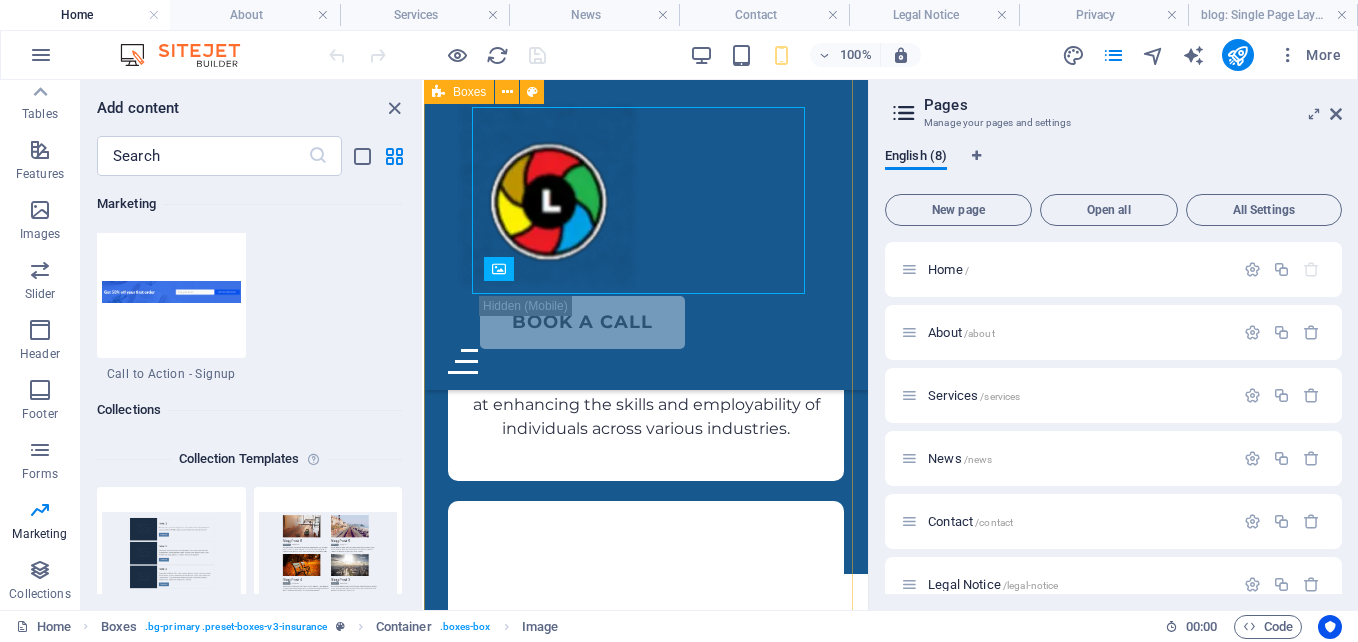scroll, scrollTop: 18147, scrollLeft: 0, axis: vertical 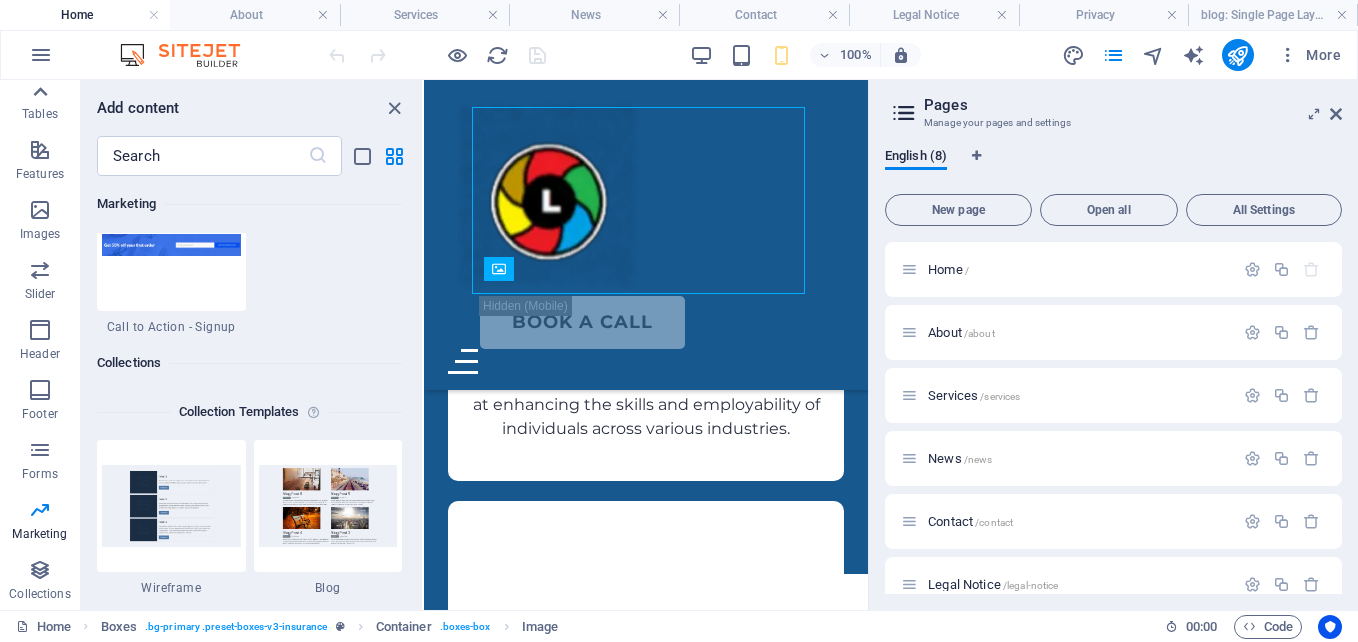 click 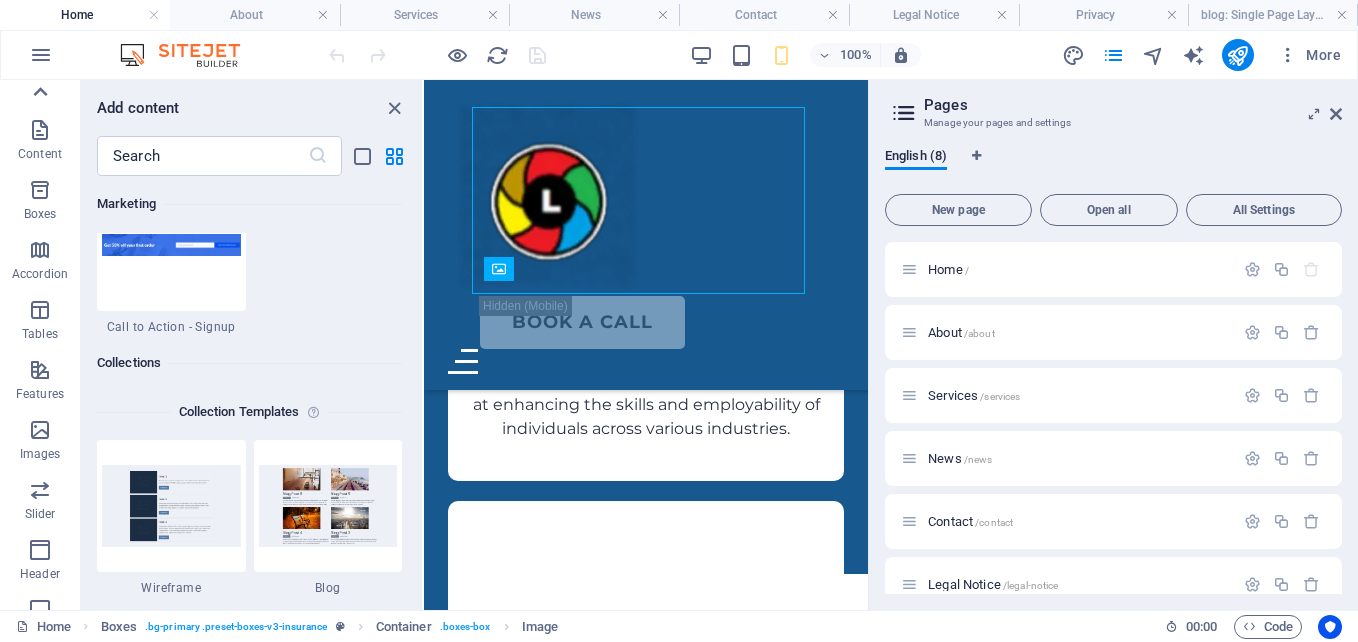 scroll, scrollTop: 0, scrollLeft: 0, axis: both 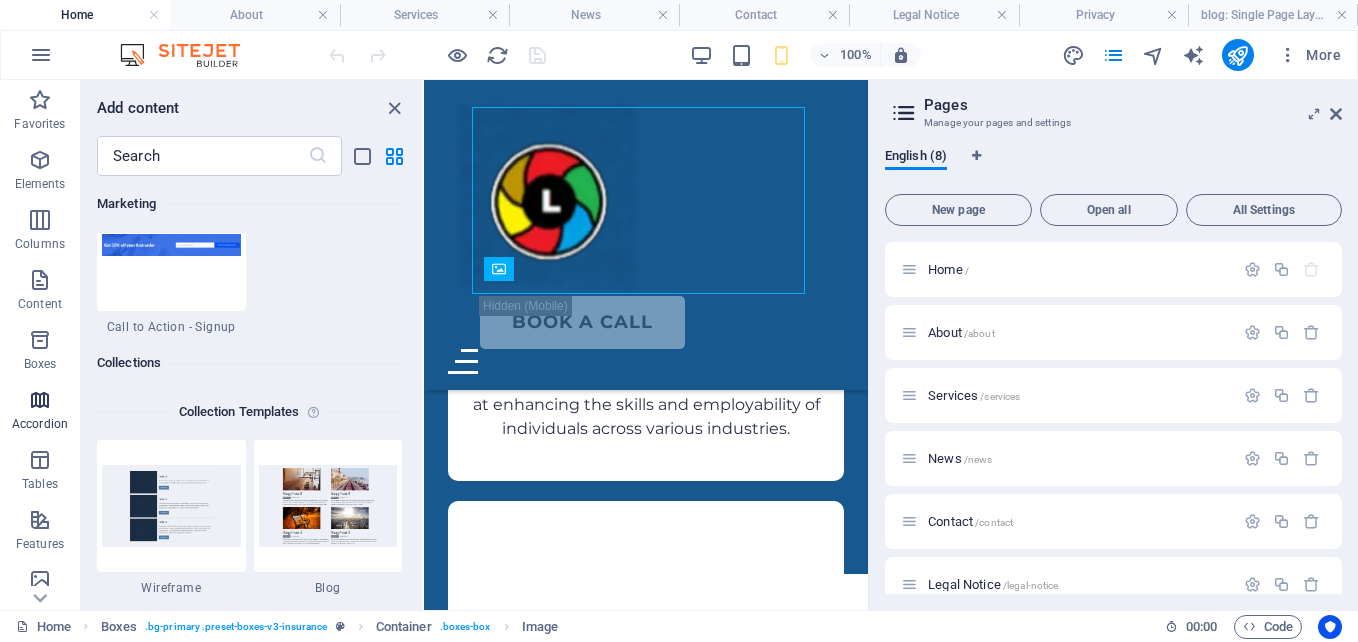 click on "Accordion" at bounding box center (40, 412) 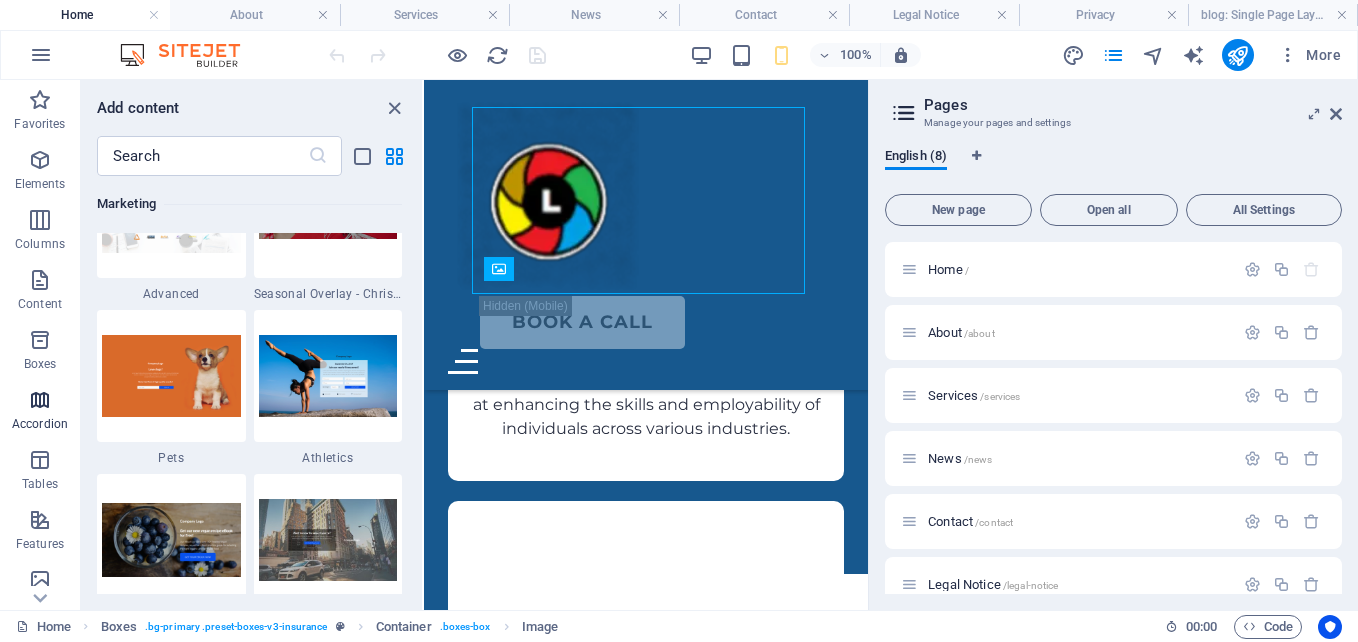 scroll, scrollTop: 6385, scrollLeft: 0, axis: vertical 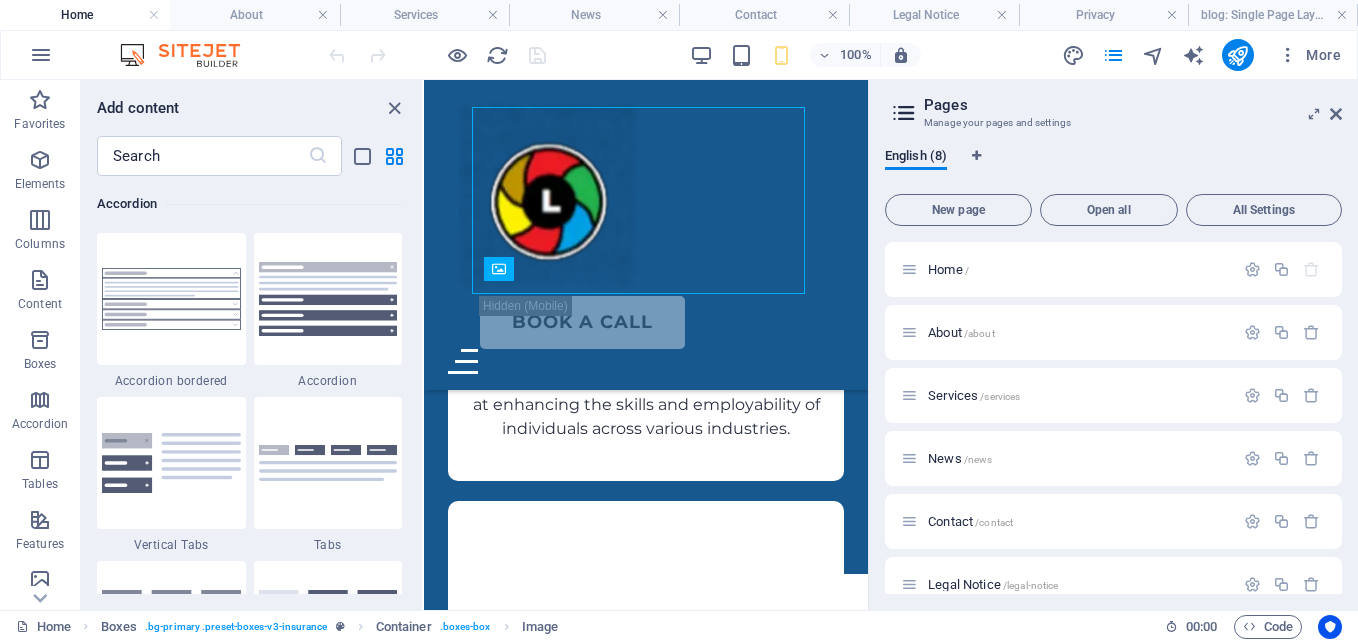 drag, startPoint x: 416, startPoint y: 319, endPoint x: 0, endPoint y: 239, distance: 423.62247 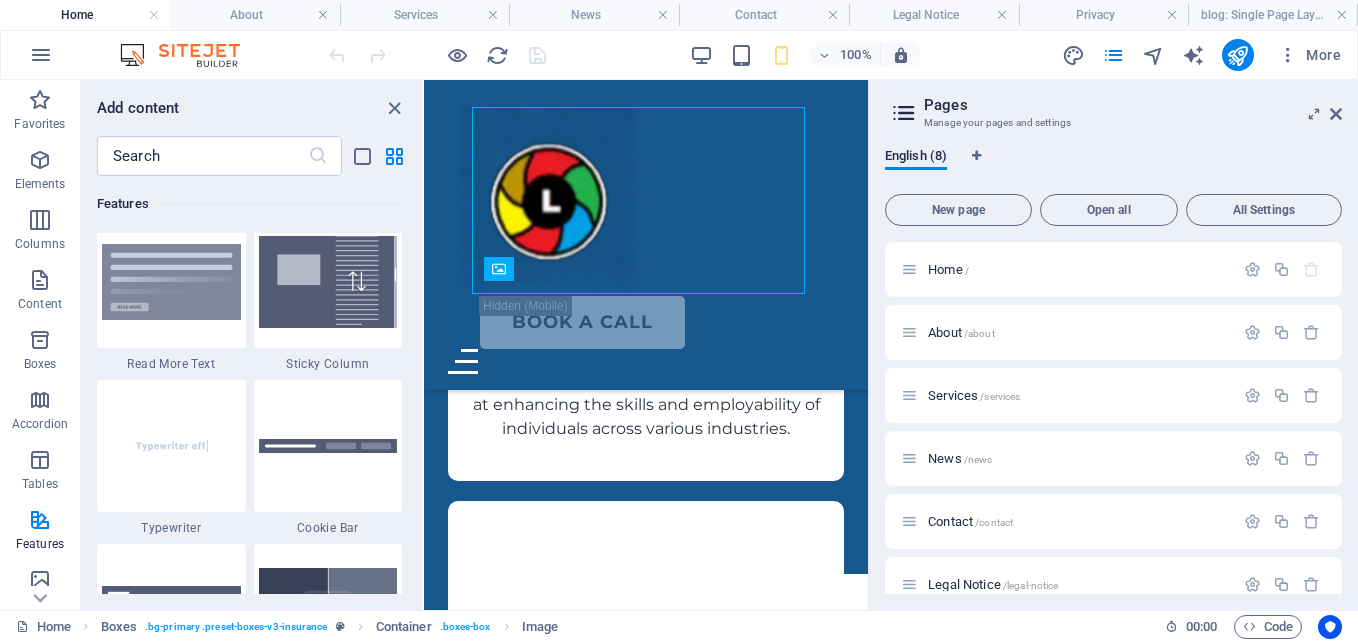 scroll, scrollTop: 8002, scrollLeft: 0, axis: vertical 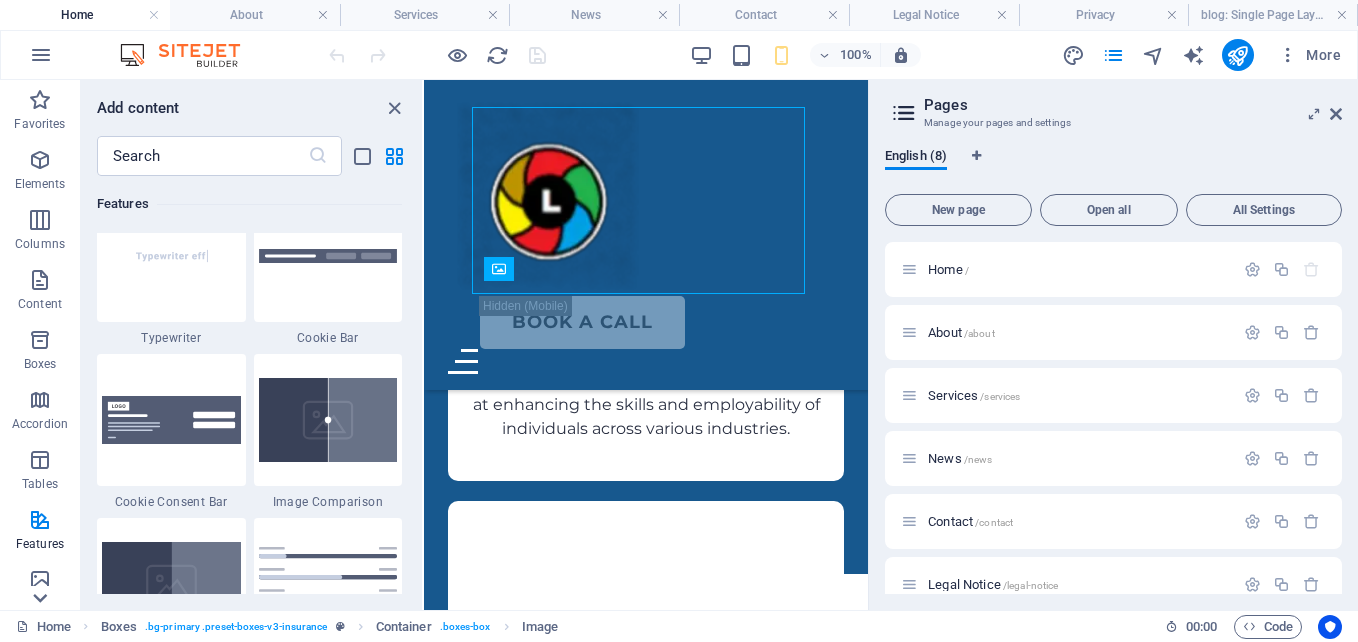 click 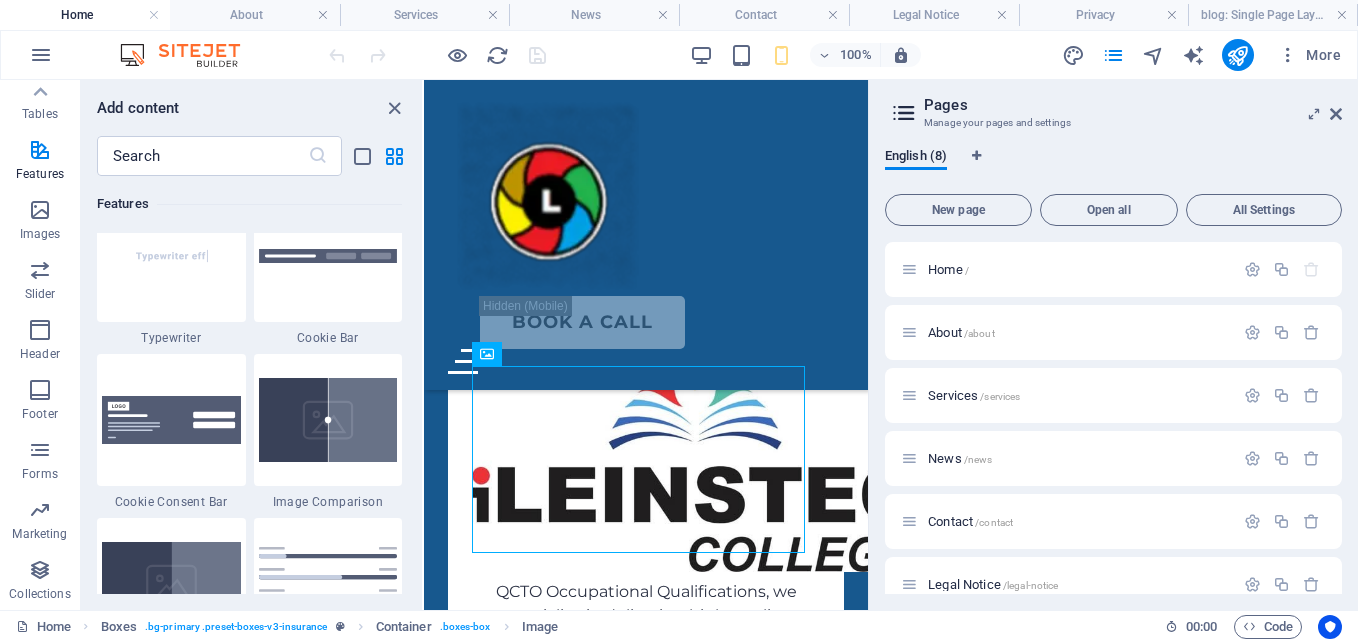 scroll, scrollTop: 1405, scrollLeft: 0, axis: vertical 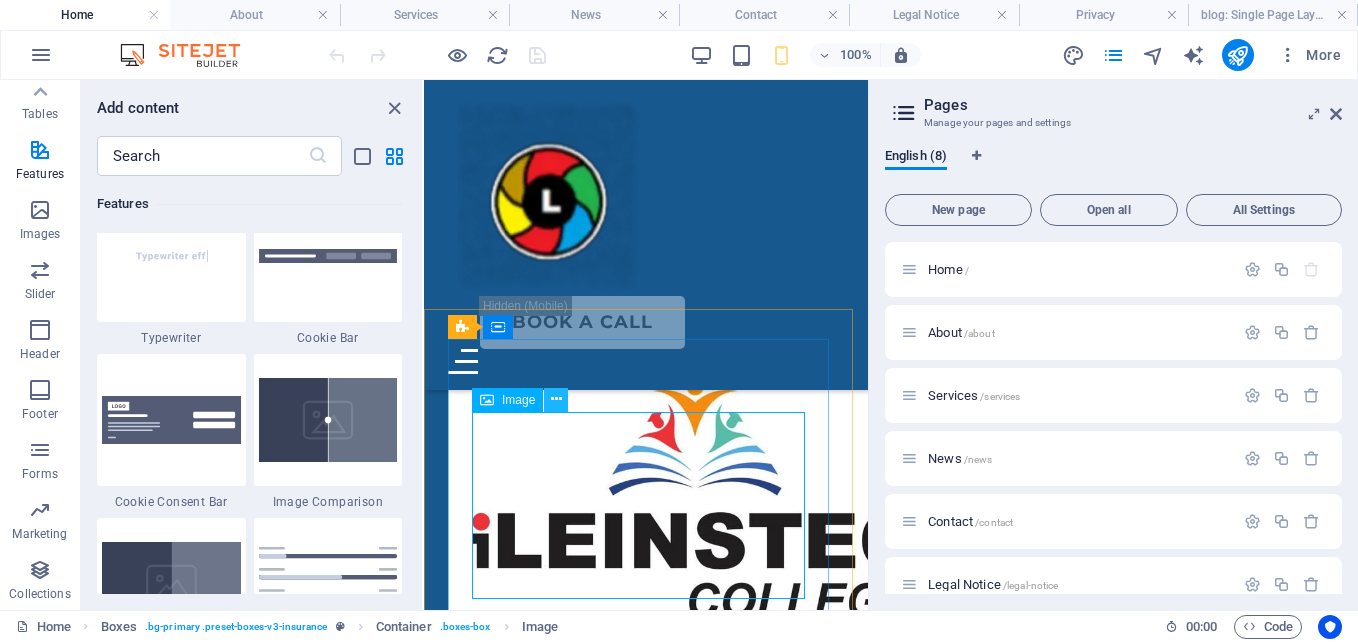 click at bounding box center [556, 399] 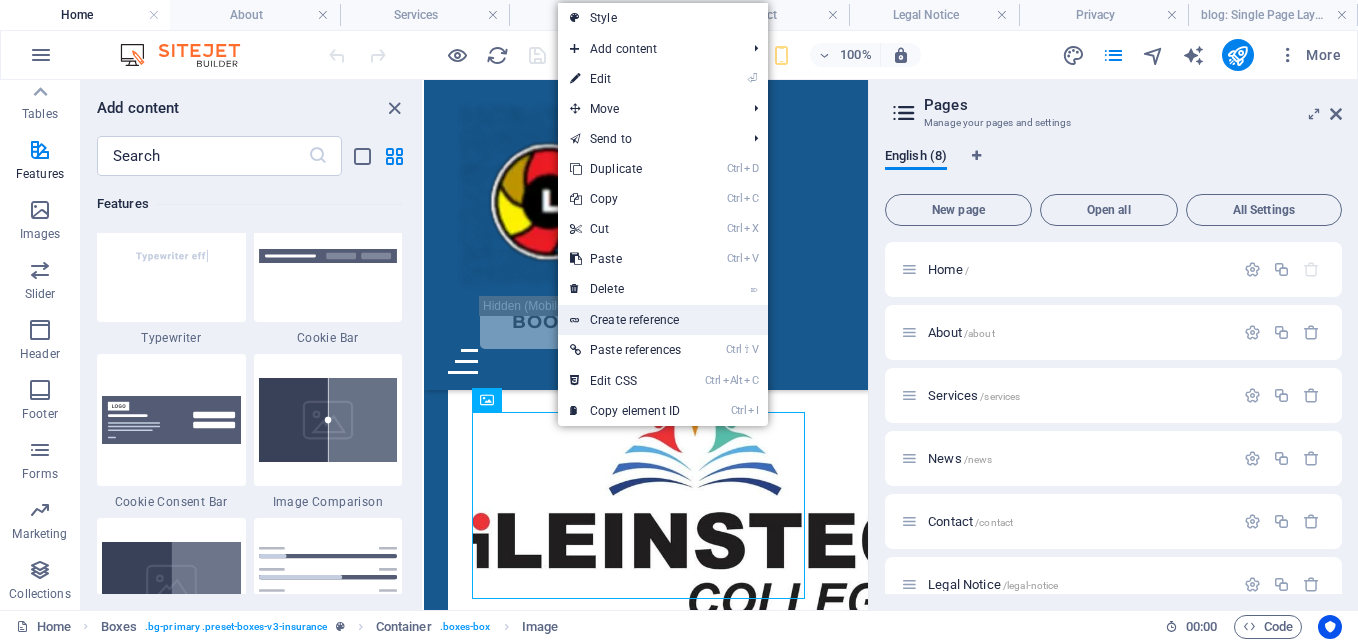 click on "Create reference" at bounding box center [663, 320] 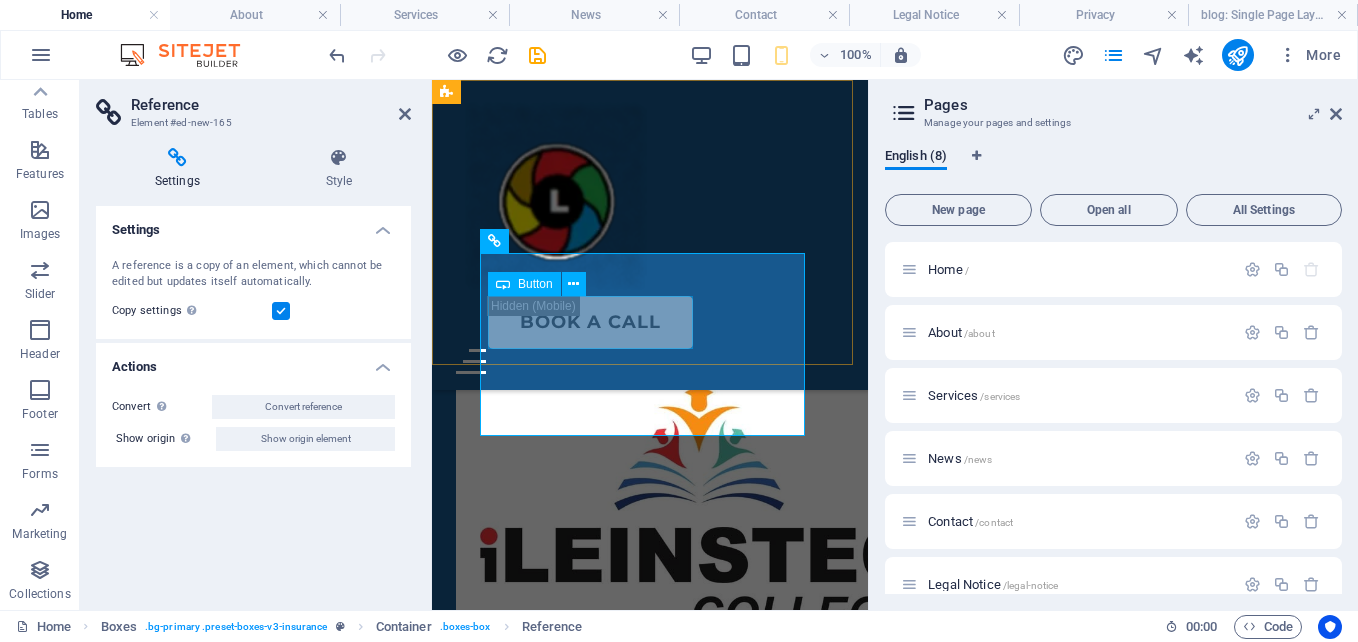 scroll, scrollTop: 1764, scrollLeft: 0, axis: vertical 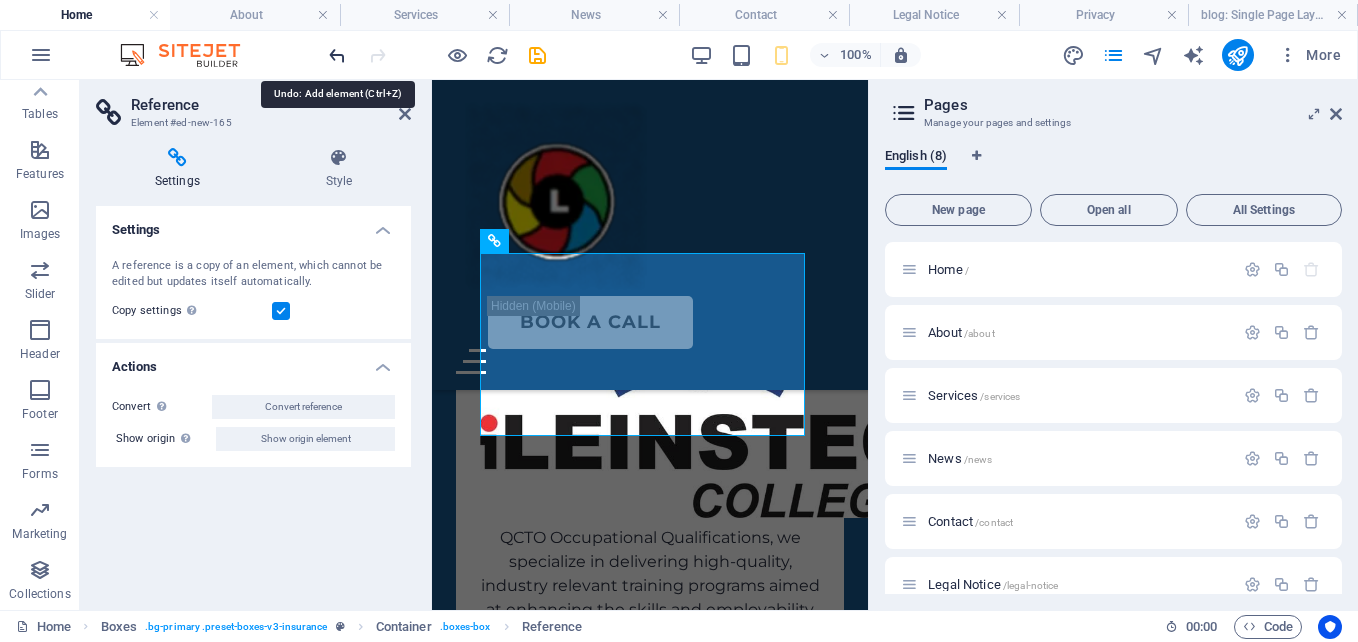 click at bounding box center (337, 55) 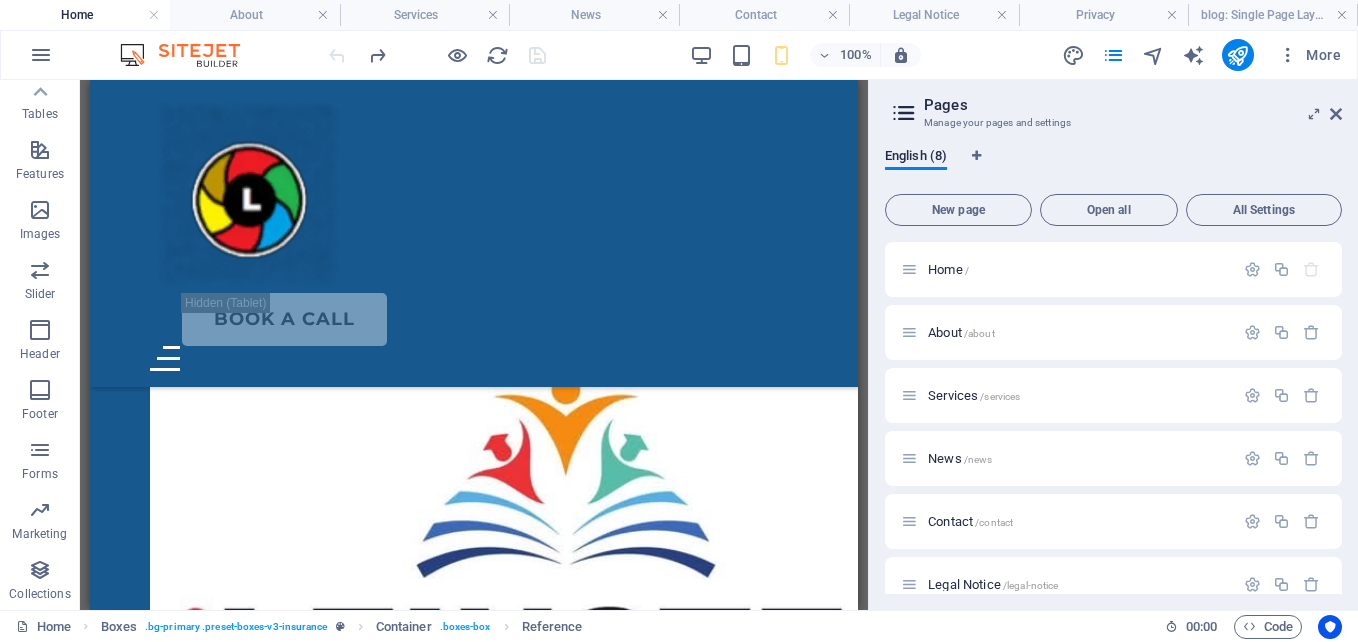 scroll, scrollTop: 1708, scrollLeft: 0, axis: vertical 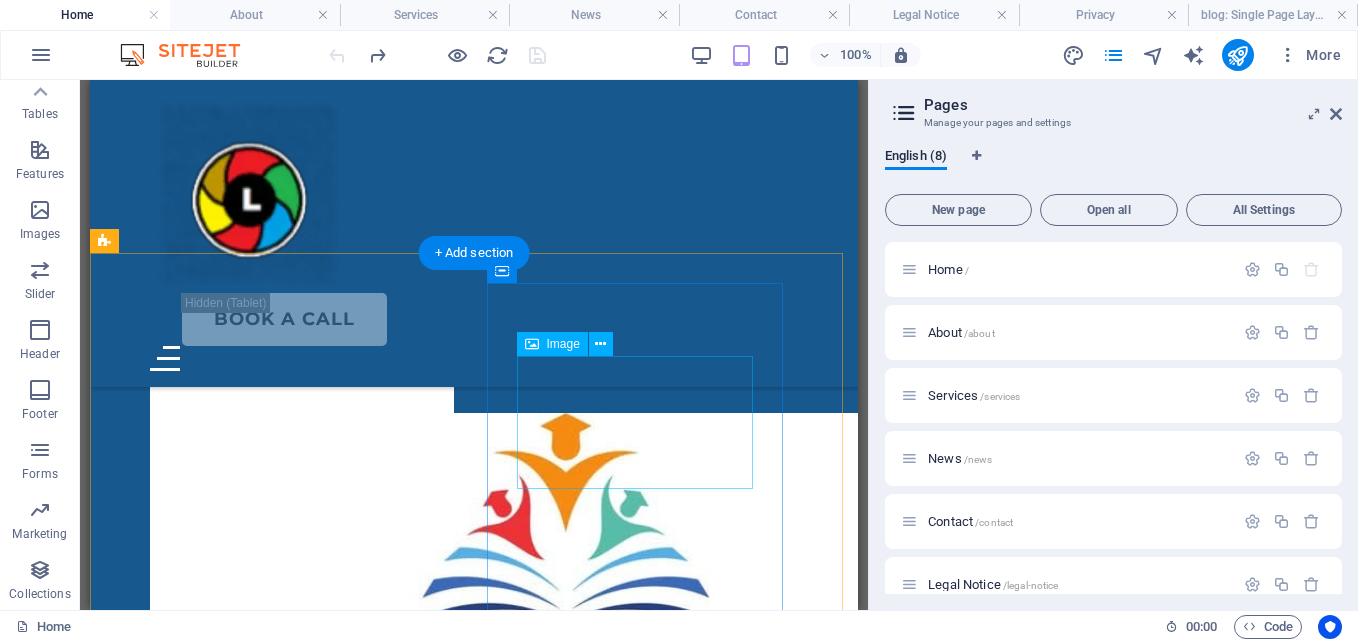 click at bounding box center [302, 1395] 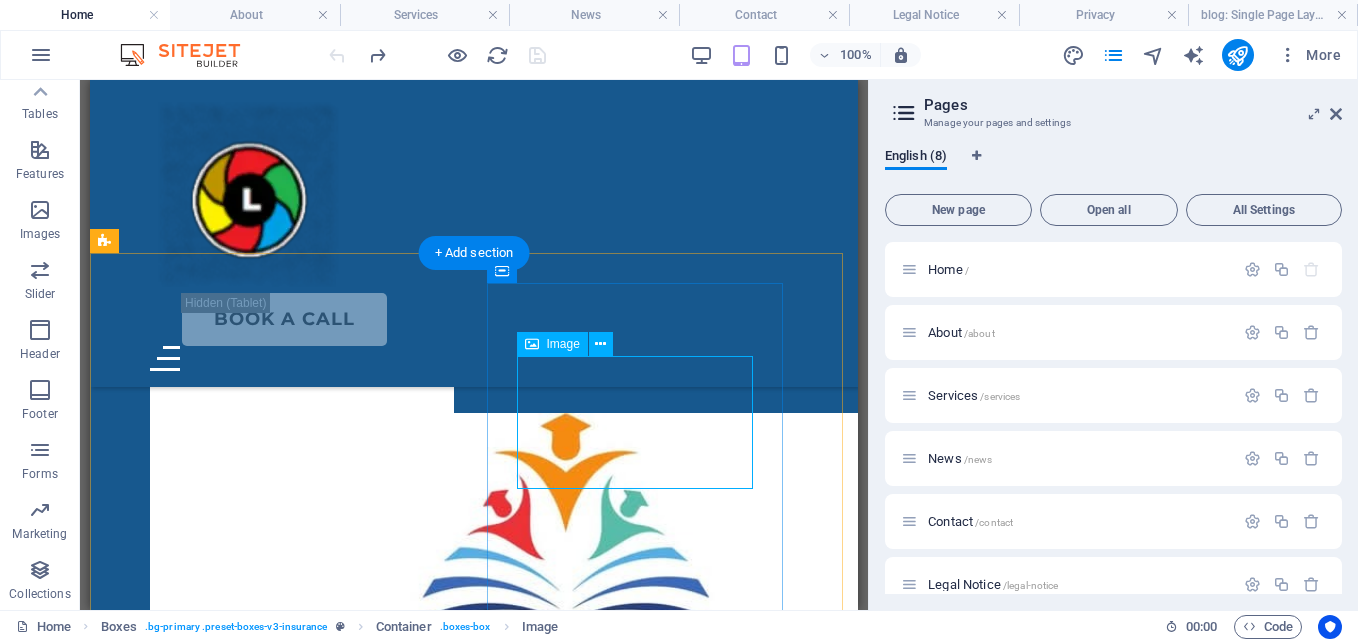 click at bounding box center (302, 1395) 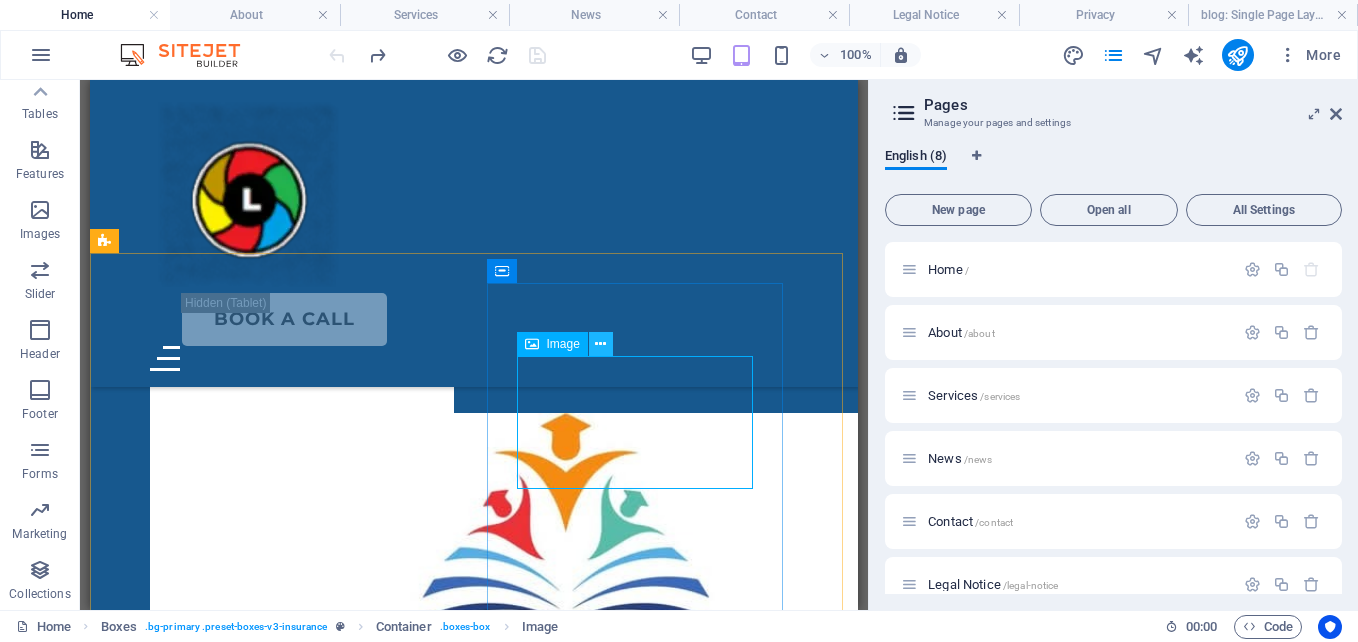 click at bounding box center (600, 344) 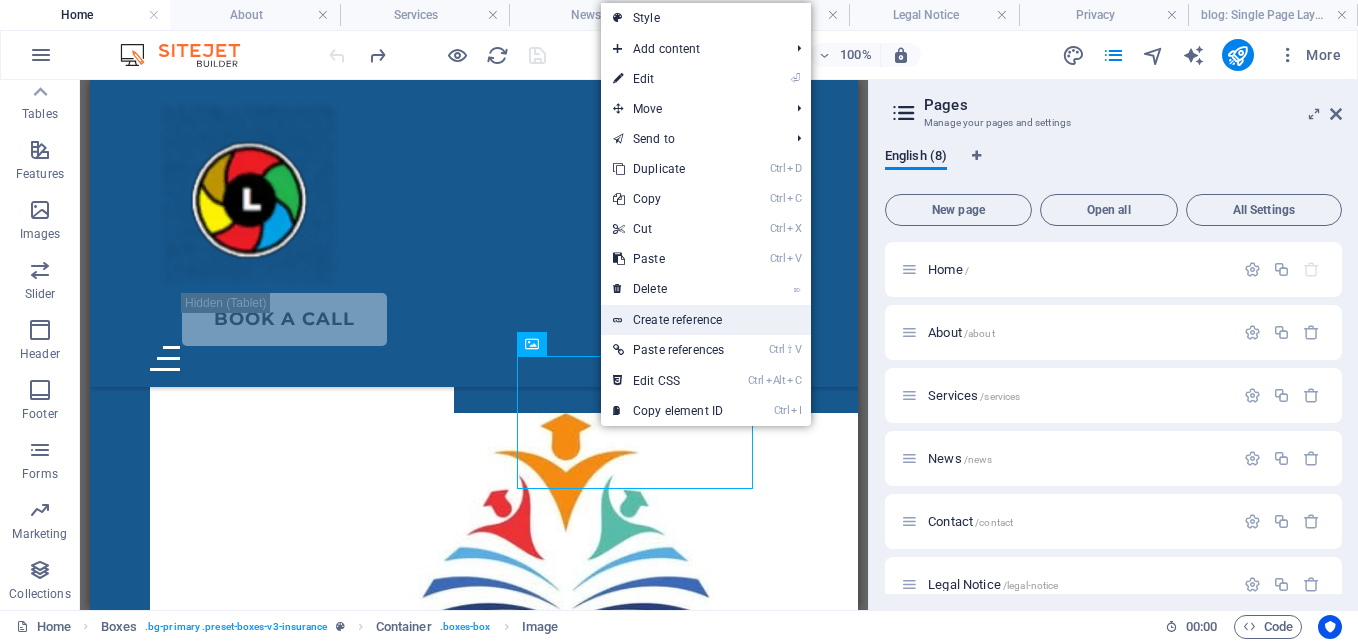 click on "Create reference" at bounding box center [706, 320] 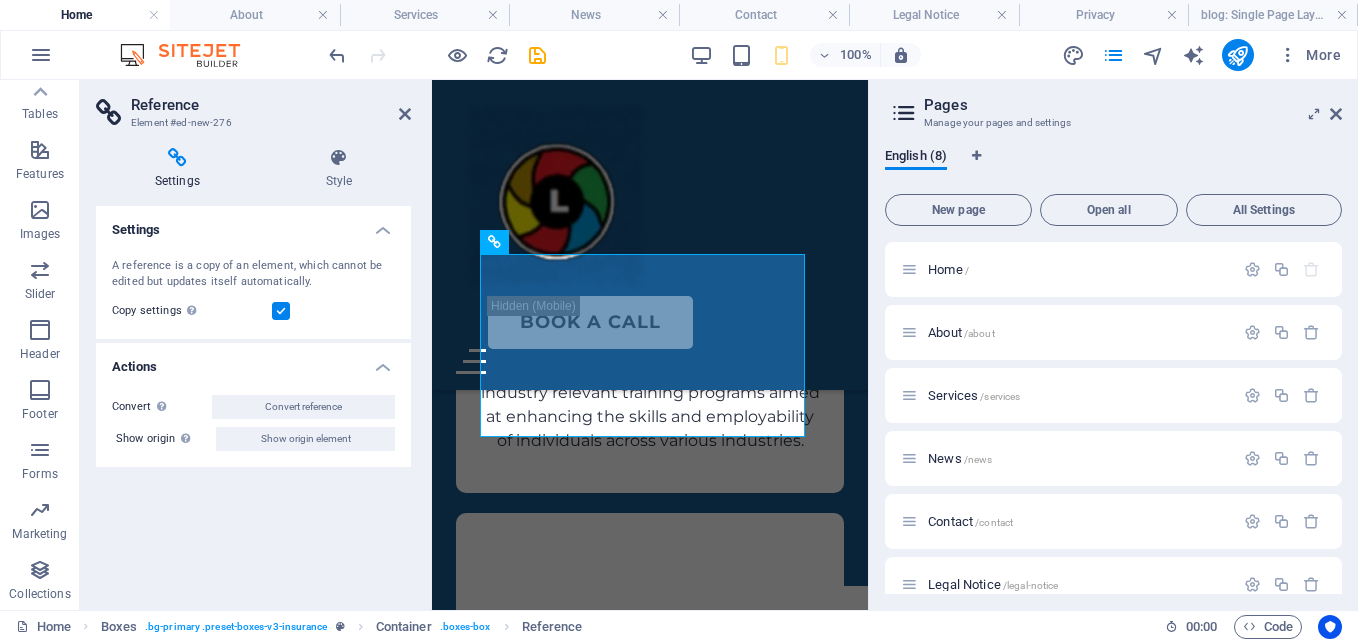 scroll, scrollTop: 2251, scrollLeft: 0, axis: vertical 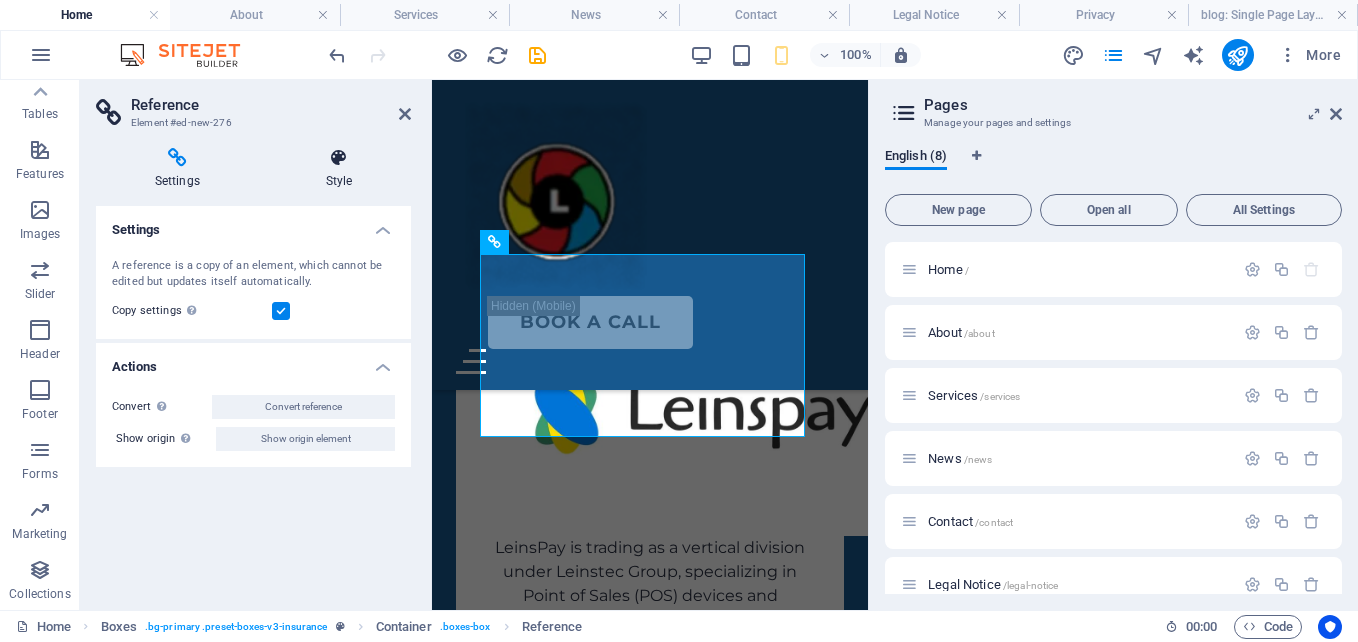 click on "Style" at bounding box center (339, 169) 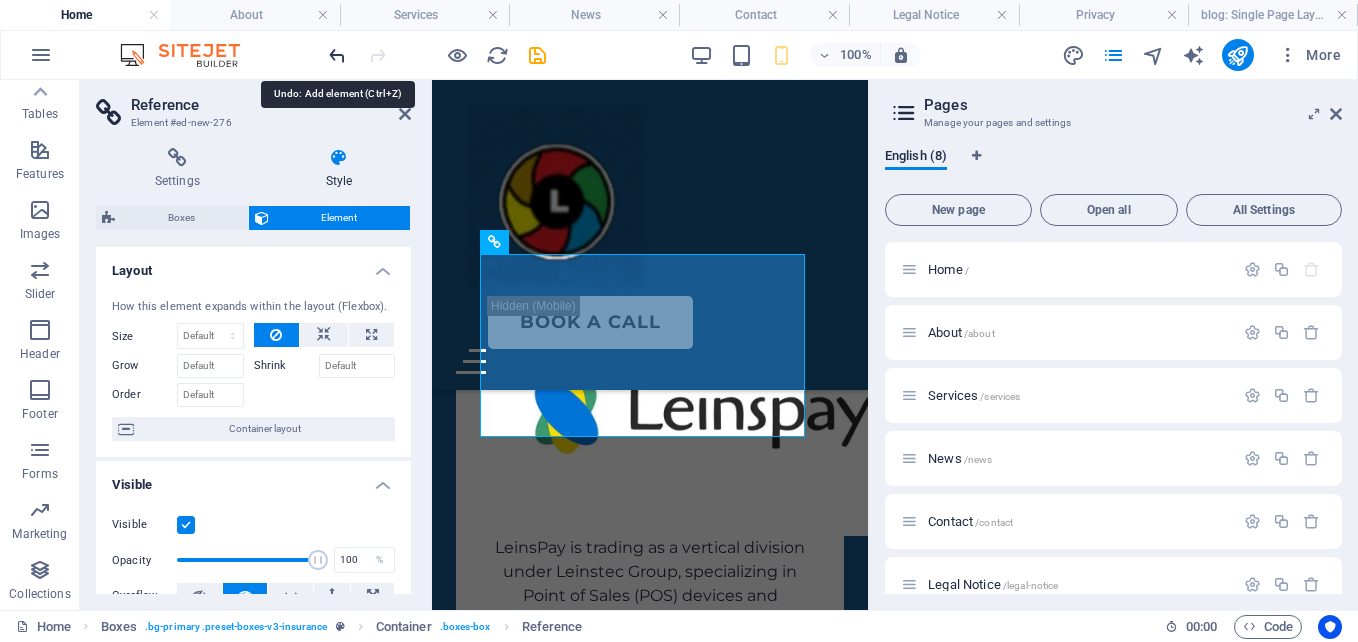 click at bounding box center (337, 55) 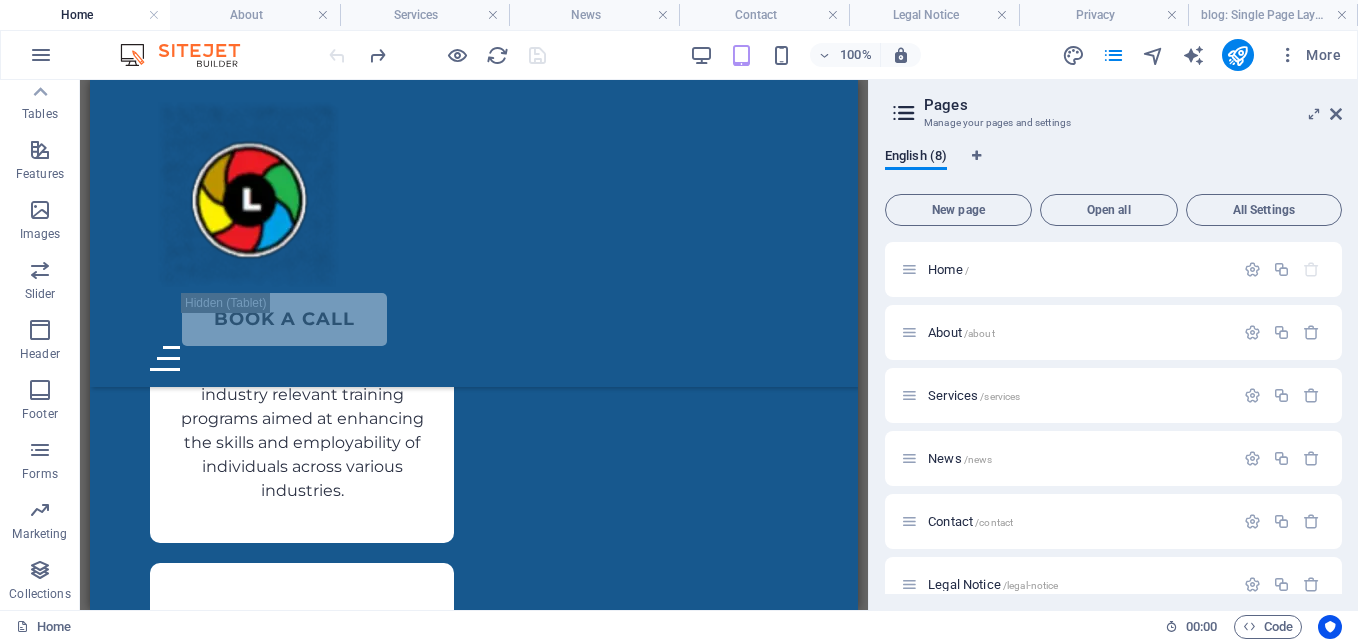 scroll, scrollTop: 2195, scrollLeft: 0, axis: vertical 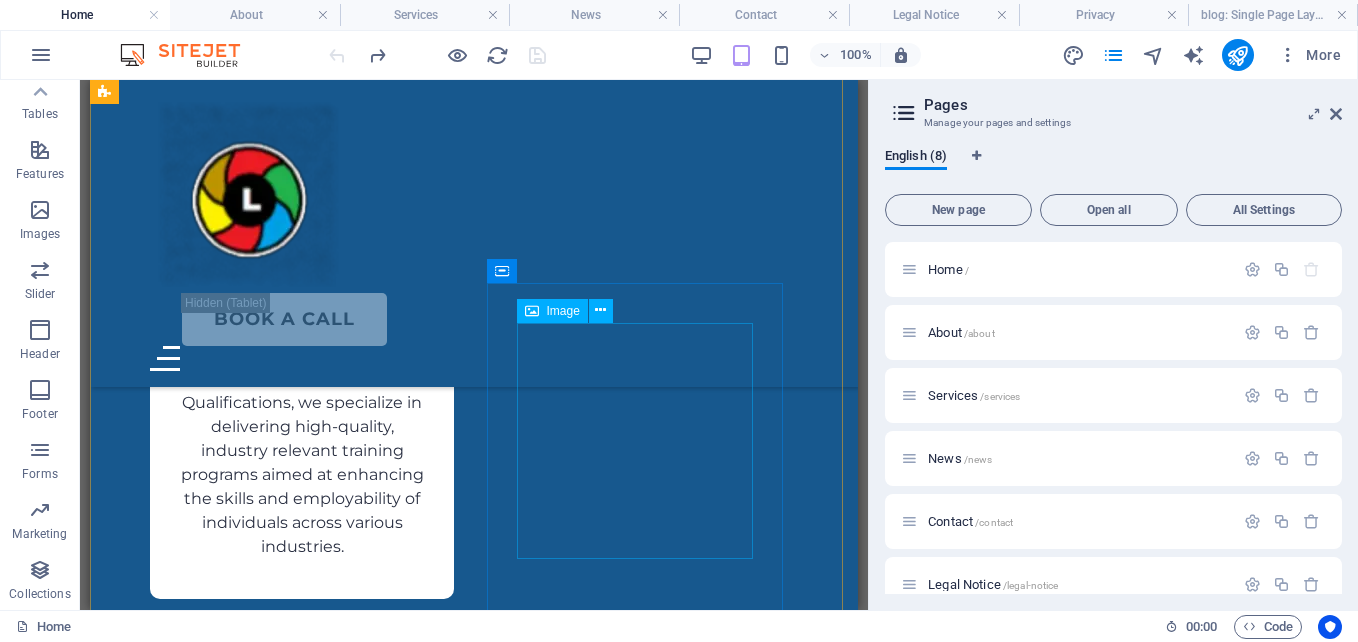 click at bounding box center (302, 2476) 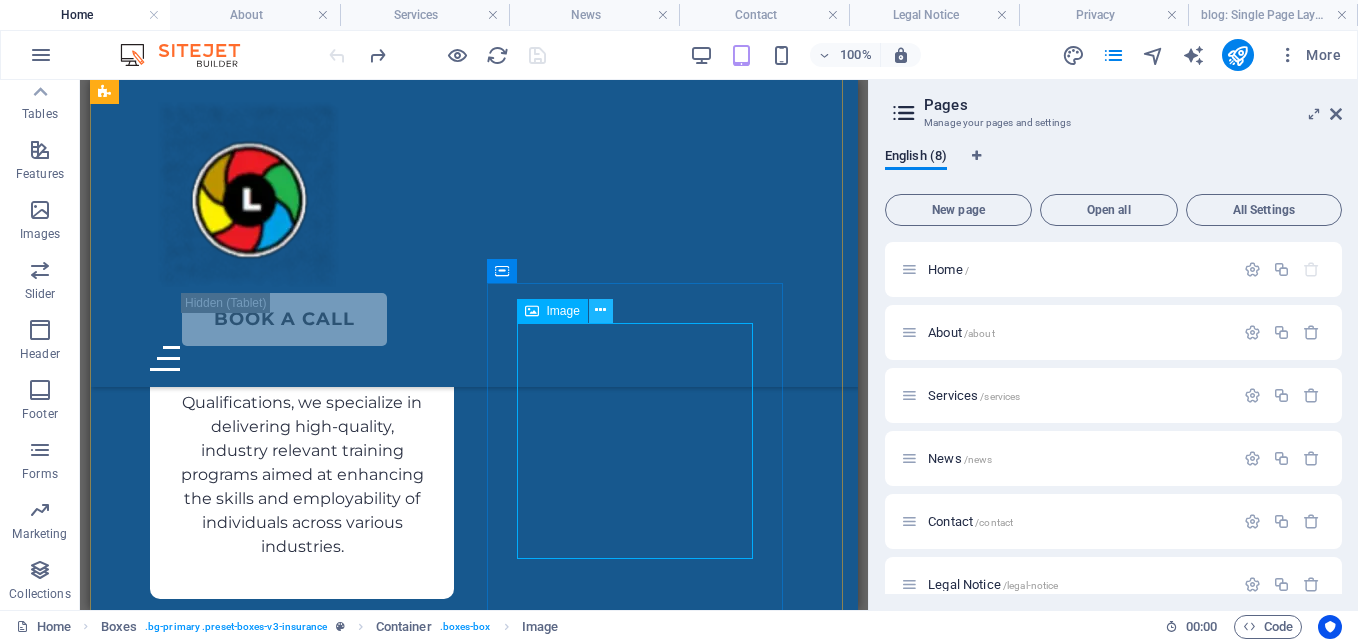 click at bounding box center [600, 310] 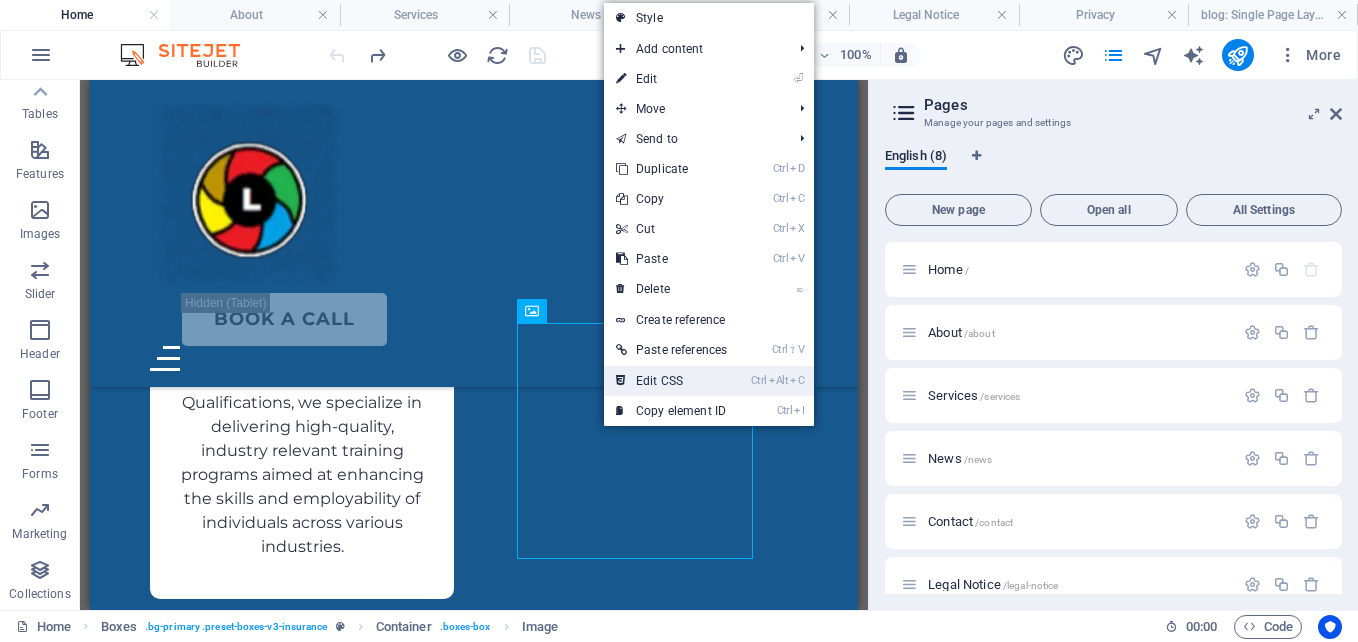 click on "Ctrl Alt C  Edit CSS" at bounding box center (671, 381) 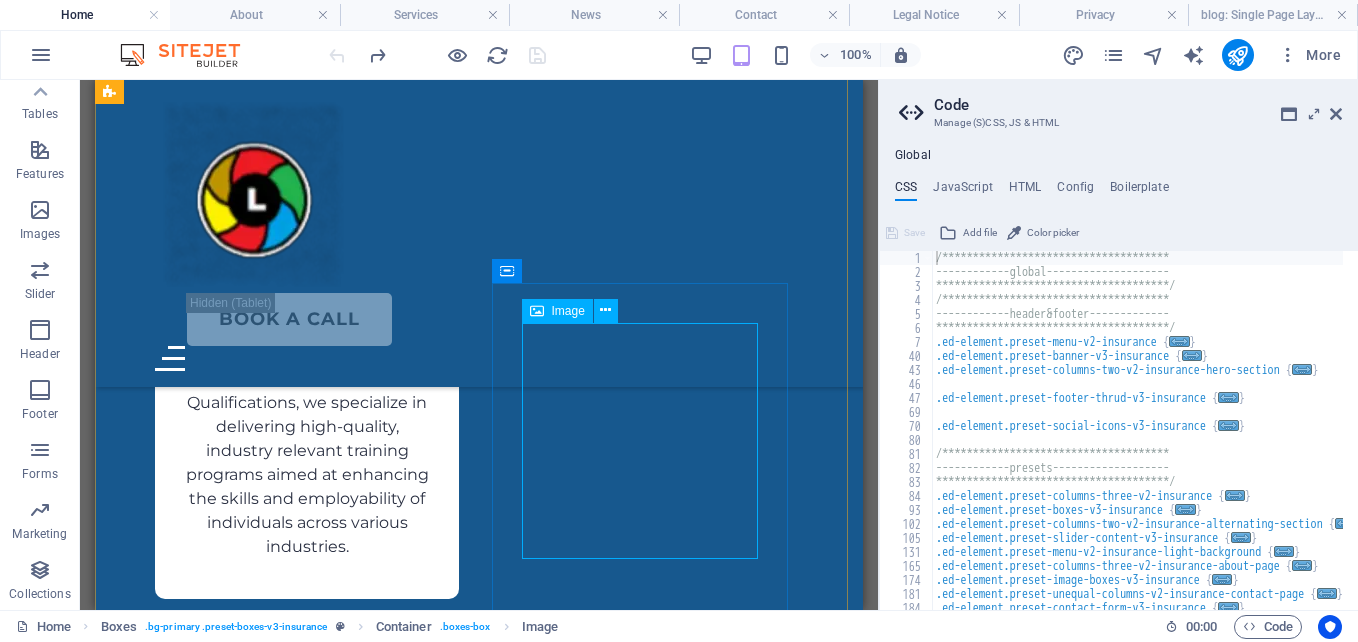 click at bounding box center (307, 2476) 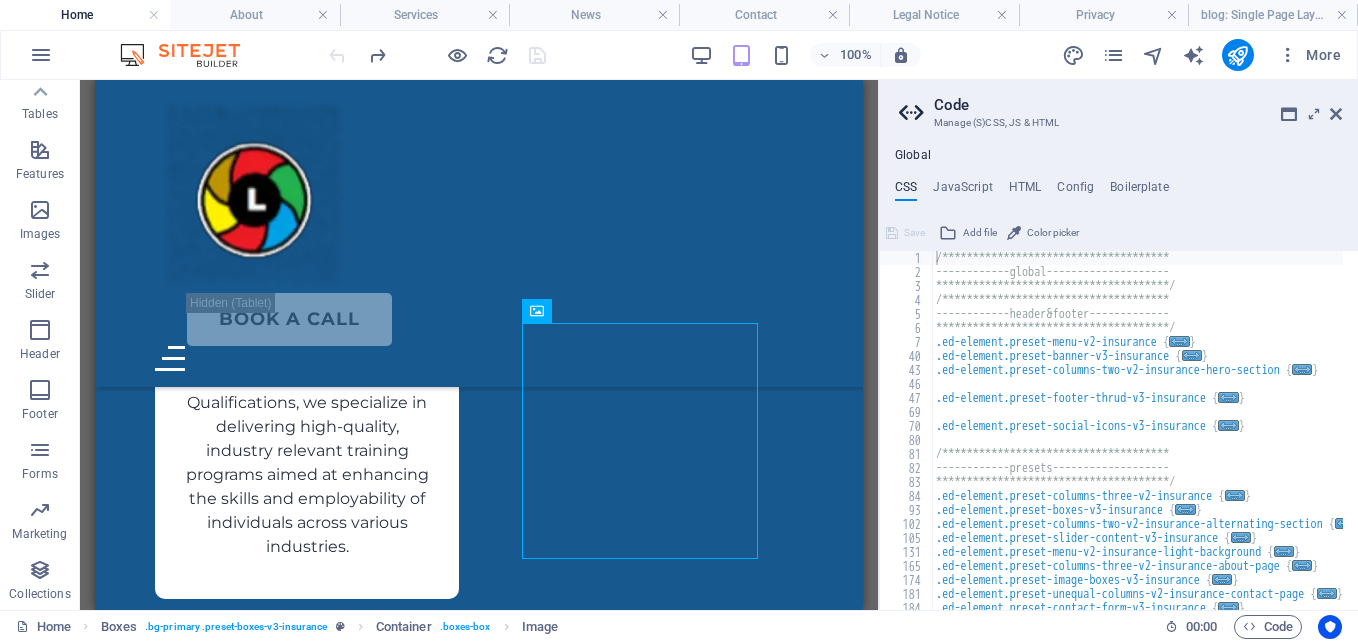 click on "Add file" at bounding box center (980, 233) 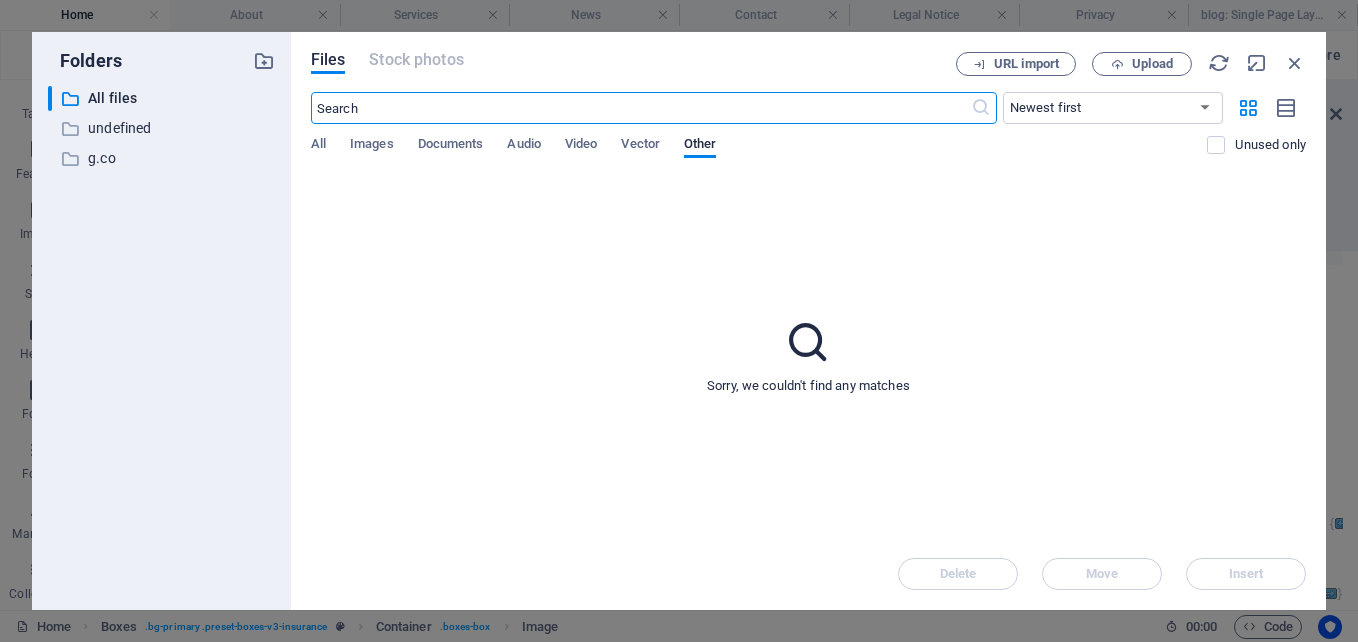 scroll, scrollTop: 2966, scrollLeft: 0, axis: vertical 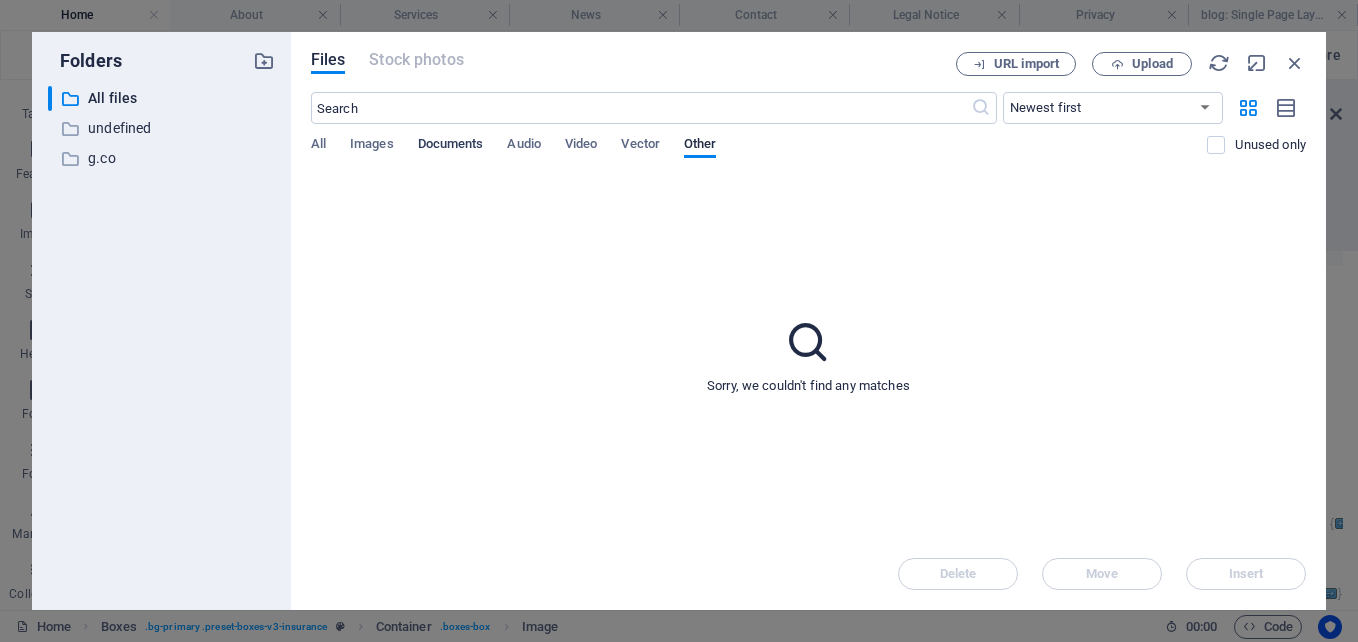 click on "Documents" at bounding box center (451, 146) 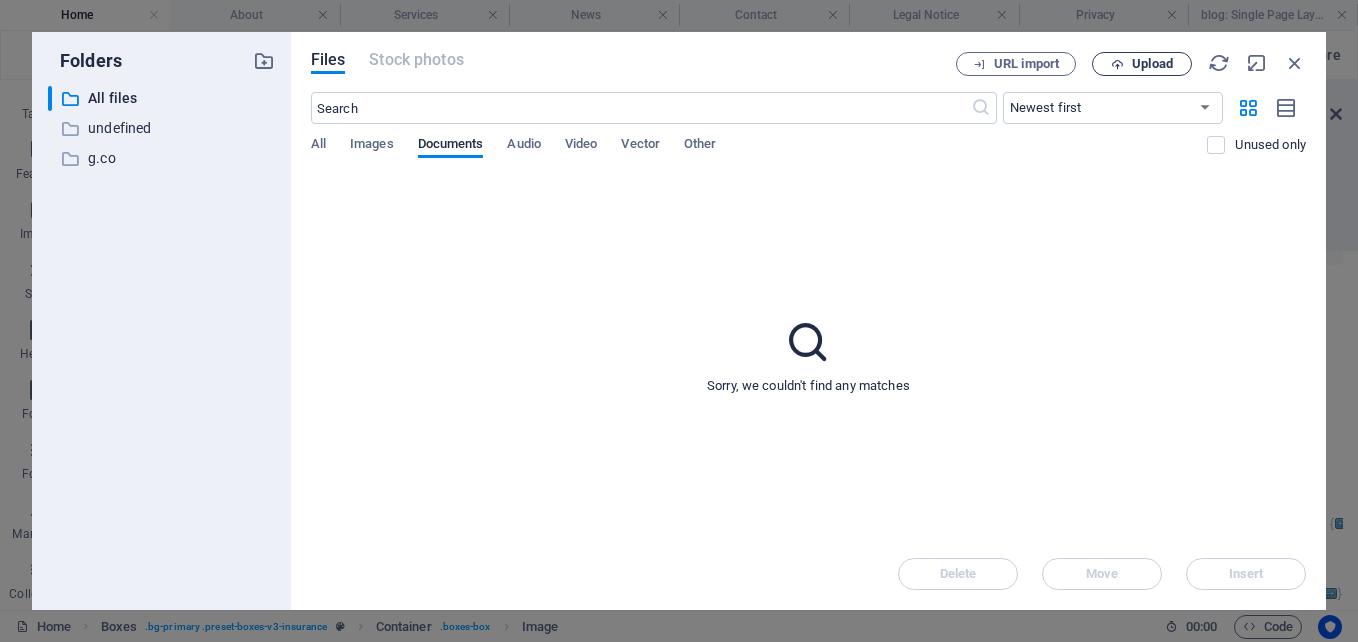 click on "Upload" at bounding box center [1152, 64] 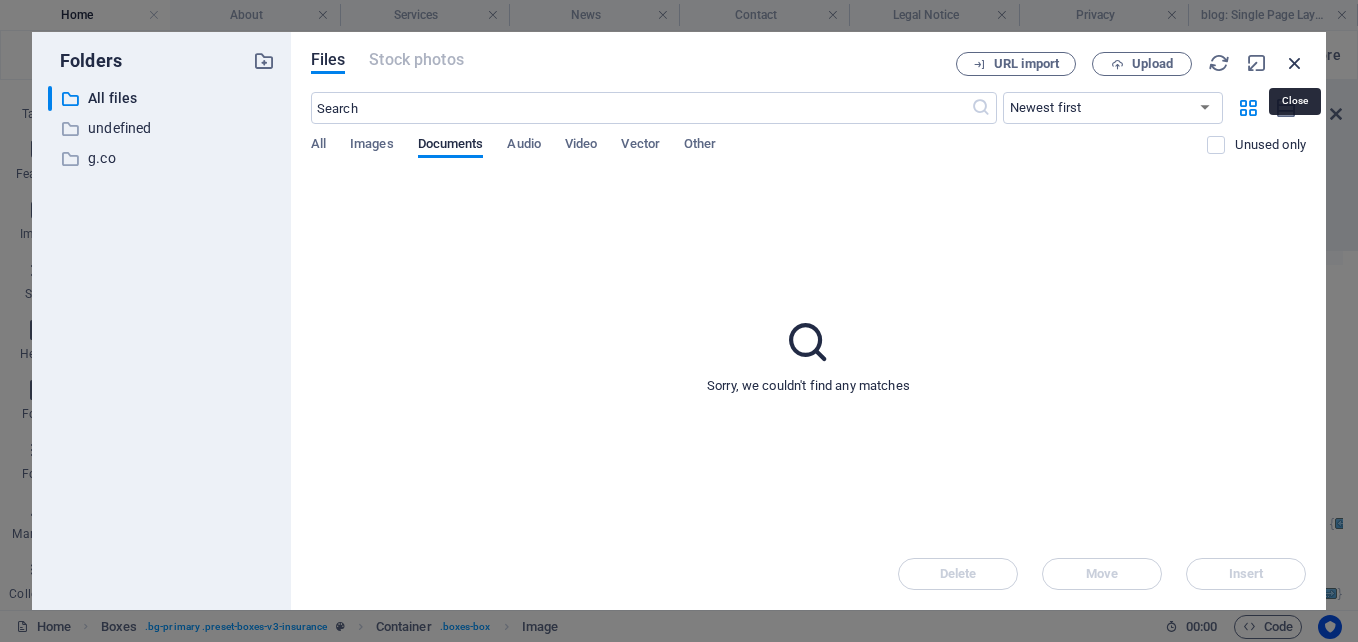 click at bounding box center [1295, 63] 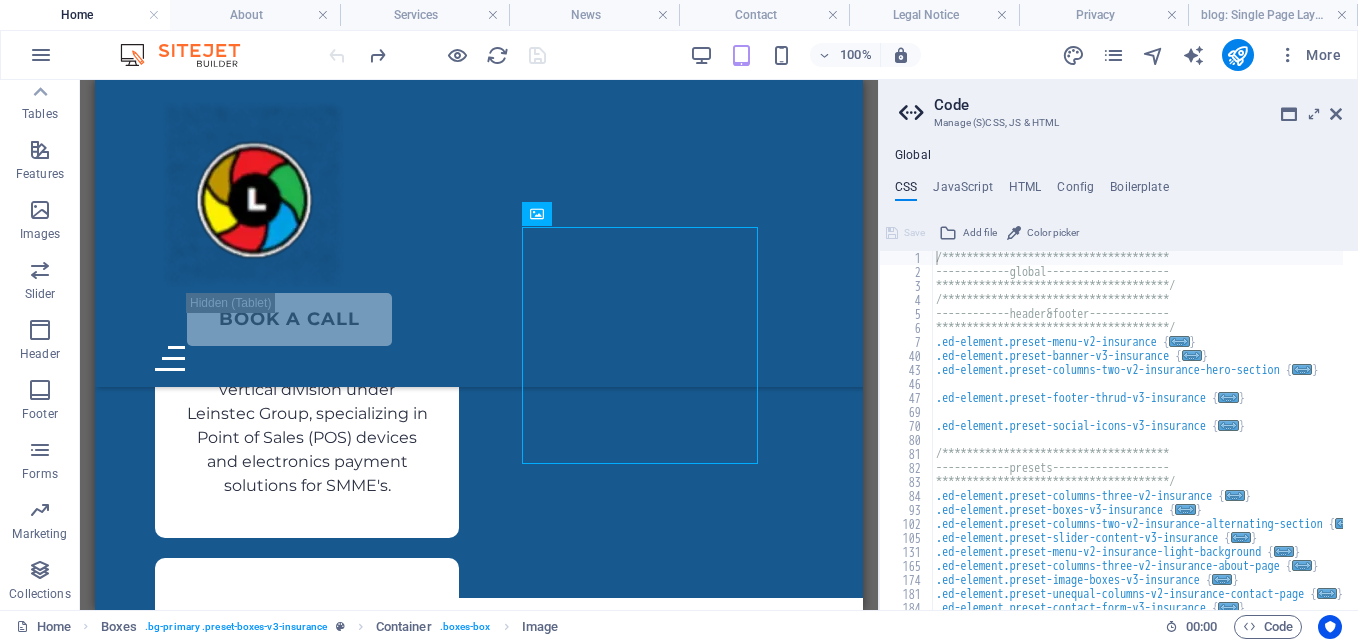 scroll, scrollTop: 2291, scrollLeft: 0, axis: vertical 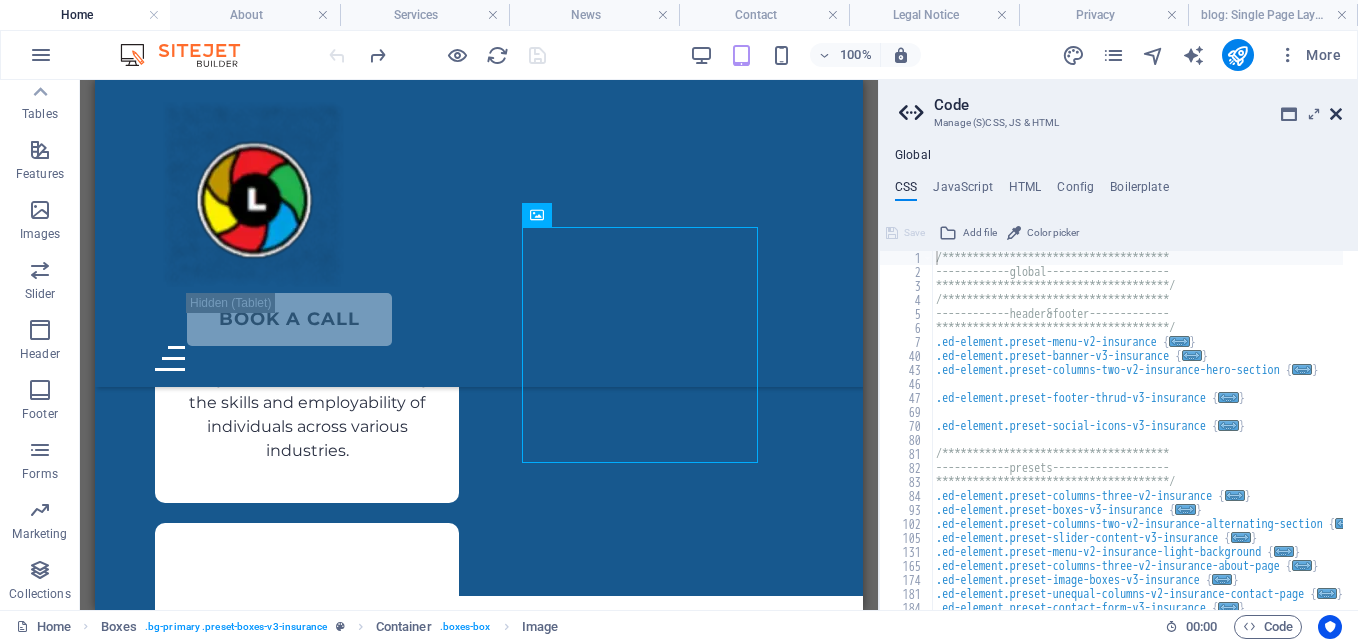 click at bounding box center [1336, 114] 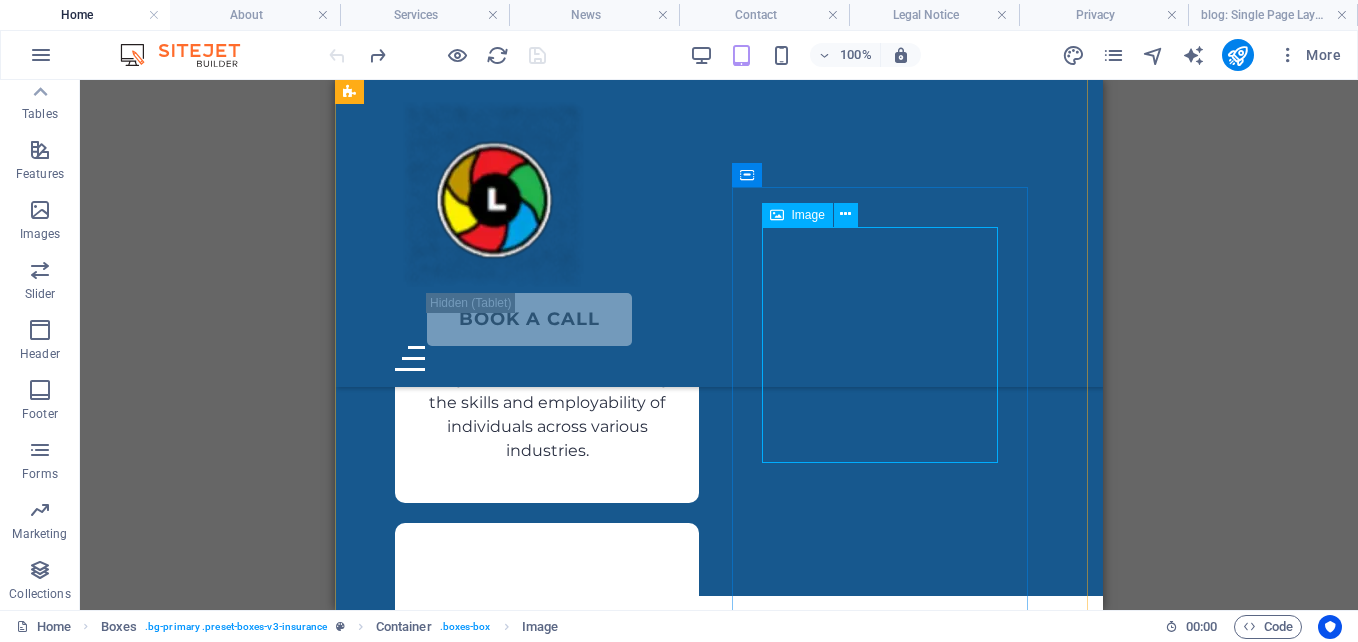 click at bounding box center [547, 2380] 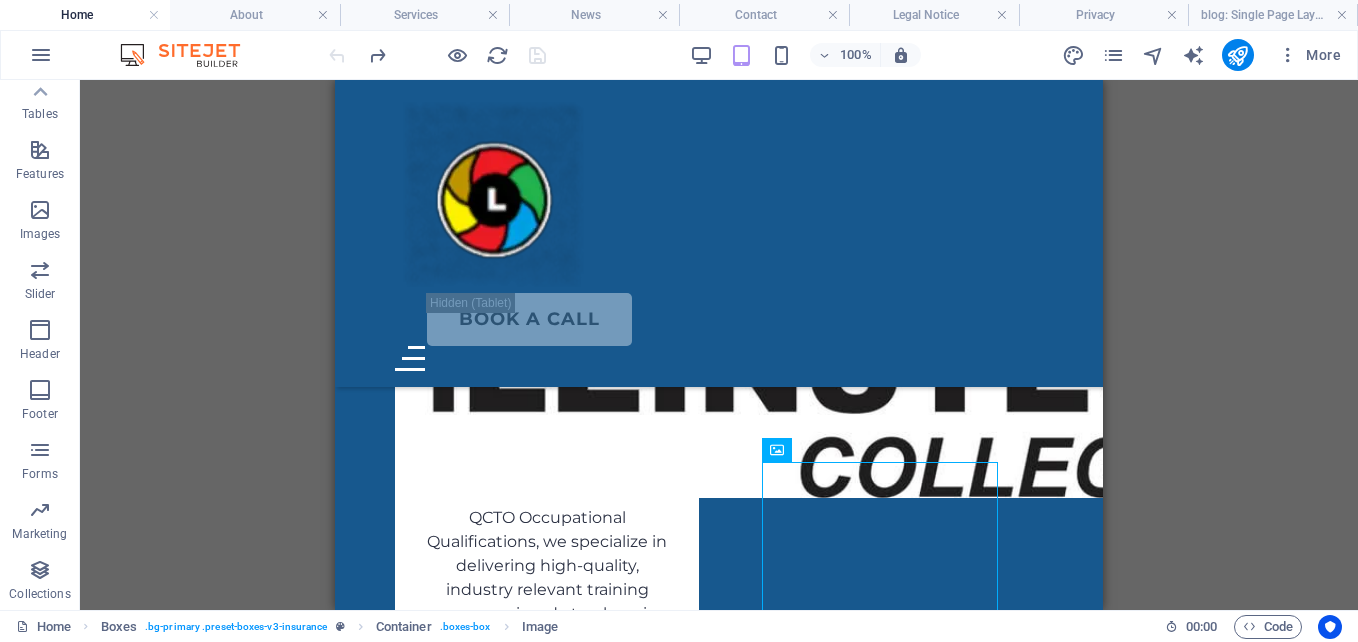 drag, startPoint x: 1101, startPoint y: 218, endPoint x: 1440, endPoint y: 289, distance: 346.35532 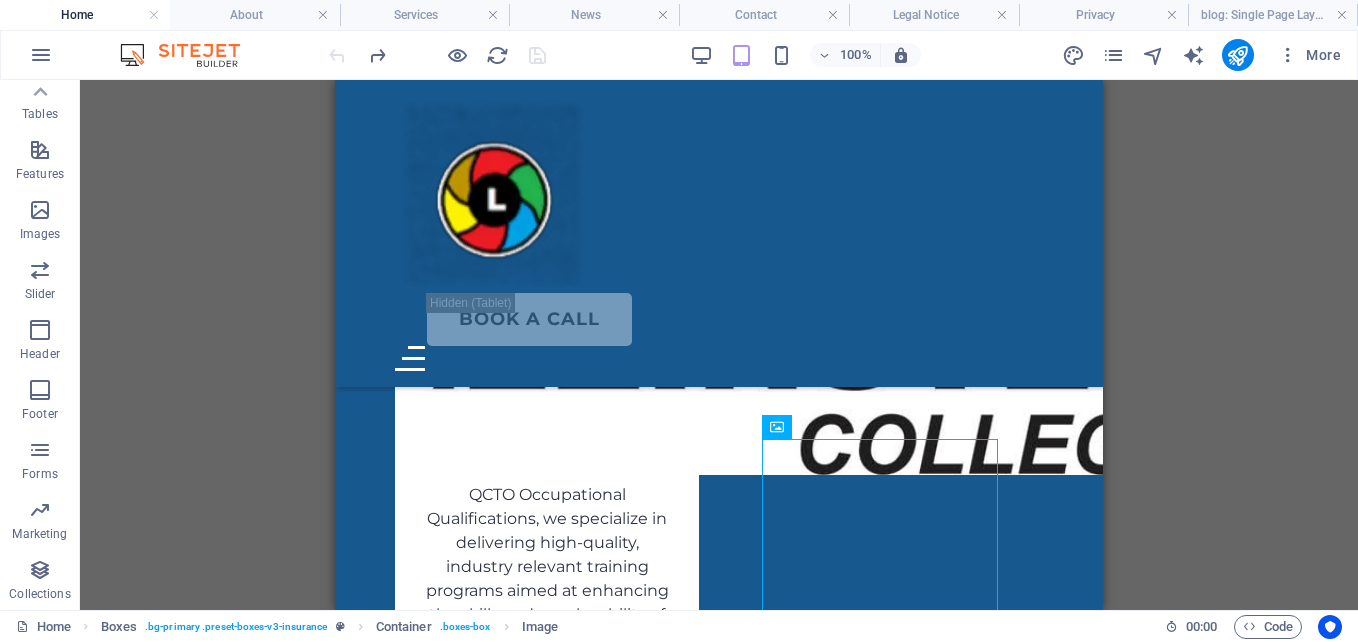 drag, startPoint x: 1440, startPoint y: 289, endPoint x: 1092, endPoint y: 209, distance: 357.07703 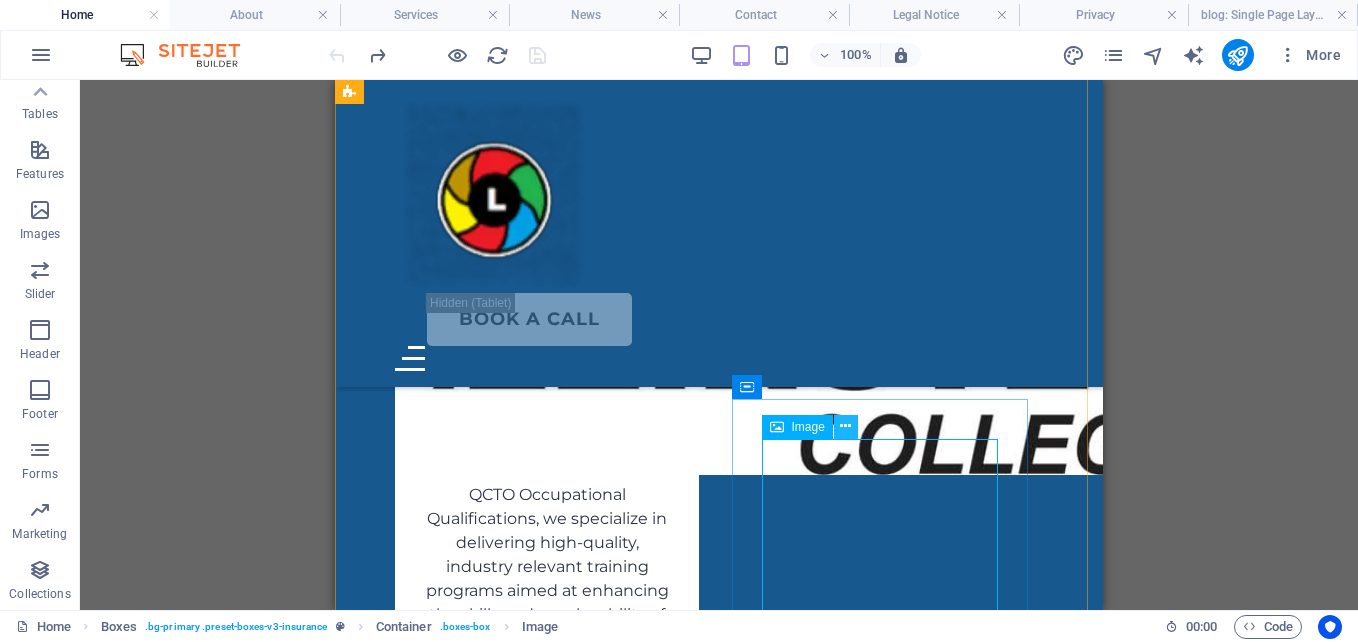 click at bounding box center (845, 426) 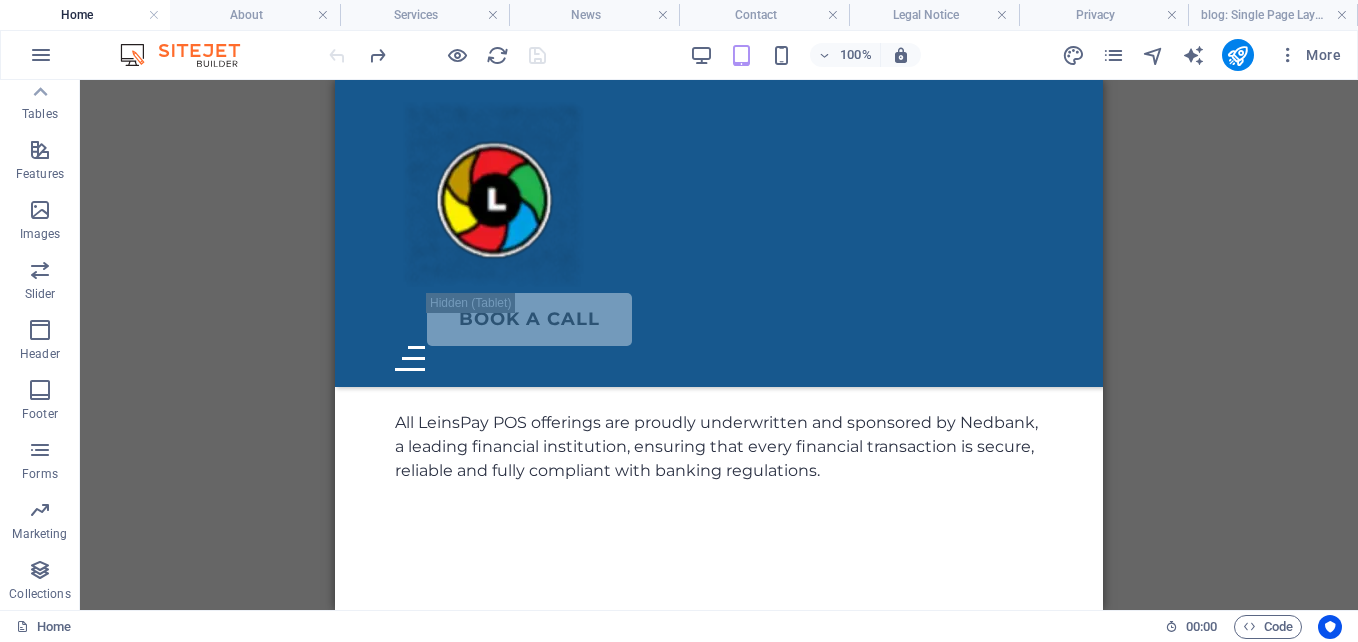 scroll, scrollTop: 9366, scrollLeft: 0, axis: vertical 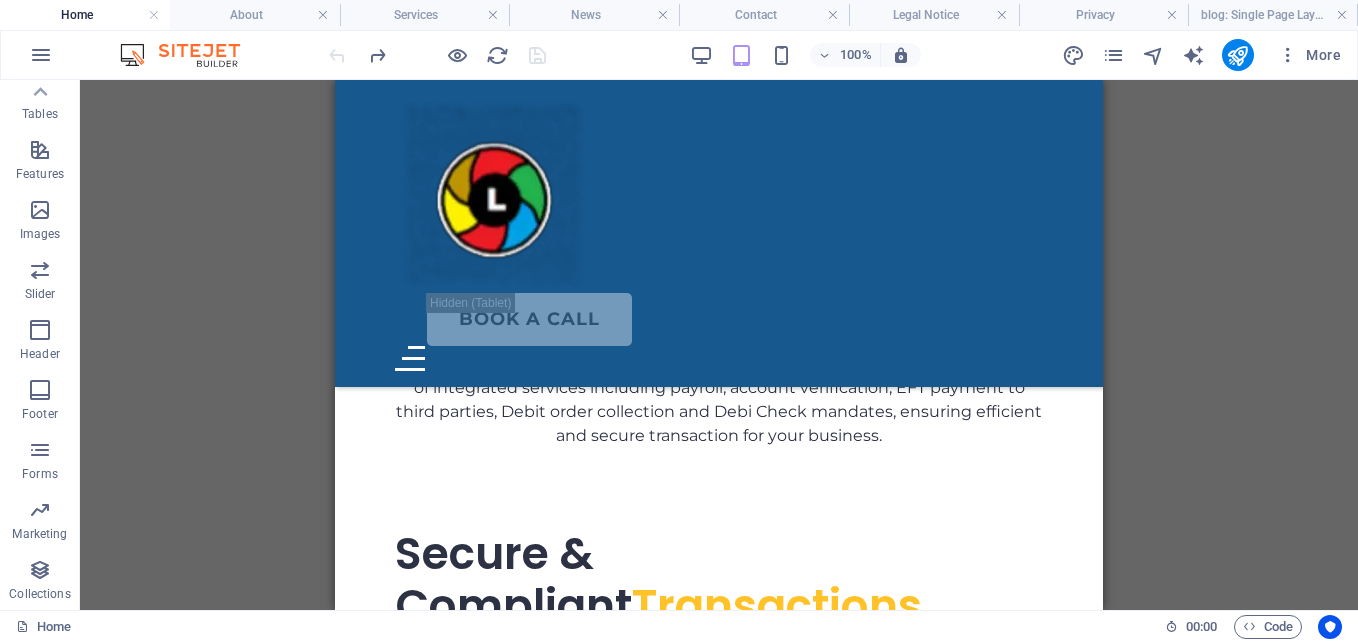 drag, startPoint x: 1093, startPoint y: 207, endPoint x: 1442, endPoint y: 613, distance: 535.3849 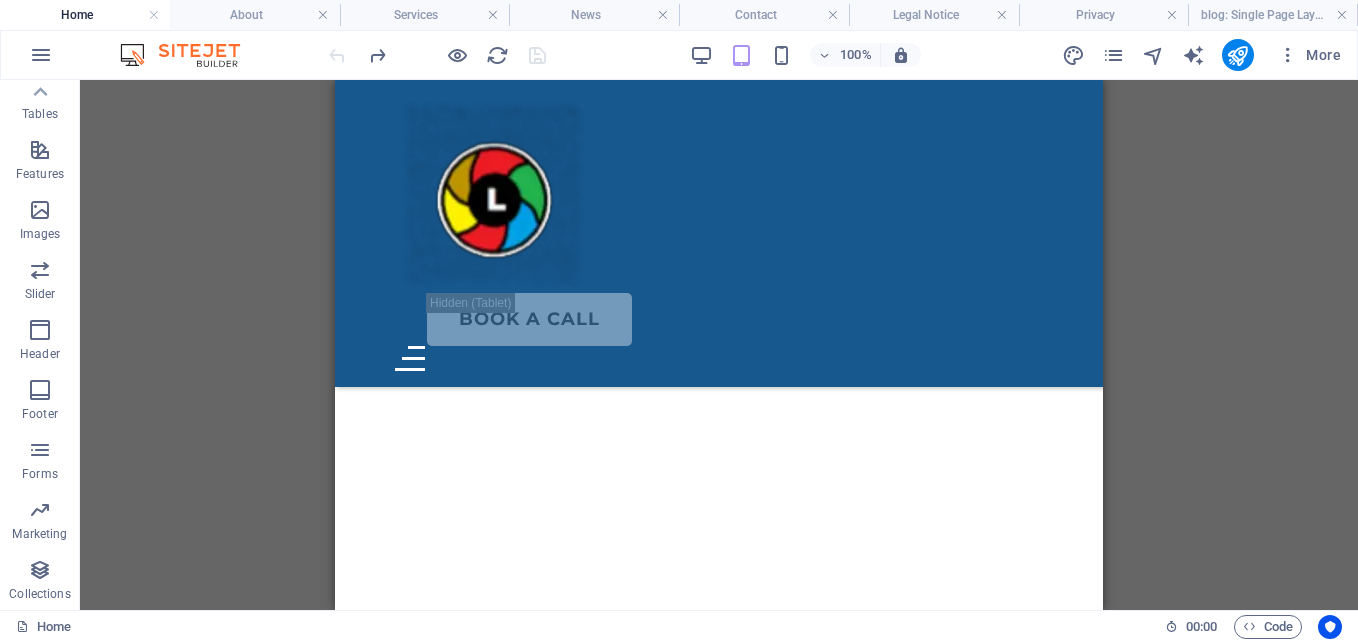 scroll, scrollTop: 7801, scrollLeft: 0, axis: vertical 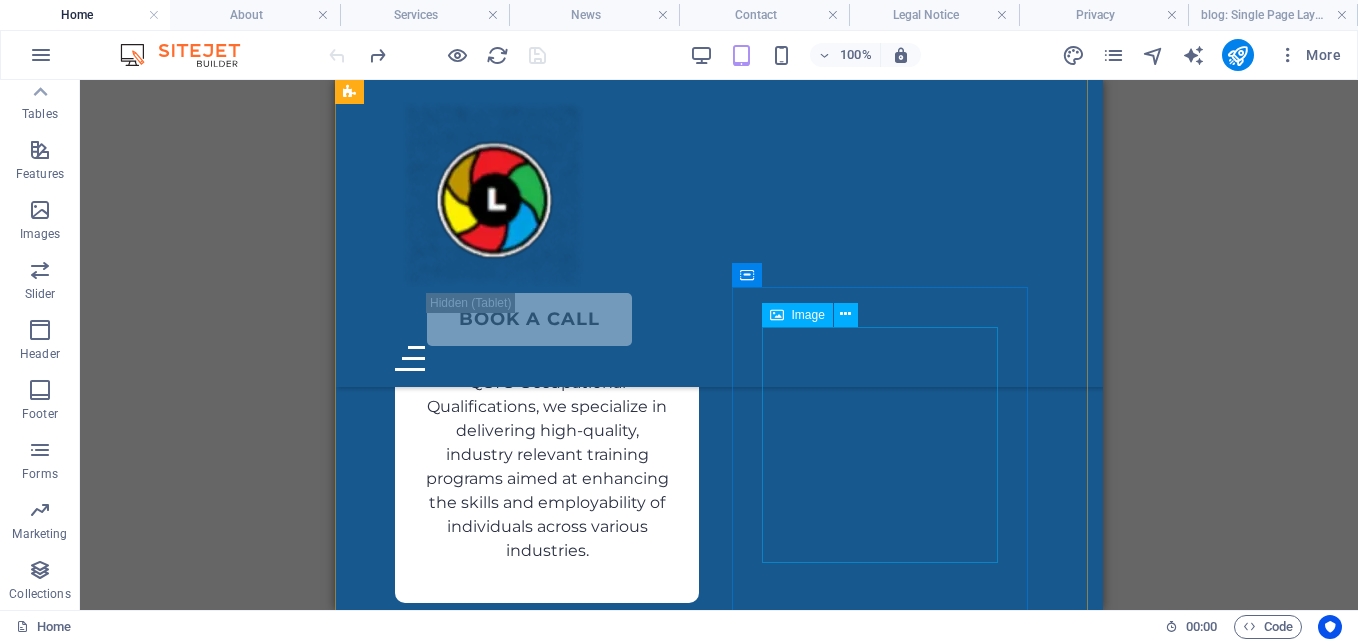 click at bounding box center [547, 2480] 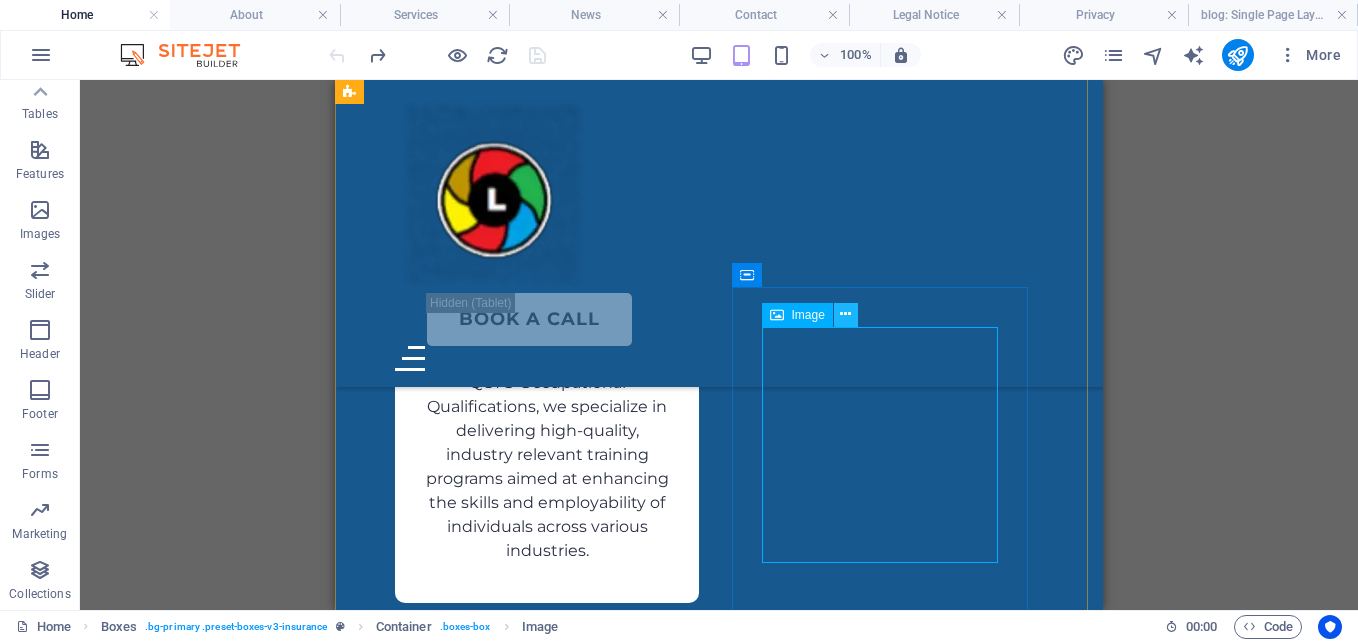 click at bounding box center [845, 314] 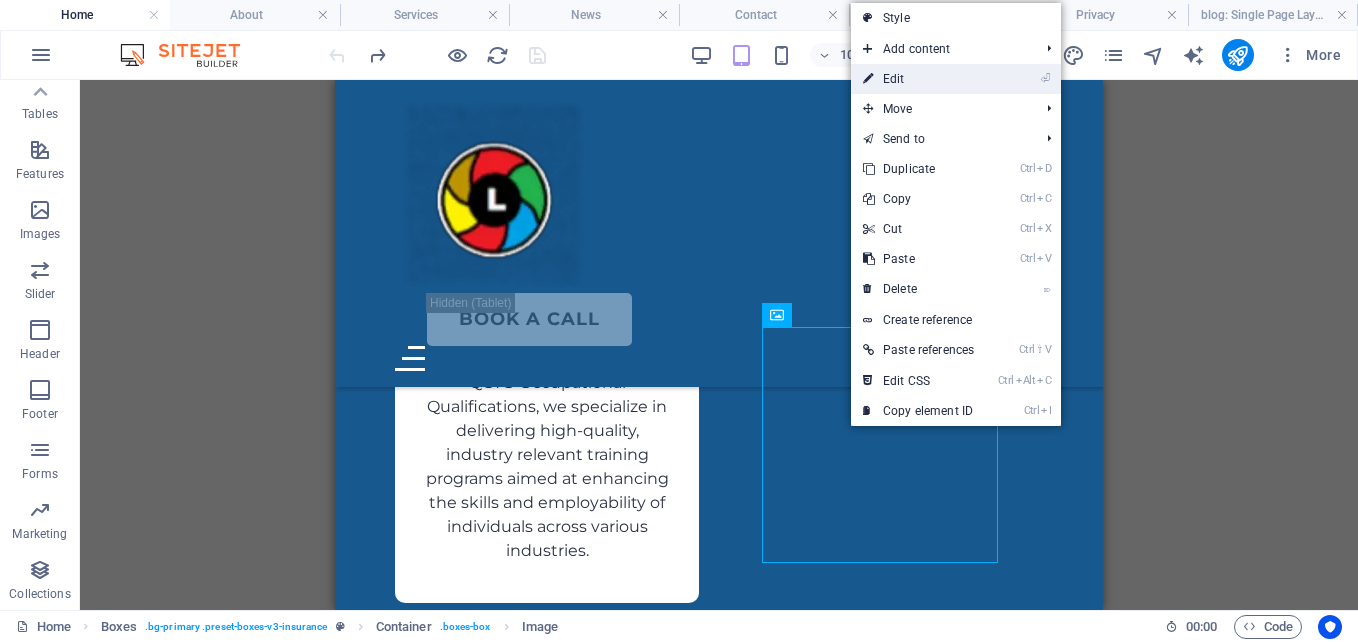 click on "⏎  Edit" at bounding box center [918, 79] 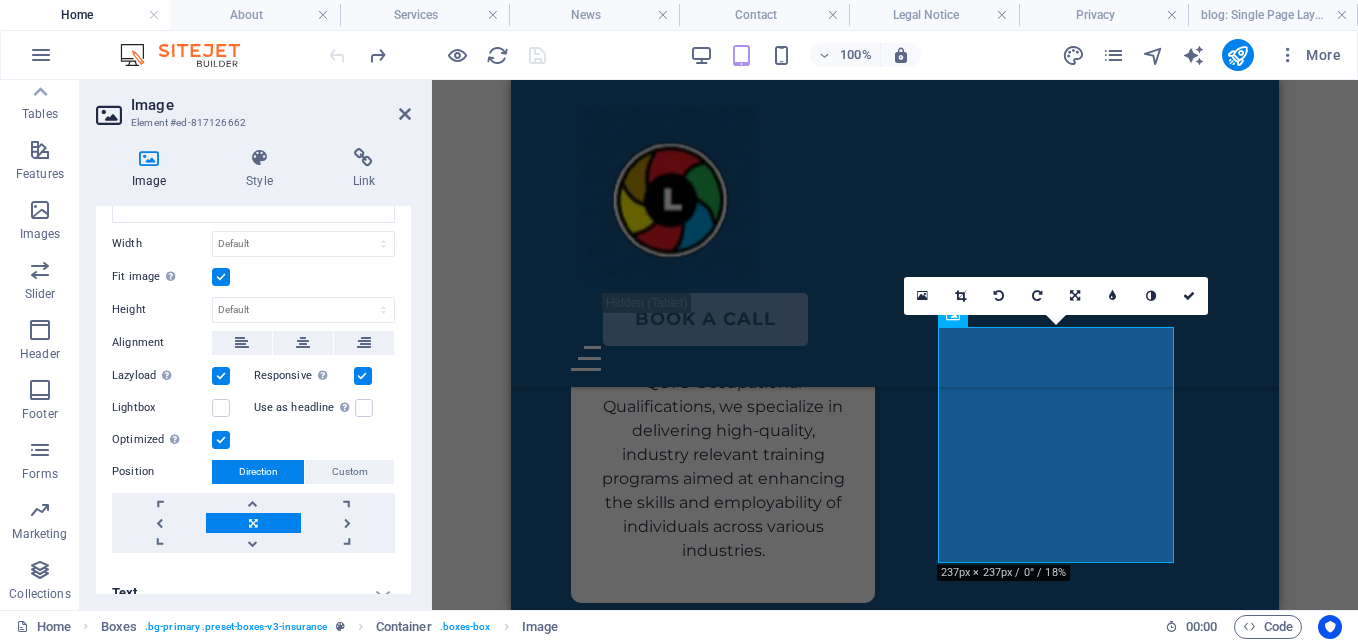 scroll, scrollTop: 337, scrollLeft: 0, axis: vertical 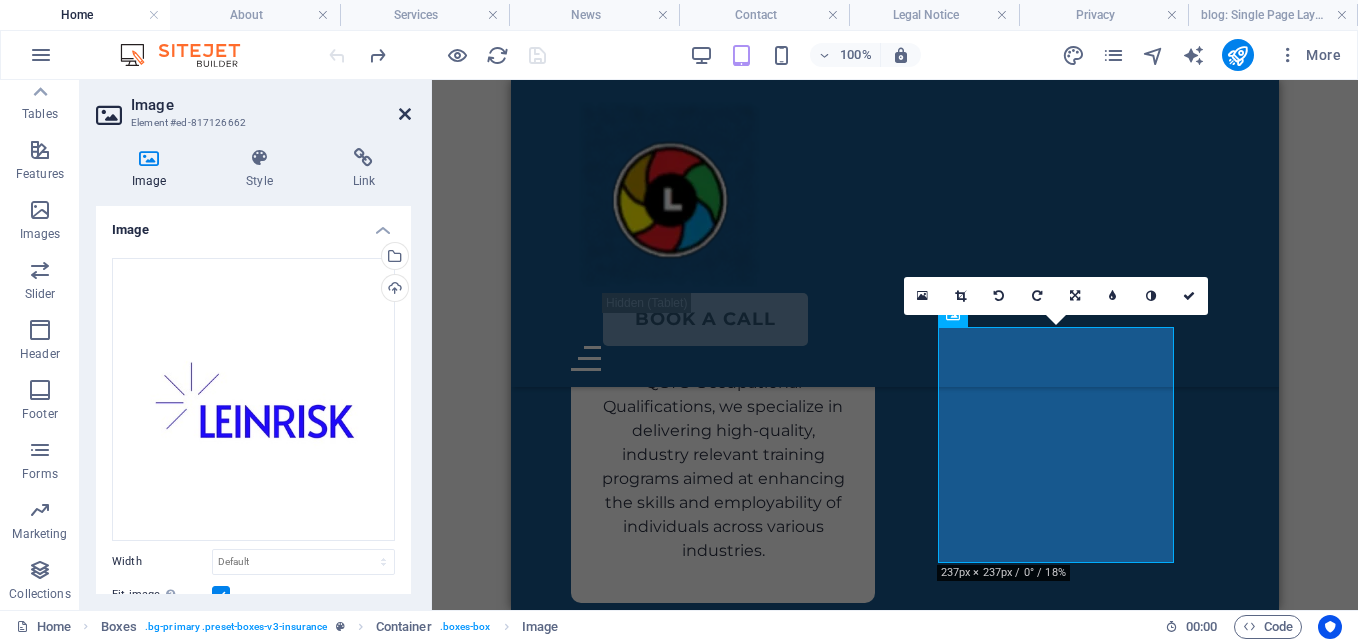 click at bounding box center (405, 114) 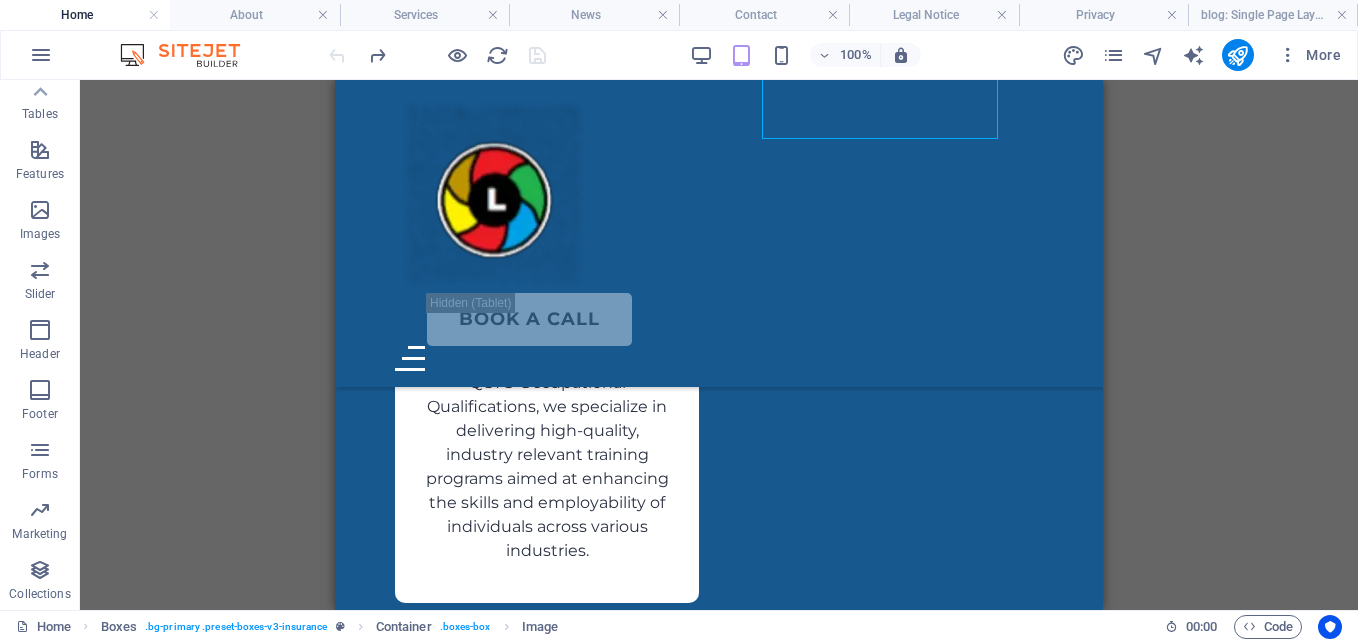 scroll, scrollTop: 2655, scrollLeft: 0, axis: vertical 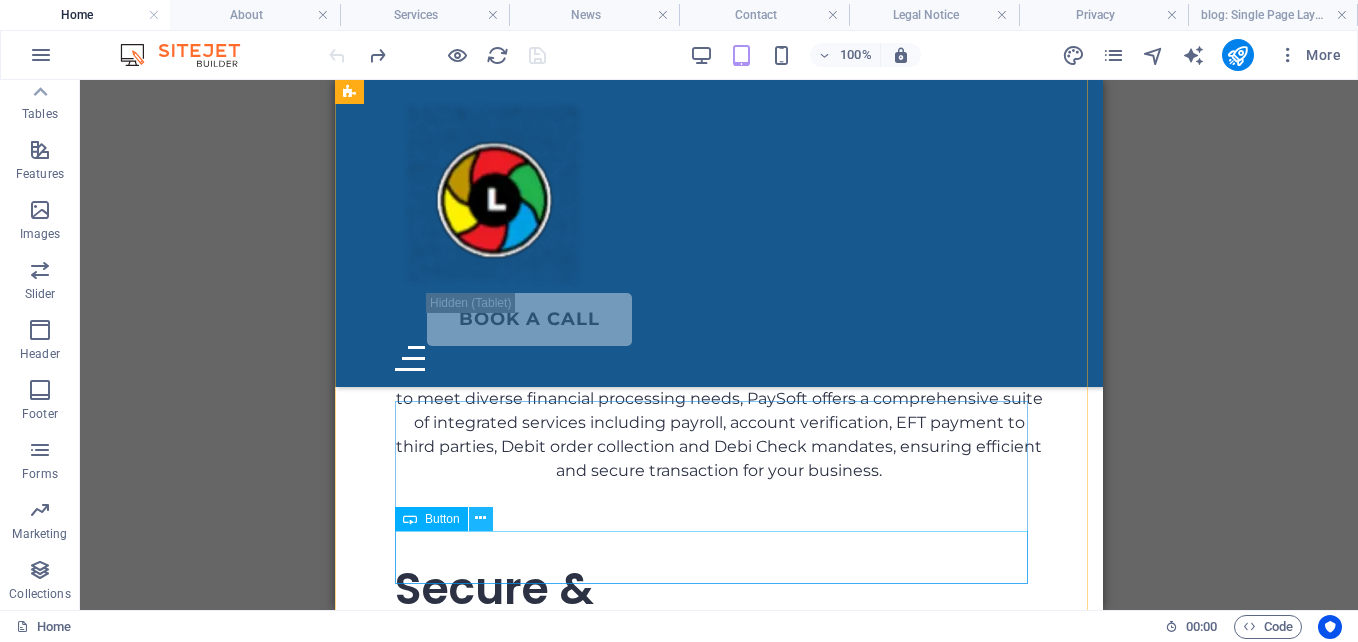 click at bounding box center [481, 519] 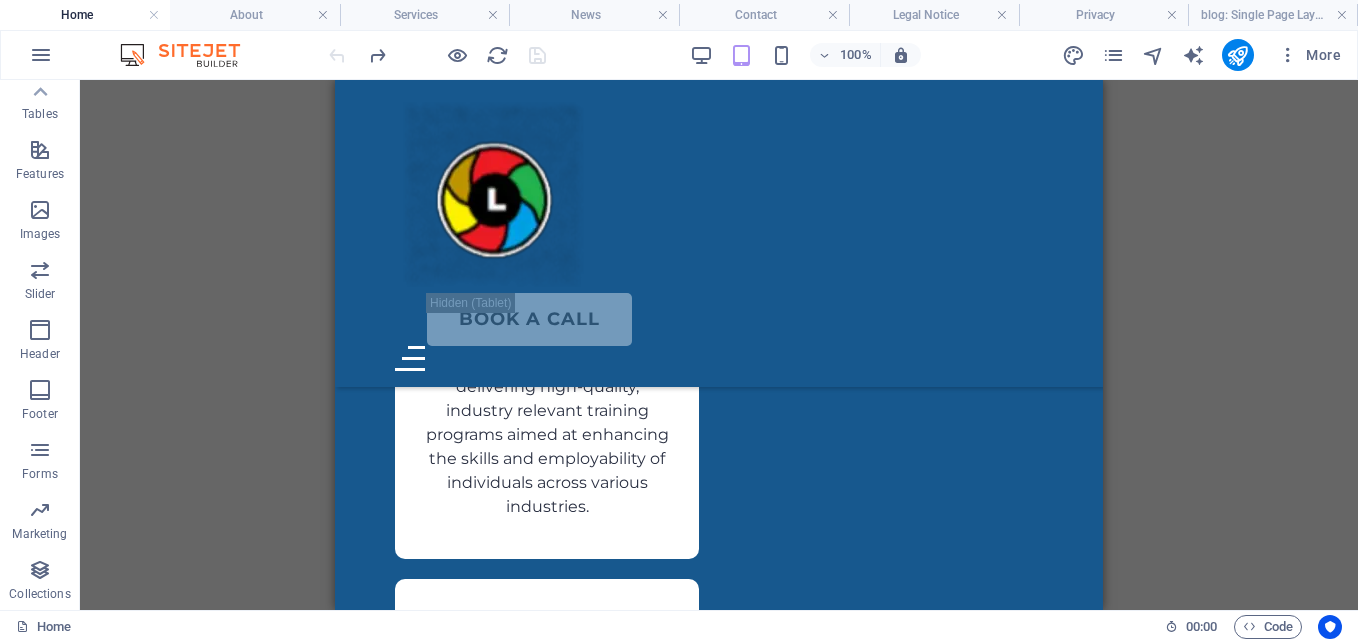 scroll, scrollTop: 1788, scrollLeft: 0, axis: vertical 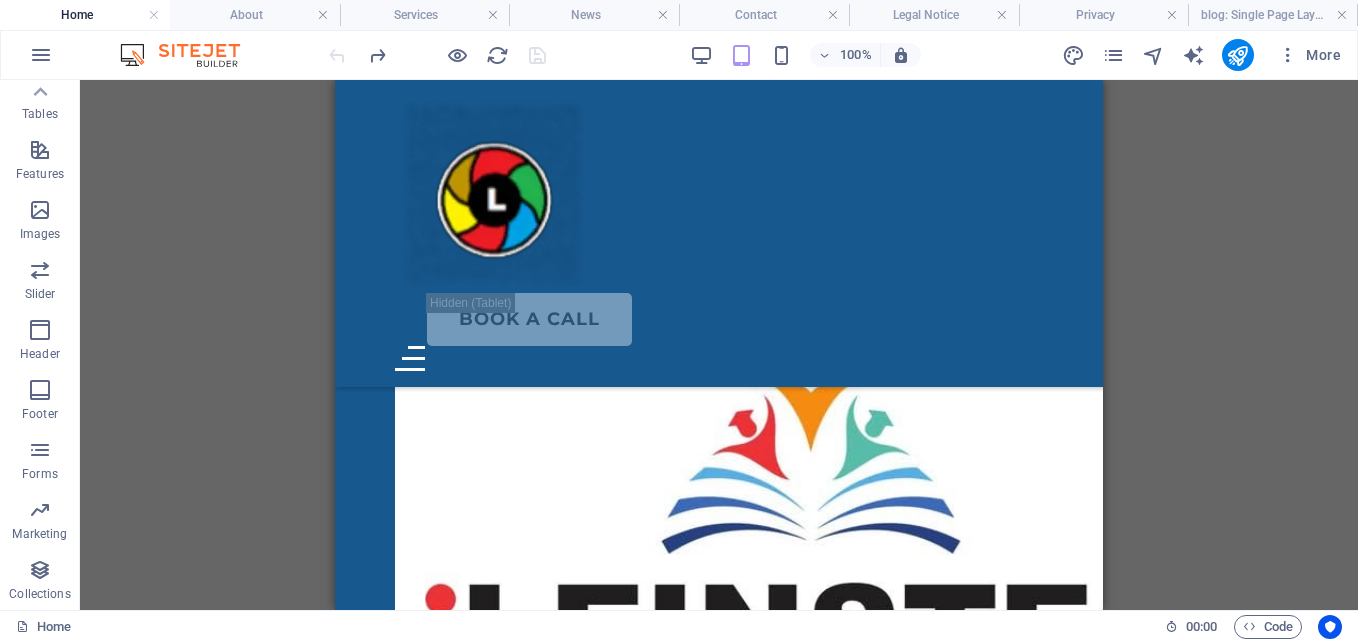 drag, startPoint x: 1098, startPoint y: 536, endPoint x: 1446, endPoint y: 278, distance: 433.20663 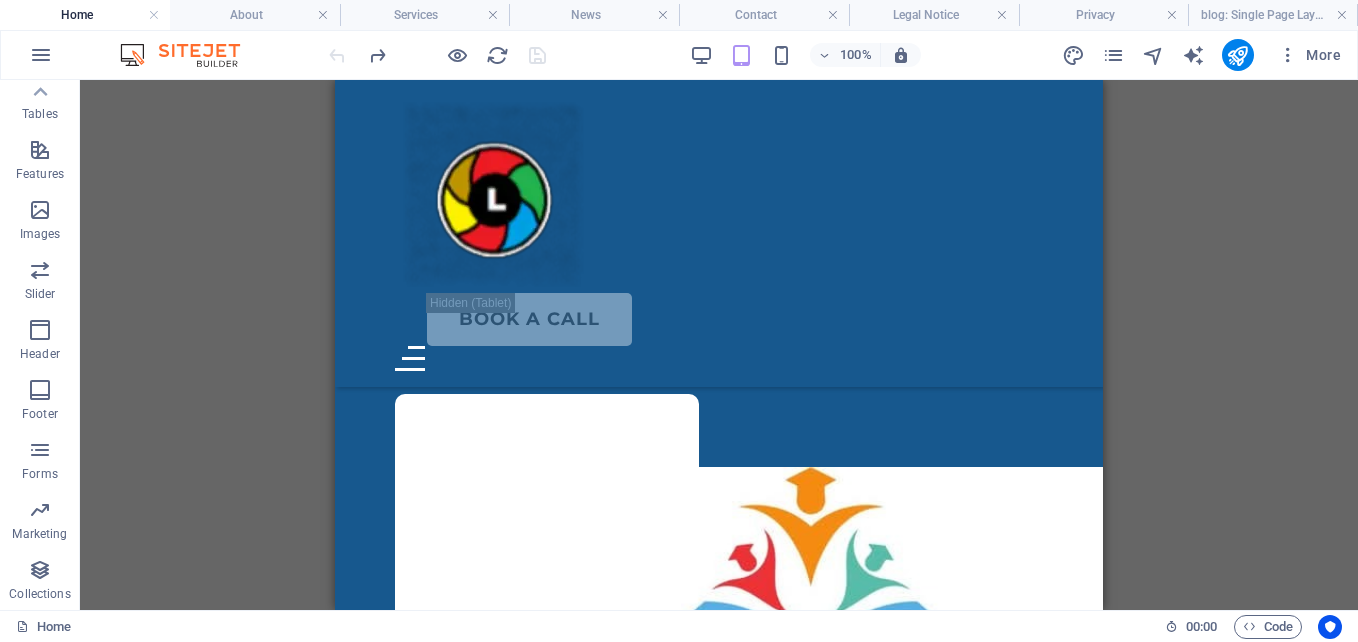 scroll, scrollTop: 1632, scrollLeft: 0, axis: vertical 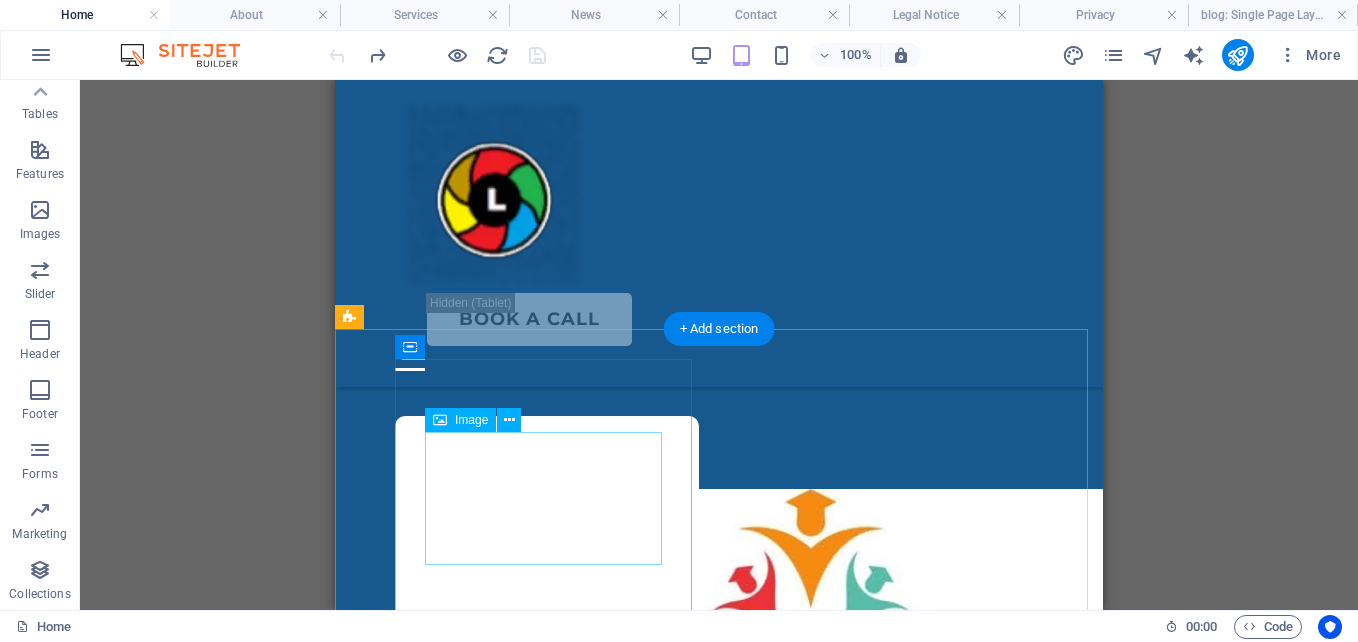 click at bounding box center (547, 705) 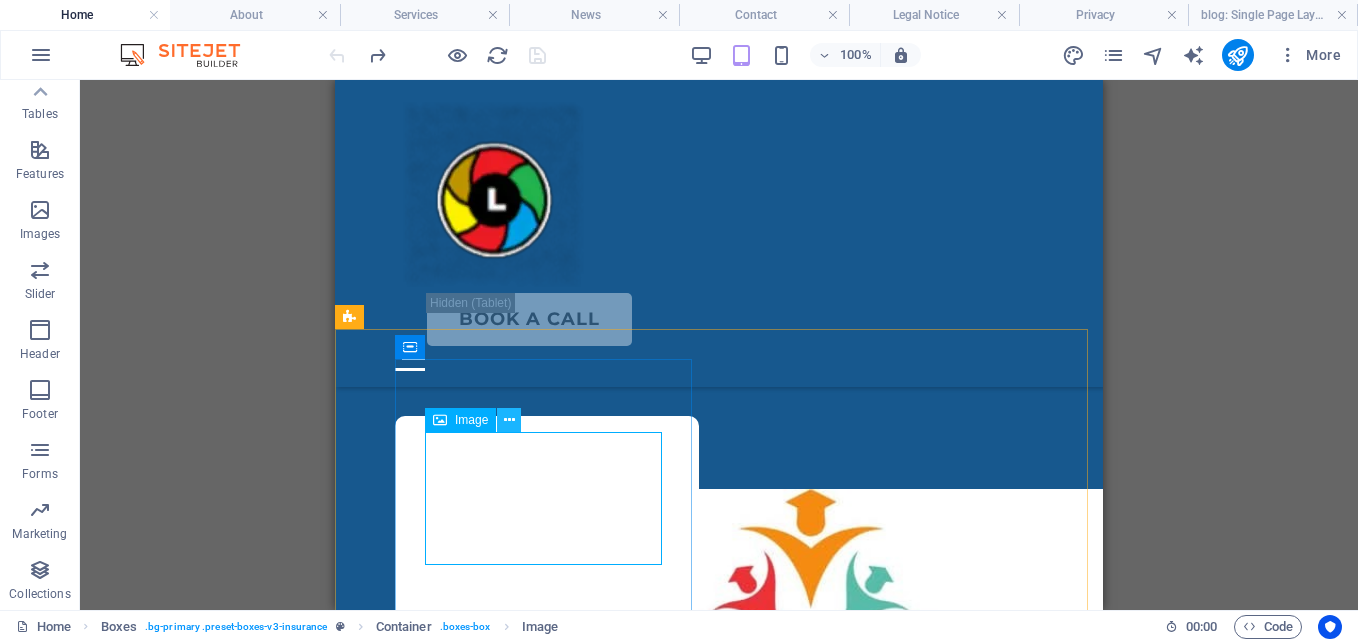 click at bounding box center [509, 420] 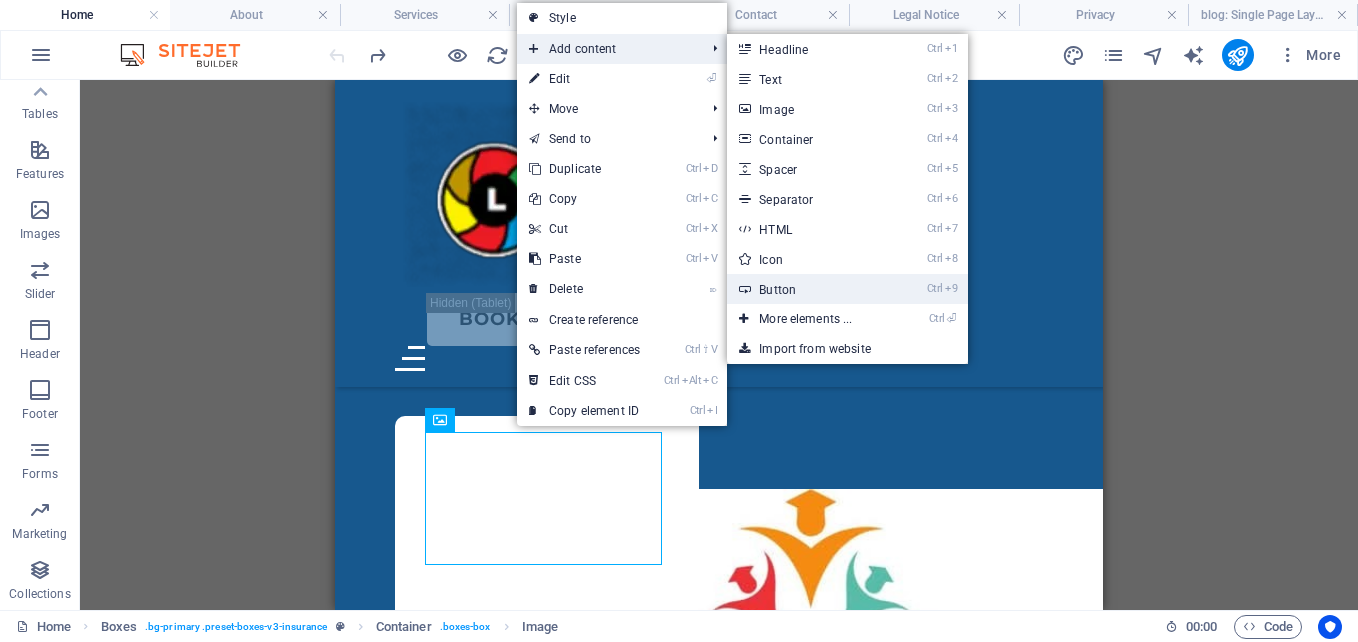 click on "Ctrl 9  Button" at bounding box center (809, 289) 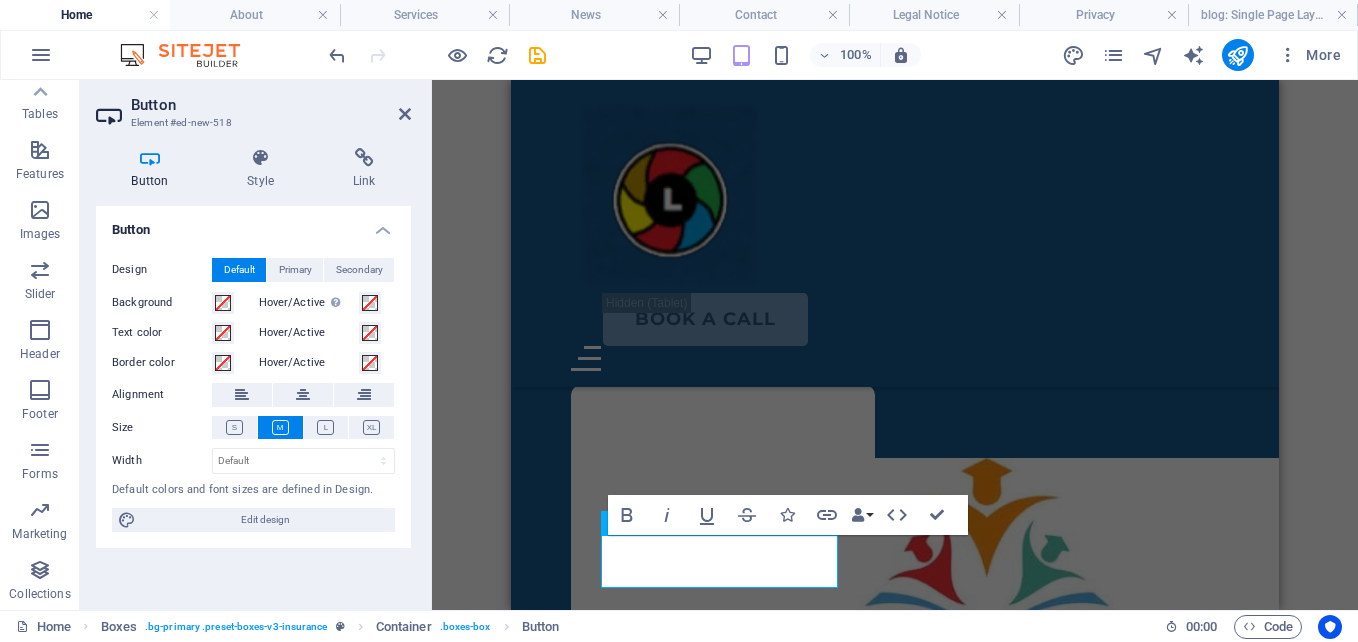scroll, scrollTop: 1640, scrollLeft: 0, axis: vertical 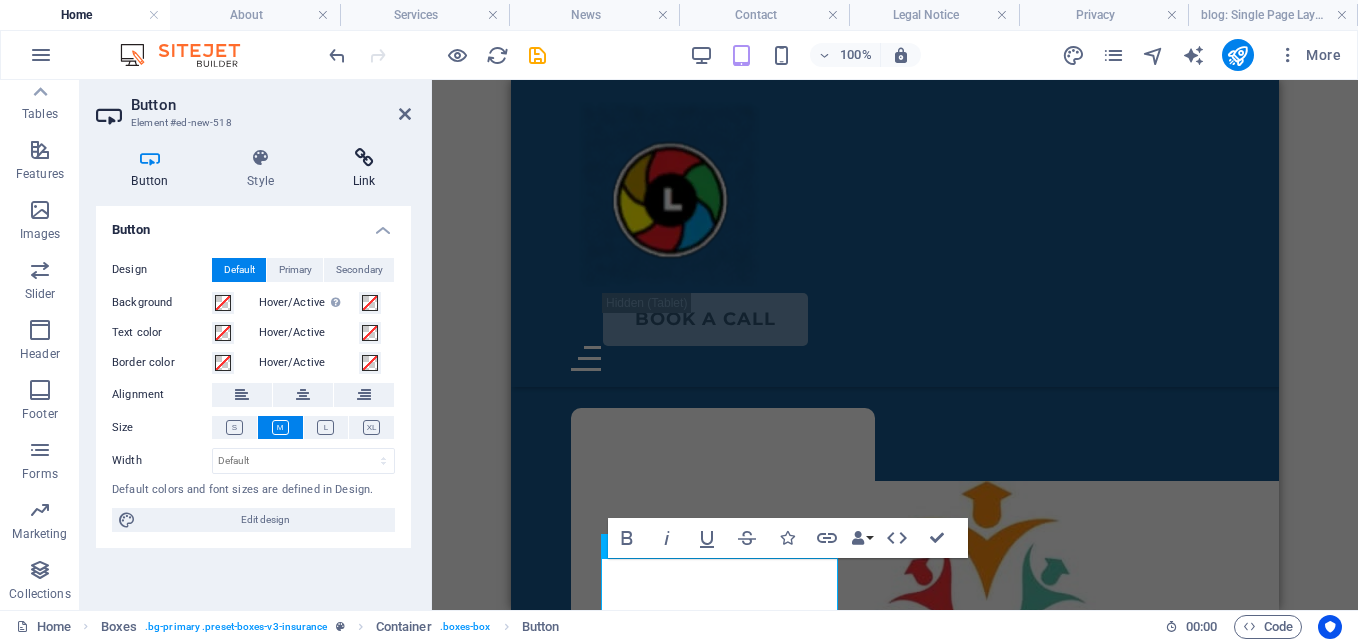 click on "Link" at bounding box center [364, 169] 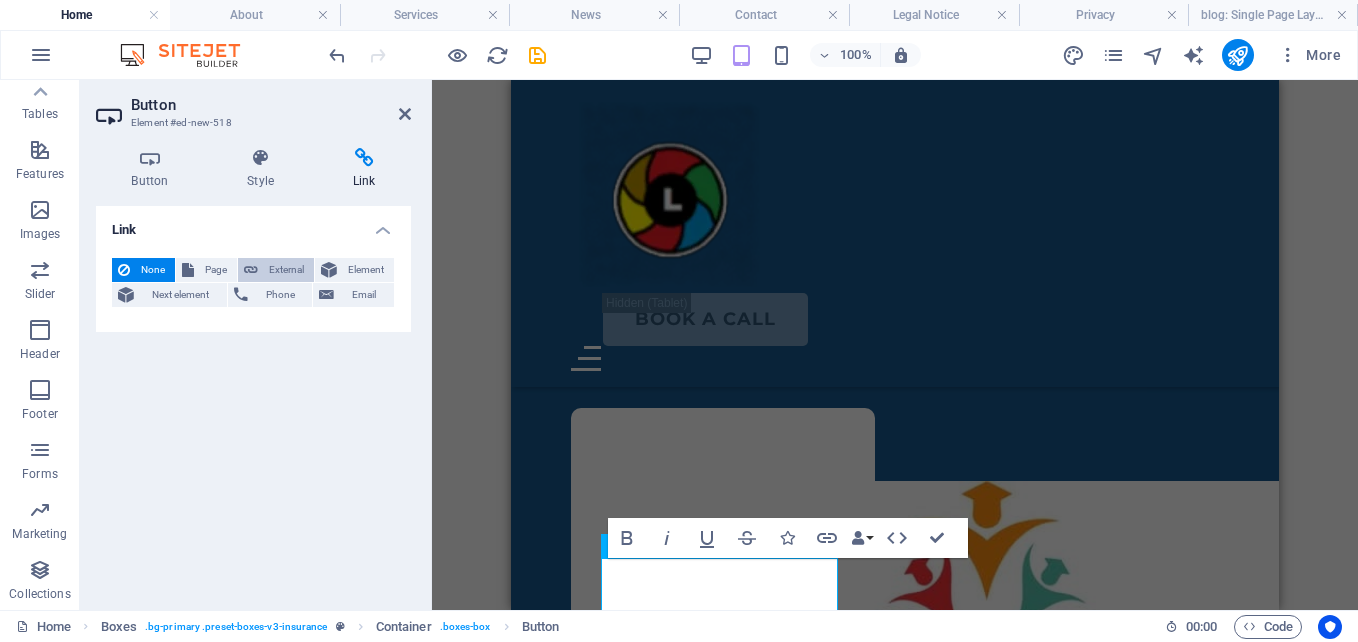 click on "External" at bounding box center [286, 270] 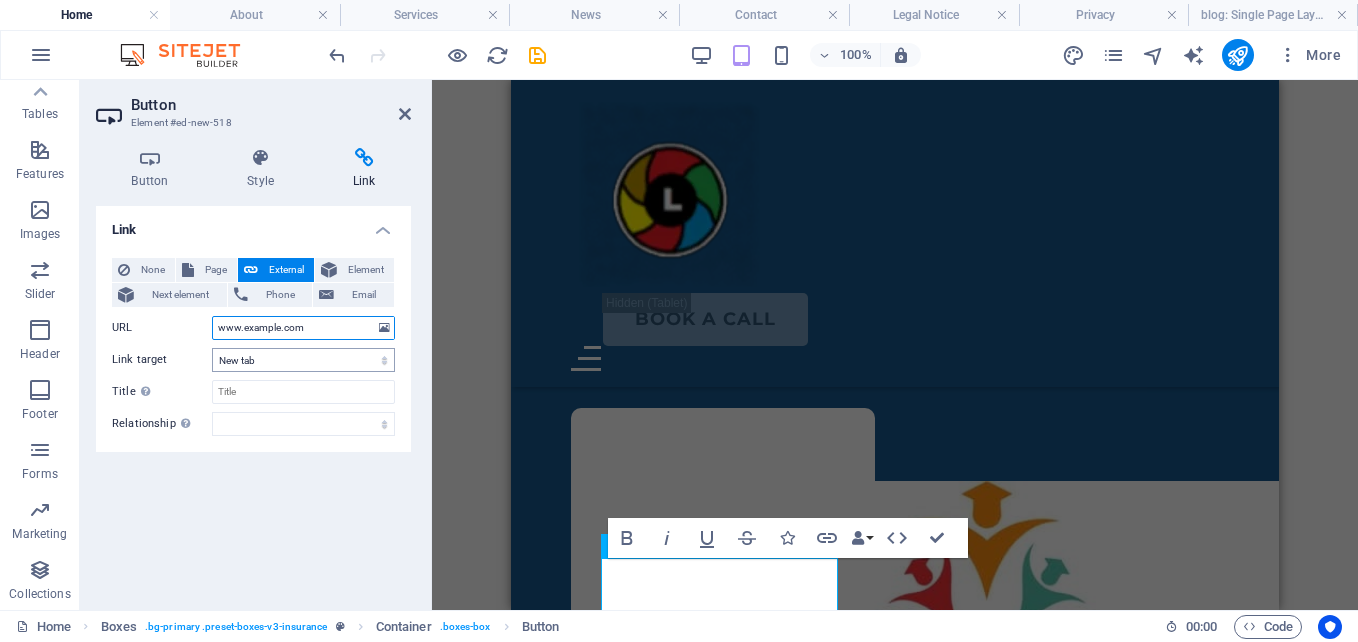 type on "www.example.com" 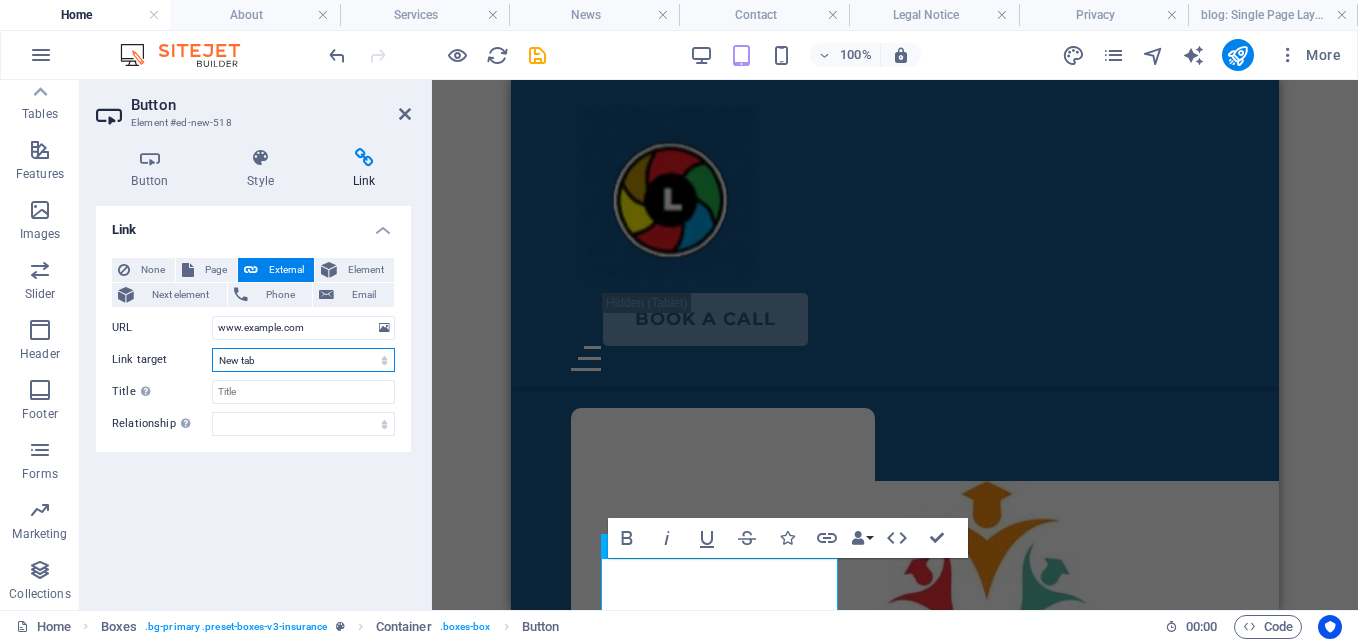 click on "New tab Same tab Overlay" at bounding box center [303, 360] 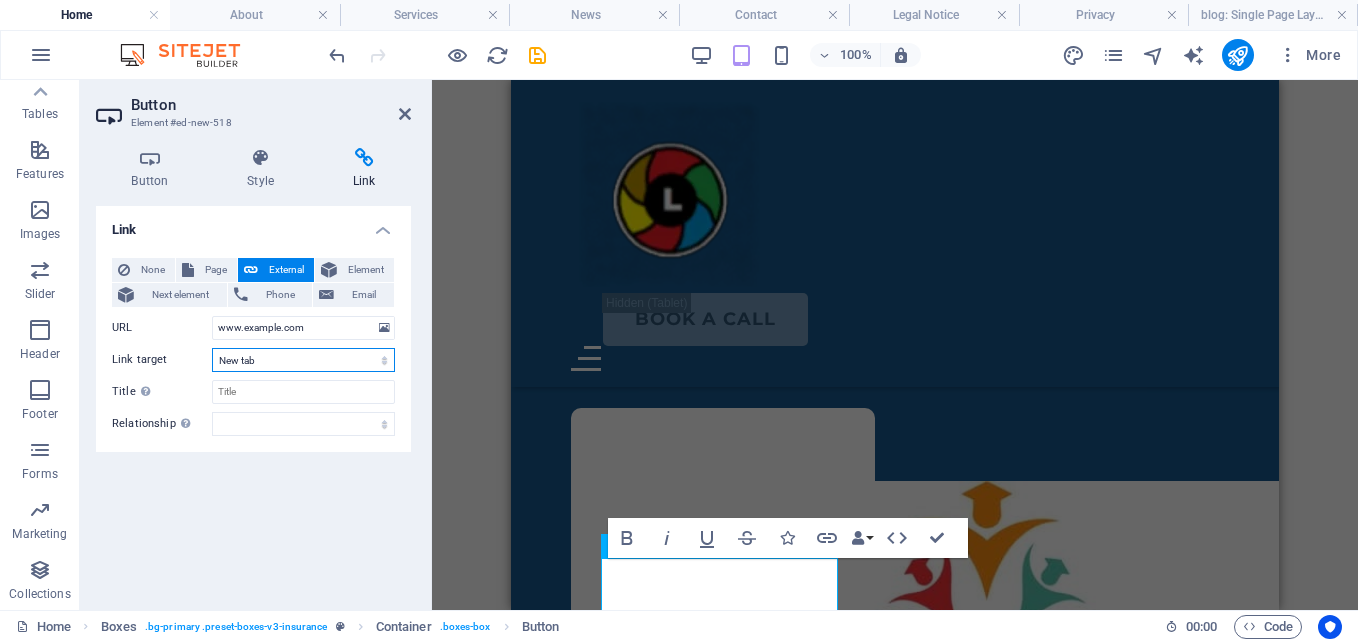 select on "overlay" 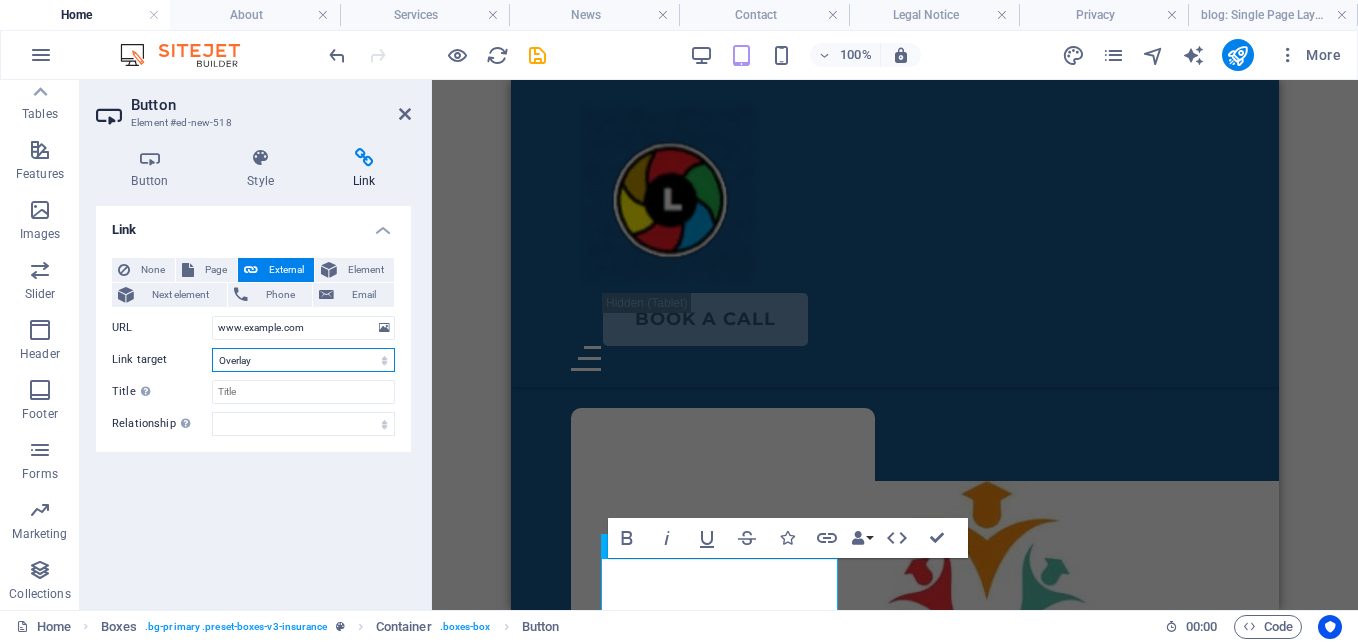click on "New tab Same tab Overlay" at bounding box center (303, 360) 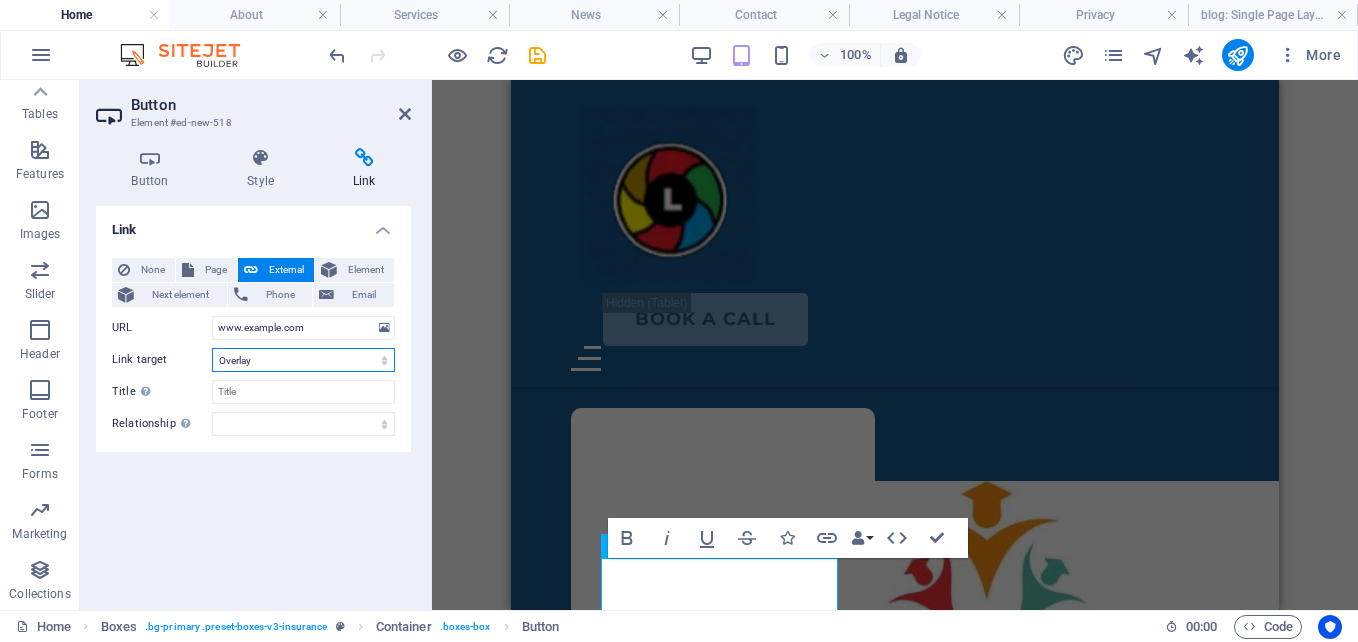 click on "New tab Same tab Overlay" at bounding box center (303, 360) 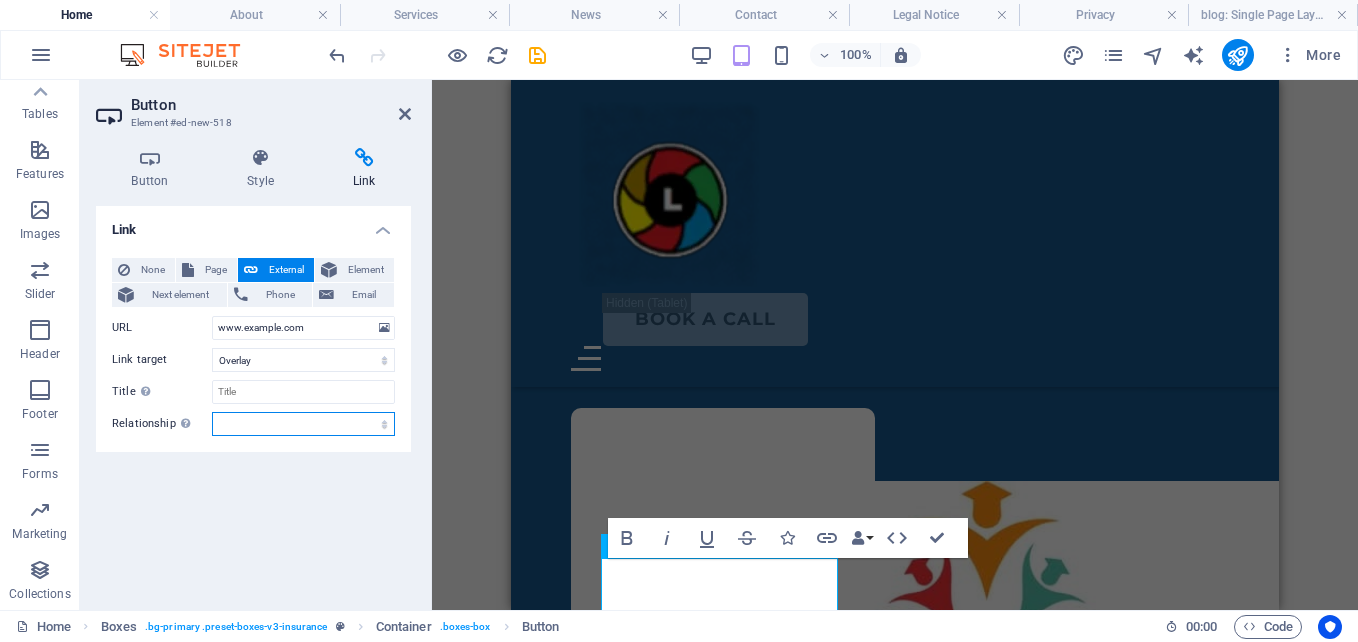 click on "alternate author bookmark external help license next nofollow noreferrer noopener prev search tag" at bounding box center [303, 424] 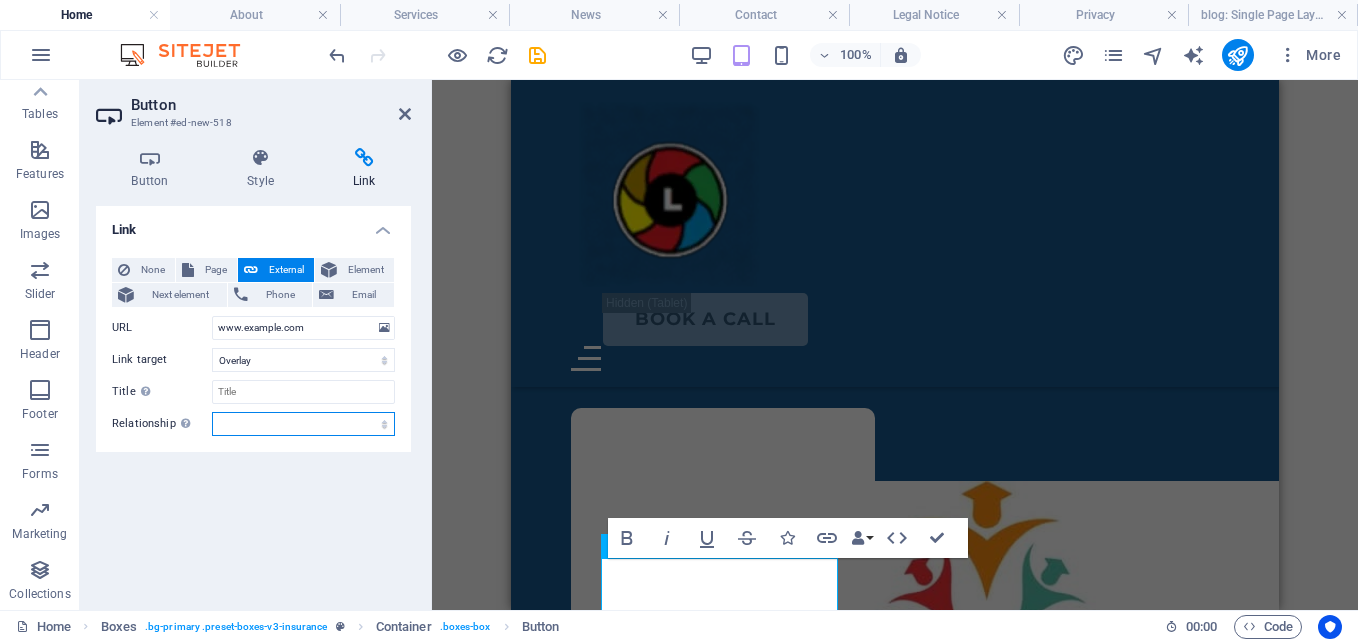 select on "external" 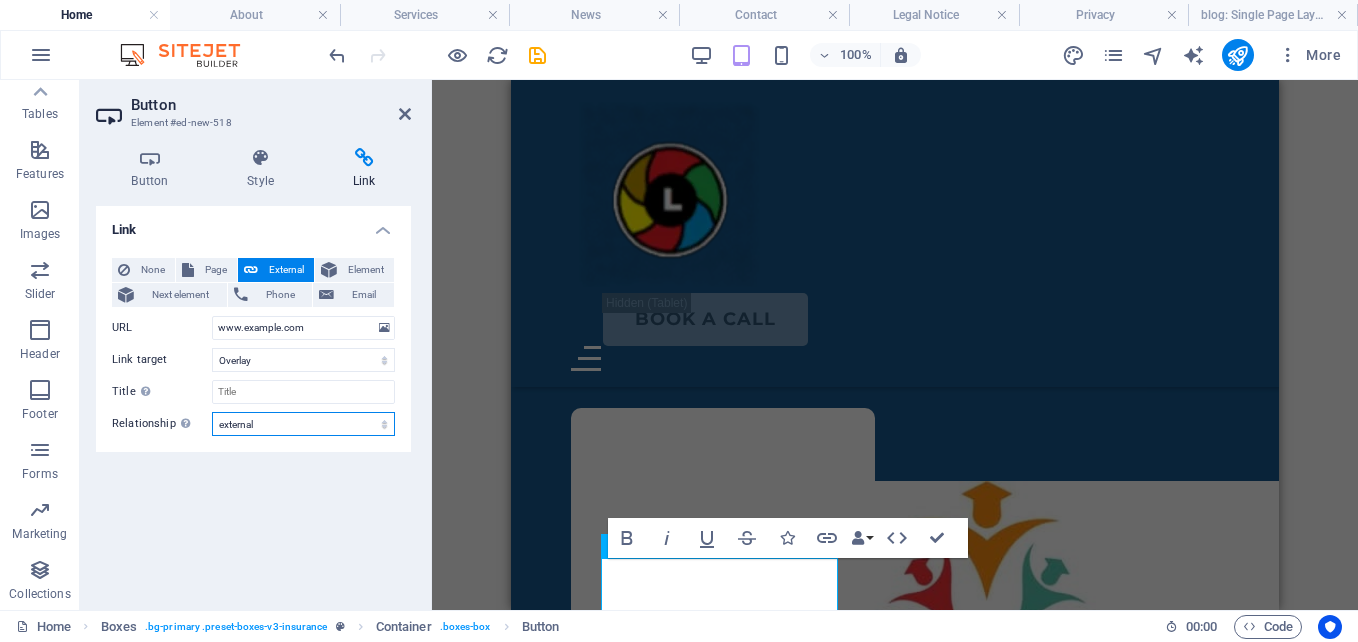 click on "alternate author bookmark external help license next nofollow noreferrer noopener prev search tag" at bounding box center (303, 424) 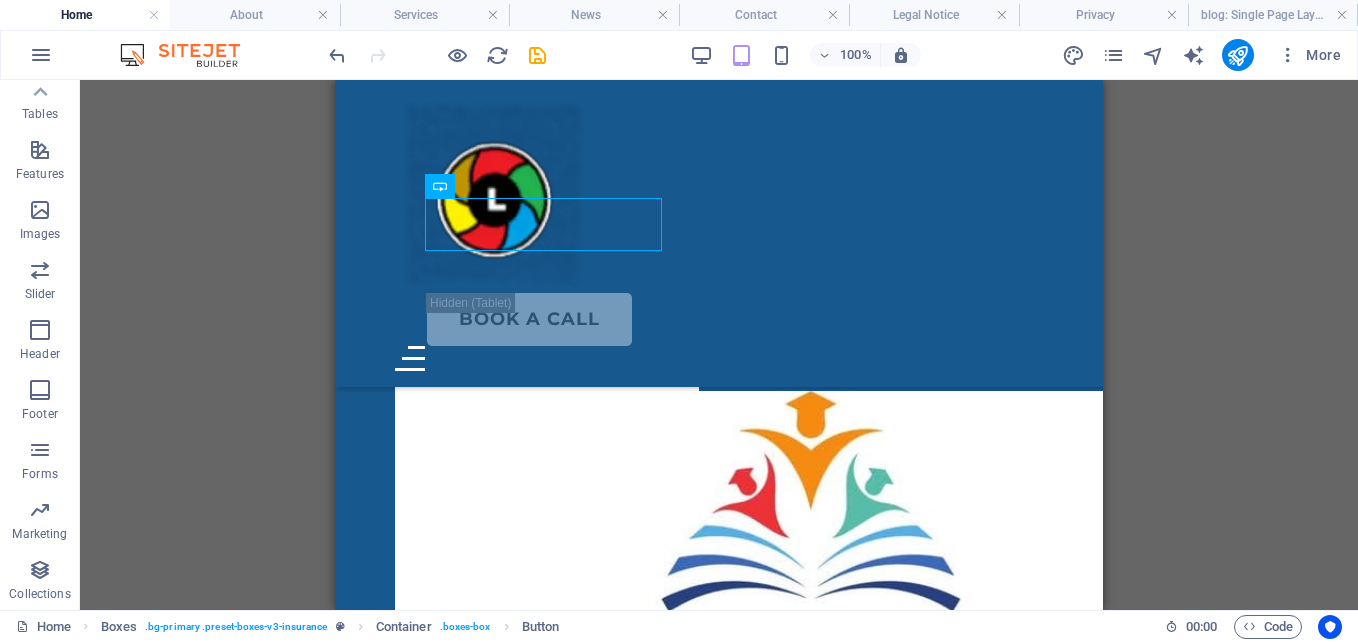 scroll, scrollTop: 1640, scrollLeft: 0, axis: vertical 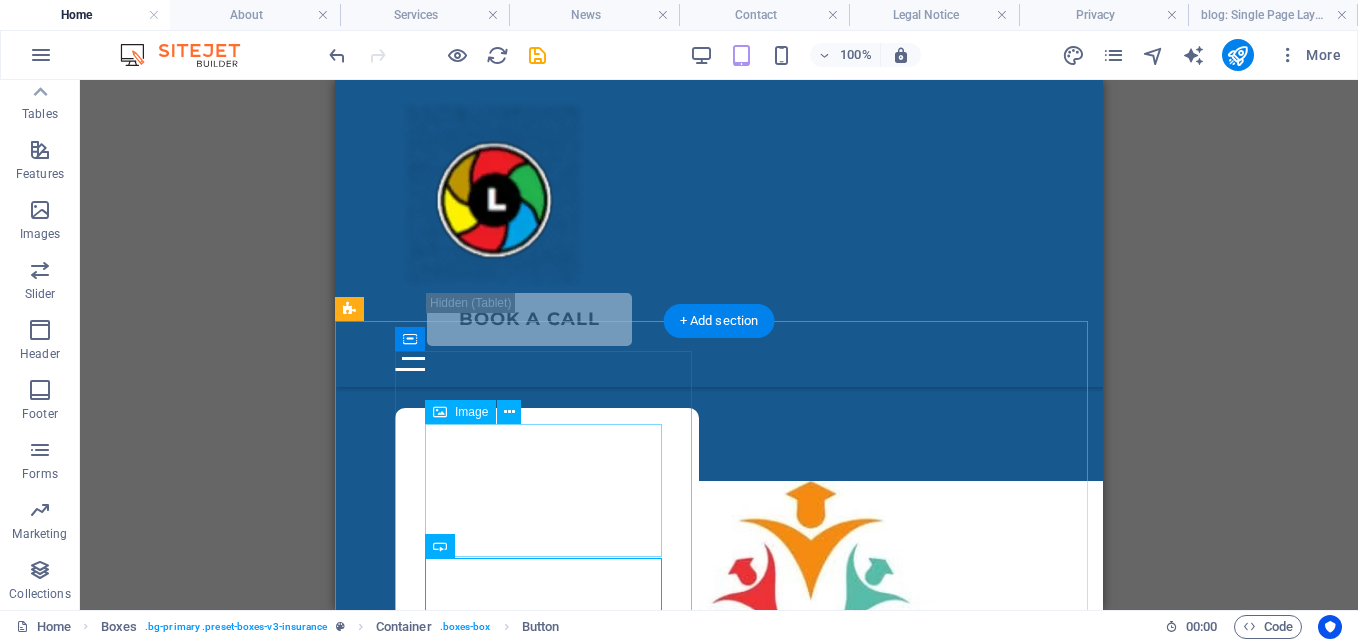 click at bounding box center (547, 697) 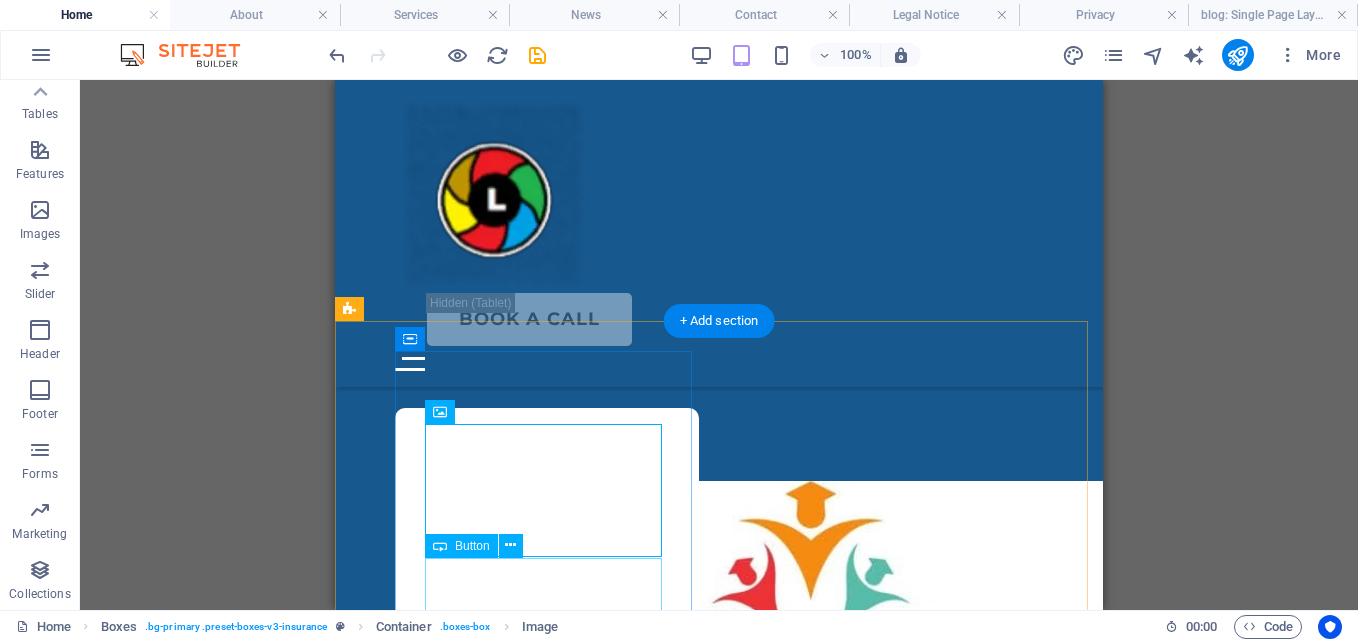 click on "Button label" at bounding box center [547, 940] 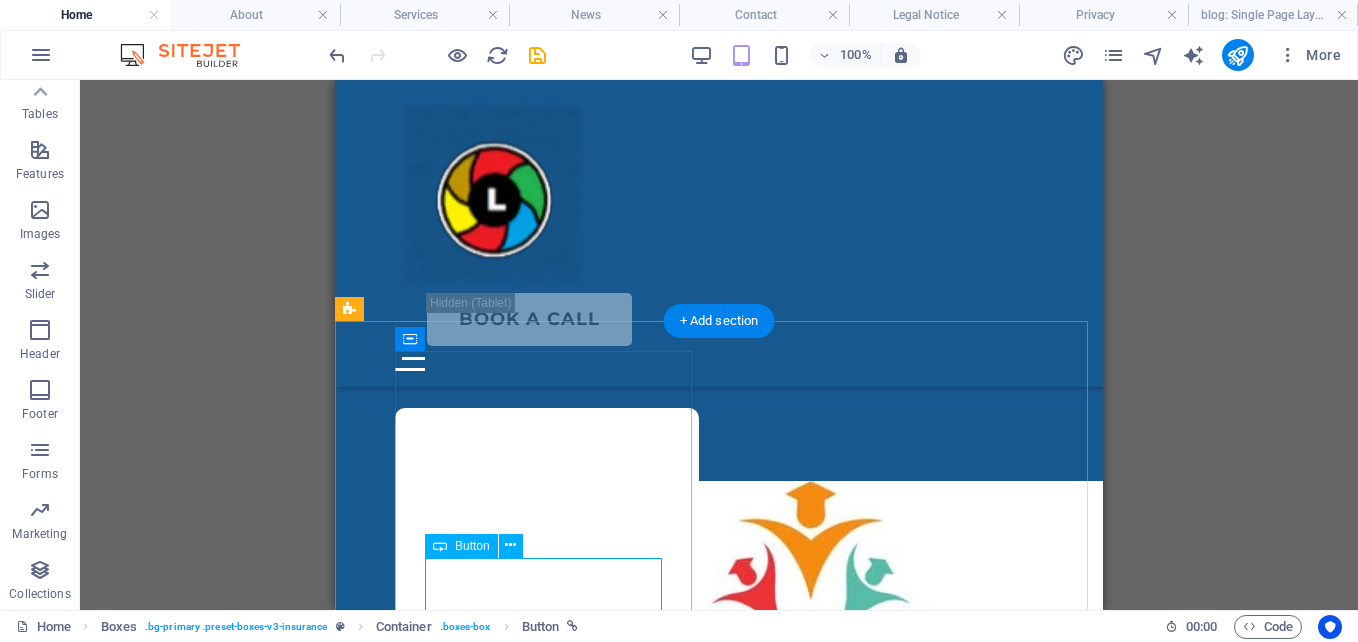 click on "Button label" at bounding box center [547, 940] 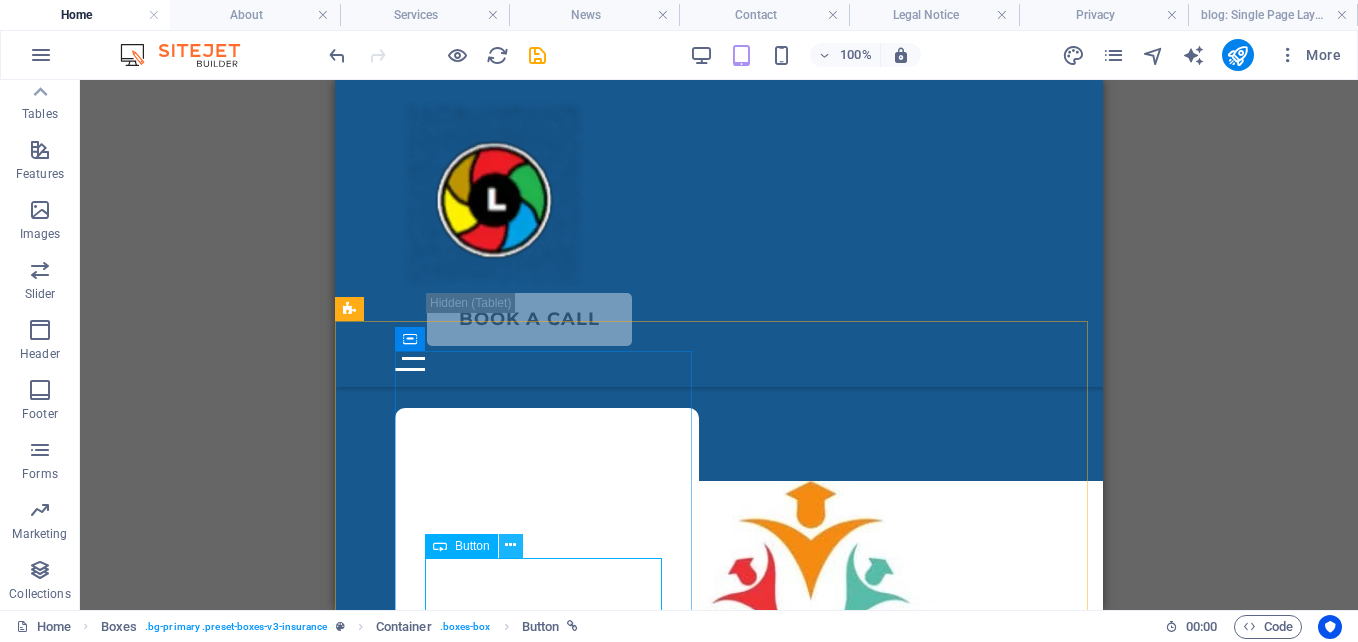 click at bounding box center [510, 545] 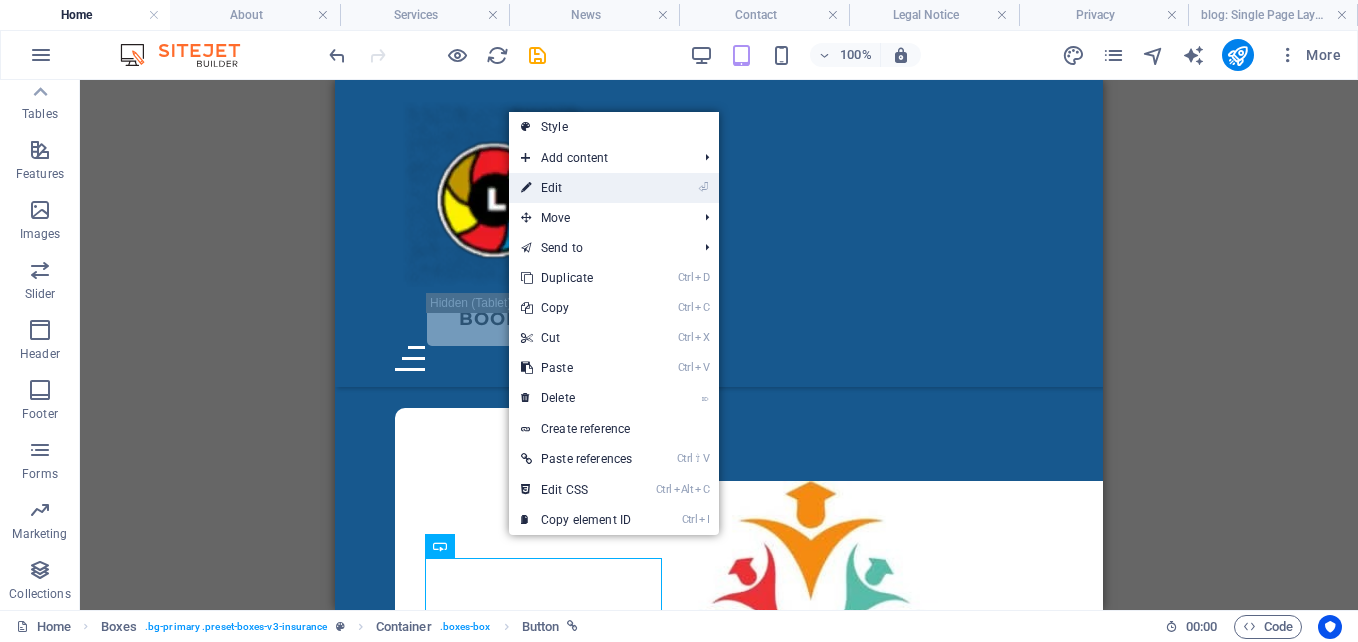 click on "⏎  Edit" at bounding box center [576, 188] 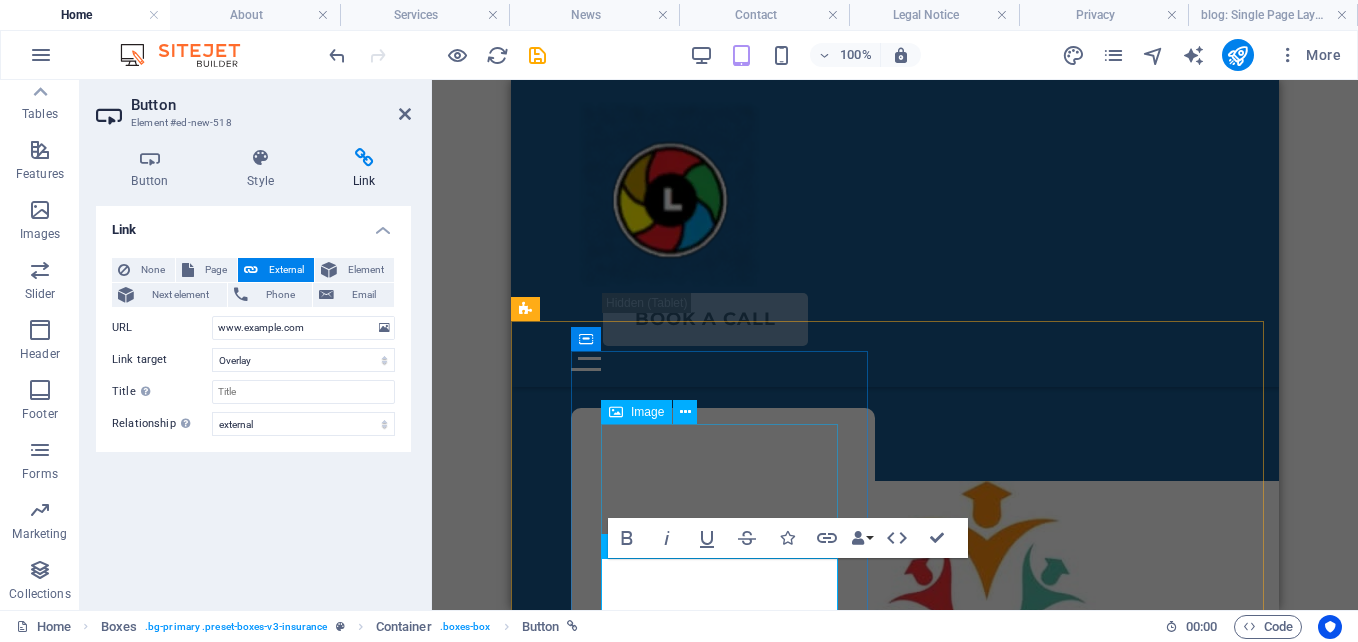 click at bounding box center (723, 697) 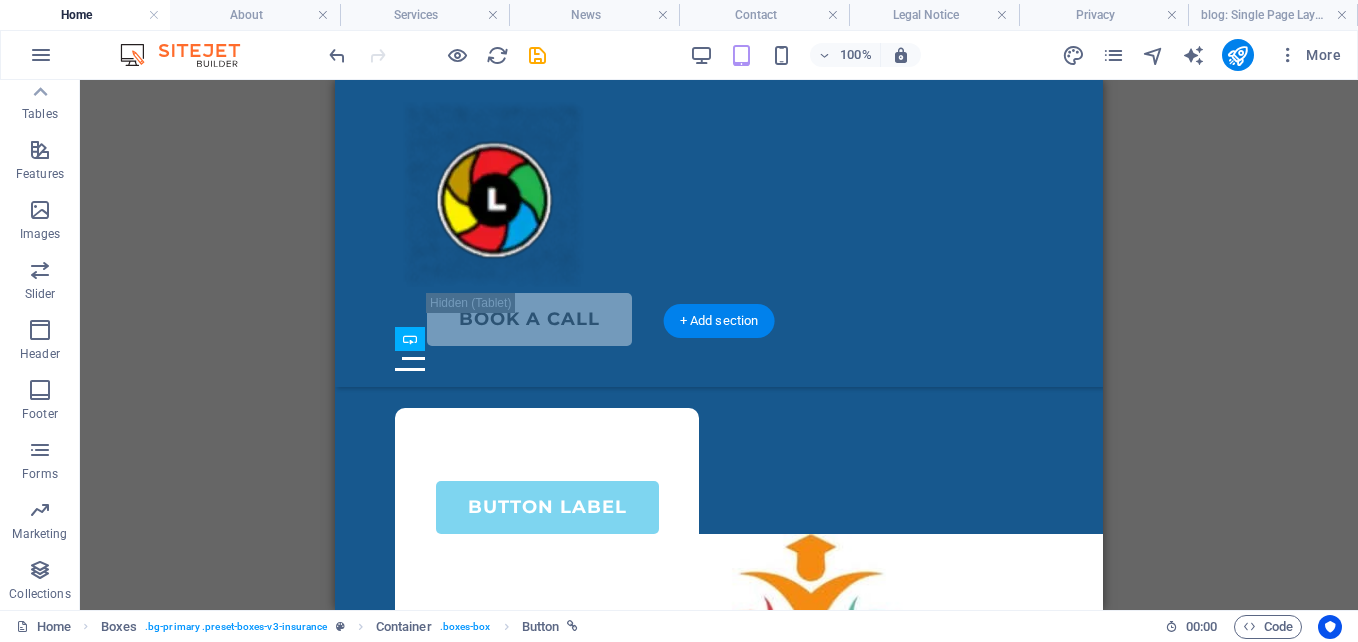 drag, startPoint x: 568, startPoint y: 579, endPoint x: 550, endPoint y: 515, distance: 66.48308 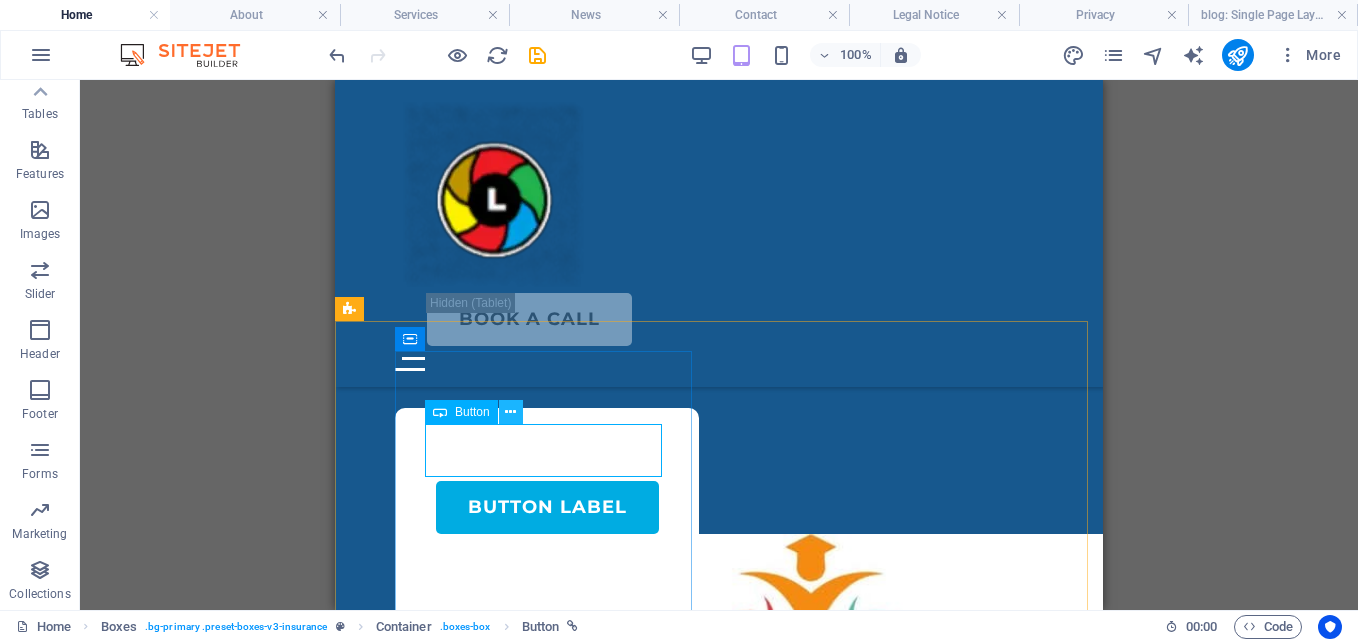 click at bounding box center [510, 412] 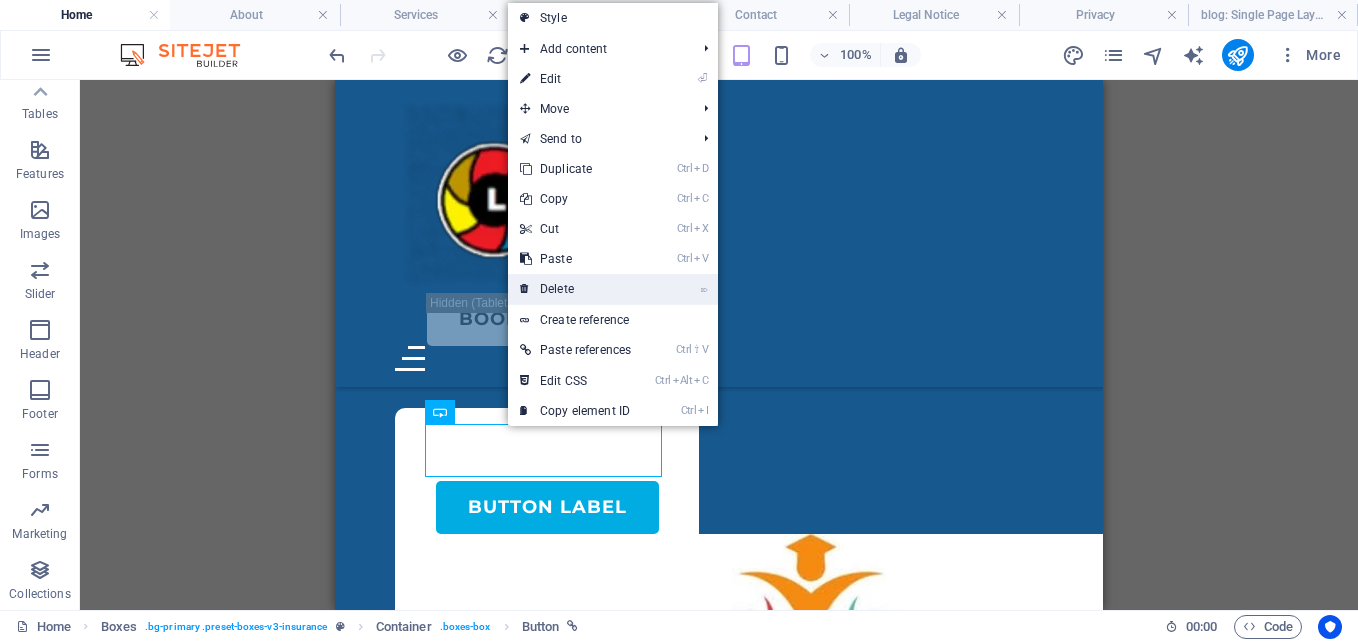 click on "⌦  Delete" at bounding box center (575, 289) 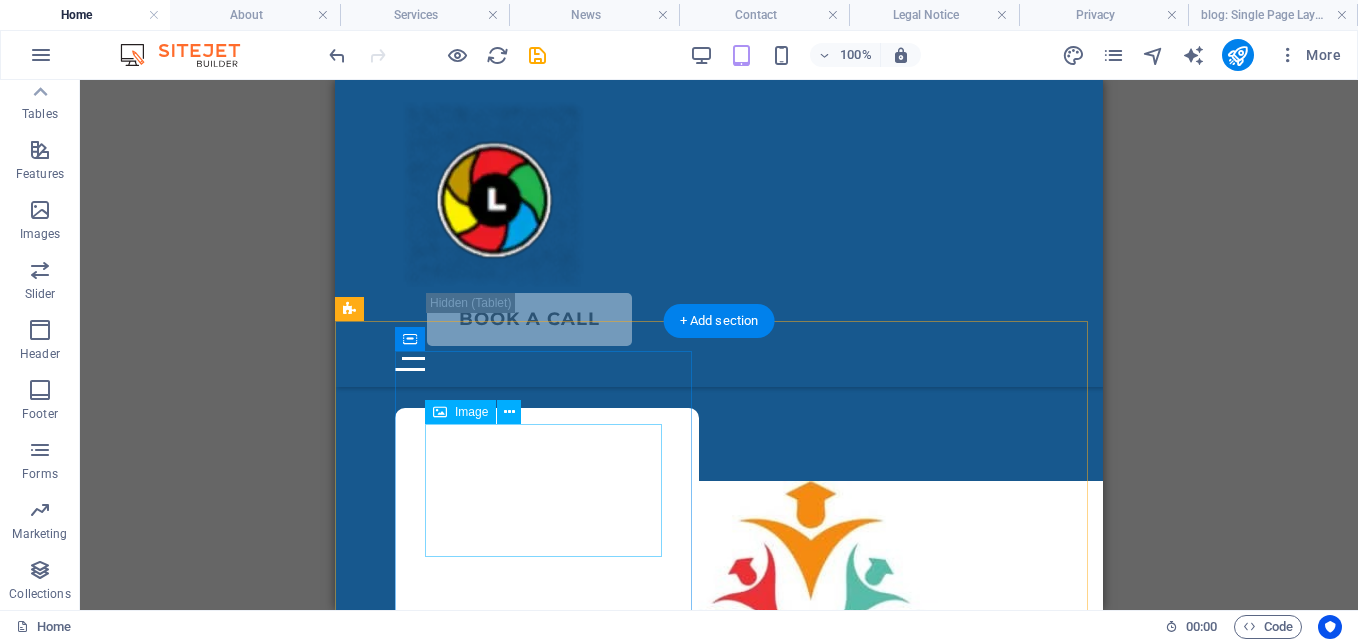 click at bounding box center [547, 697] 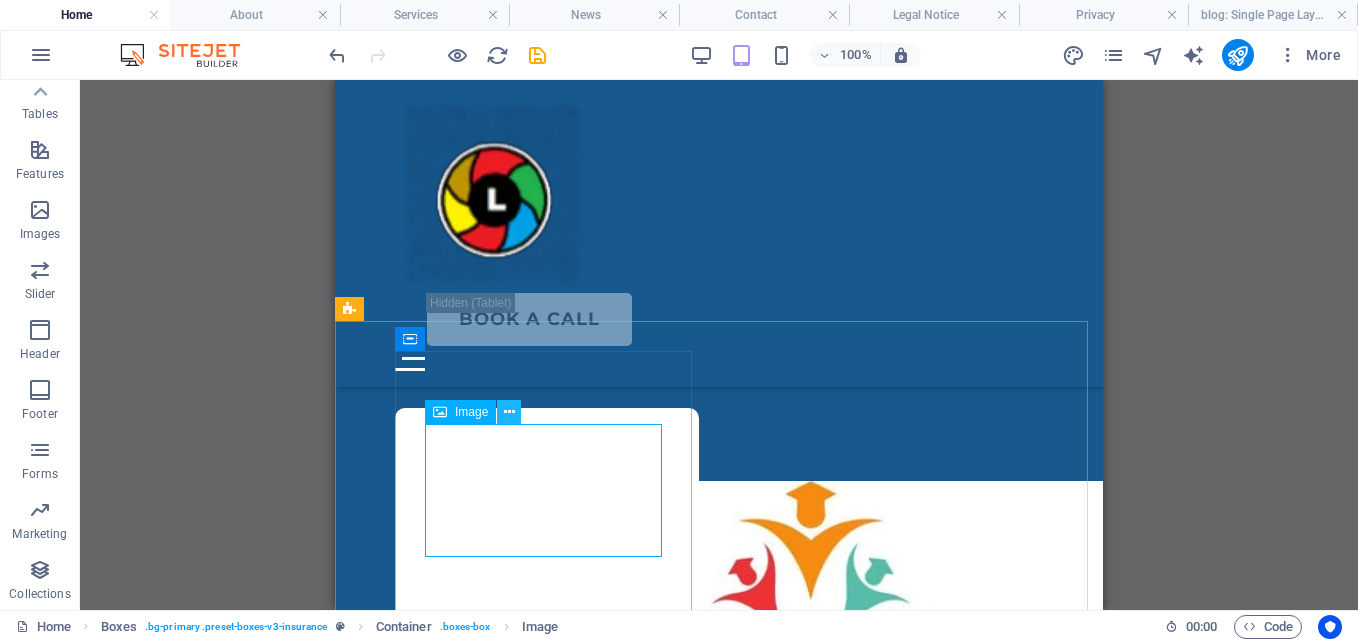 click at bounding box center (509, 412) 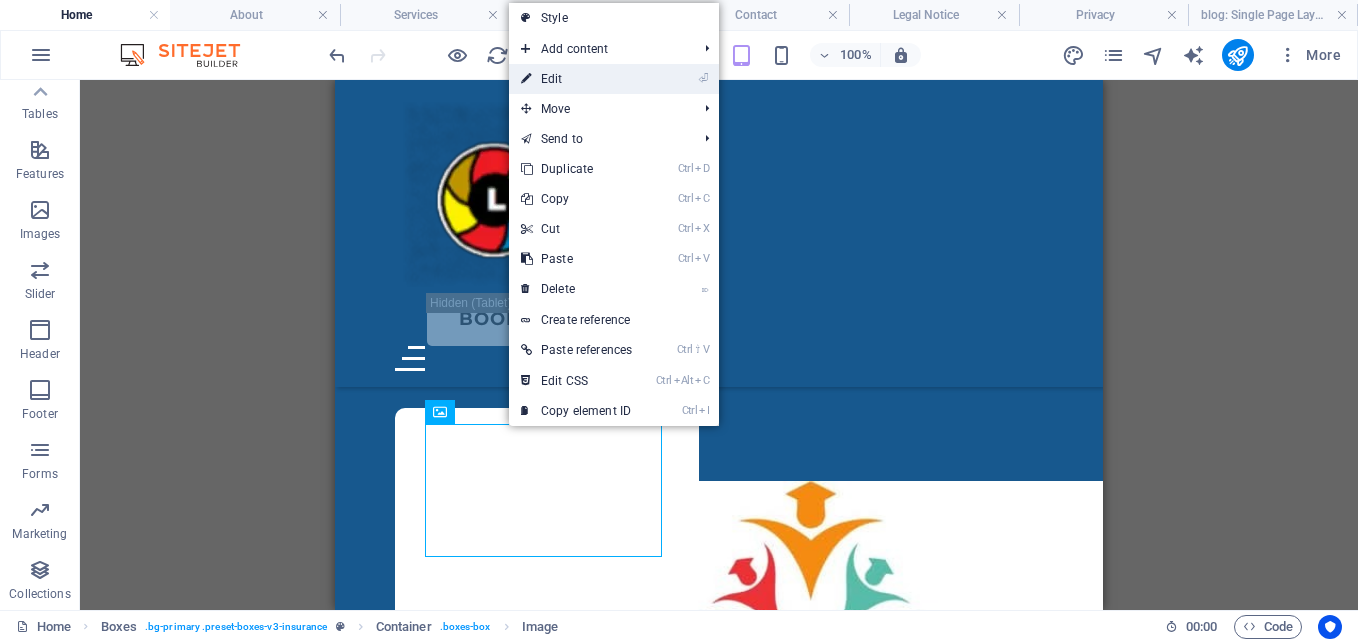 click on "⏎  Edit" at bounding box center [576, 79] 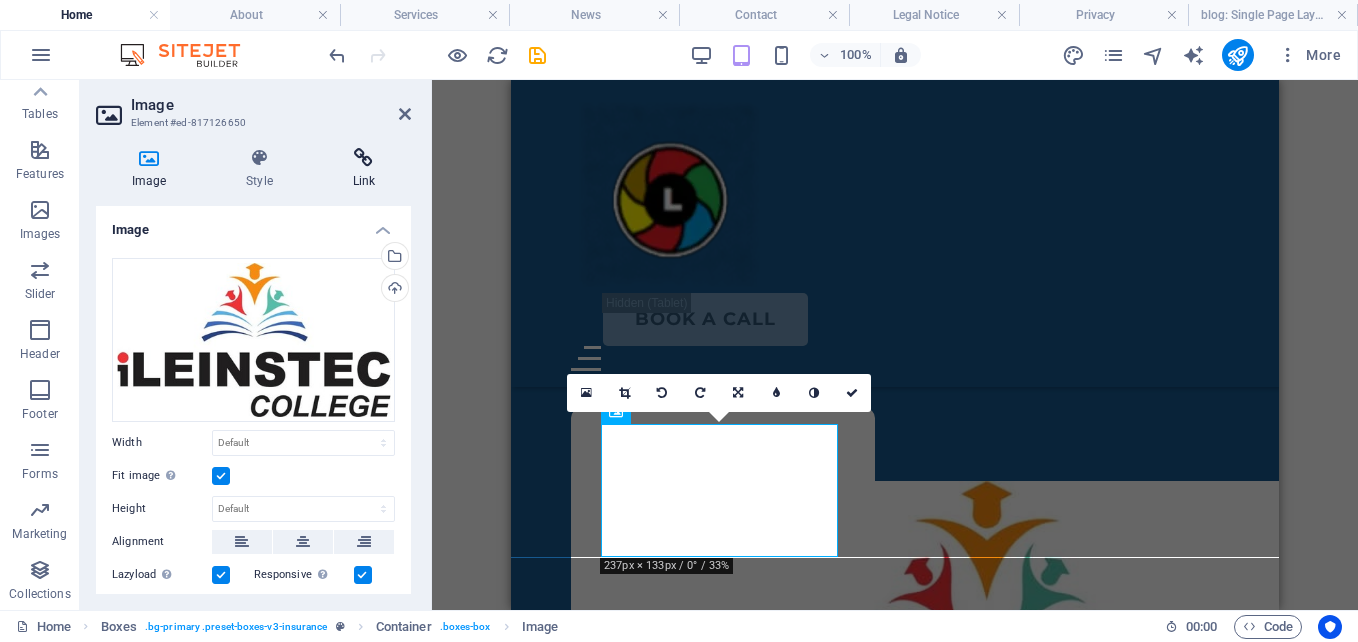 click at bounding box center [364, 158] 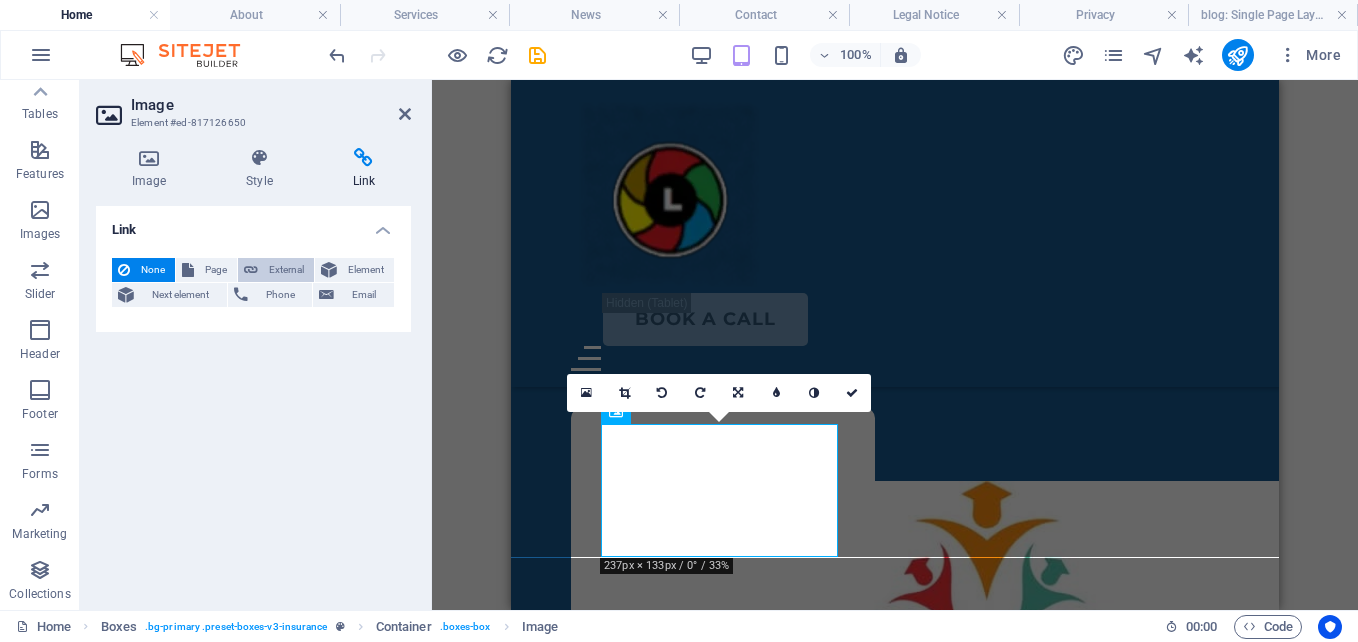 click on "External" at bounding box center [286, 270] 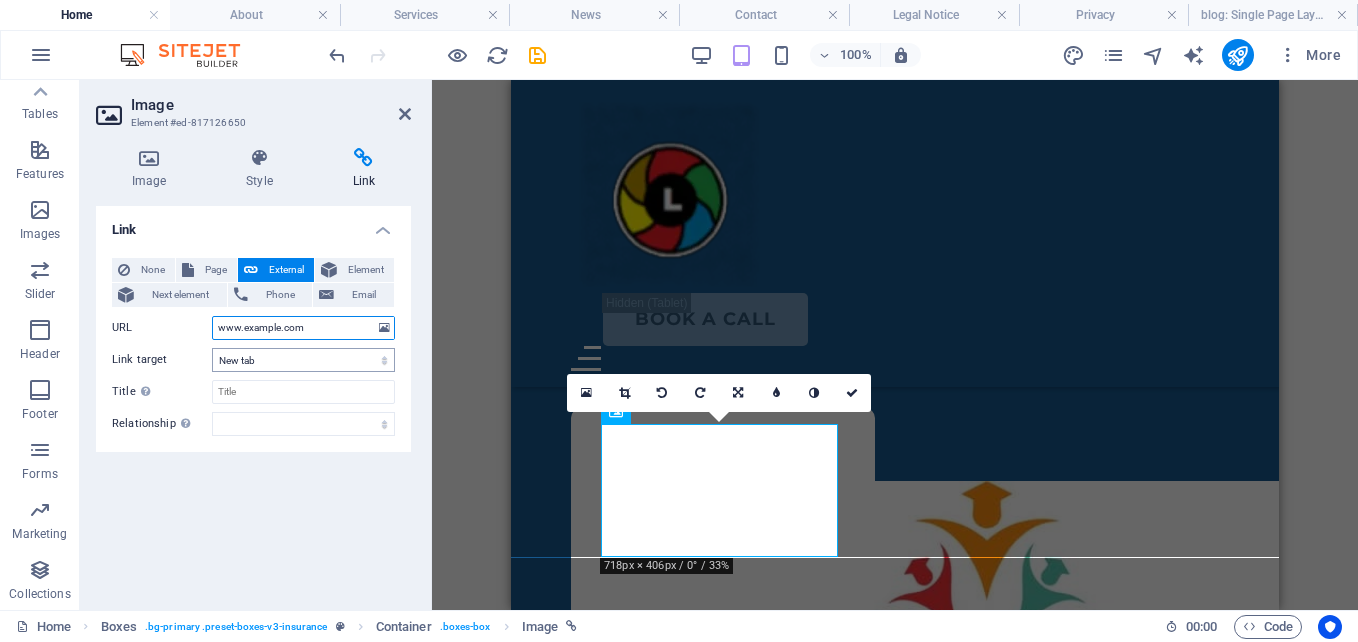 type on "www.example.com" 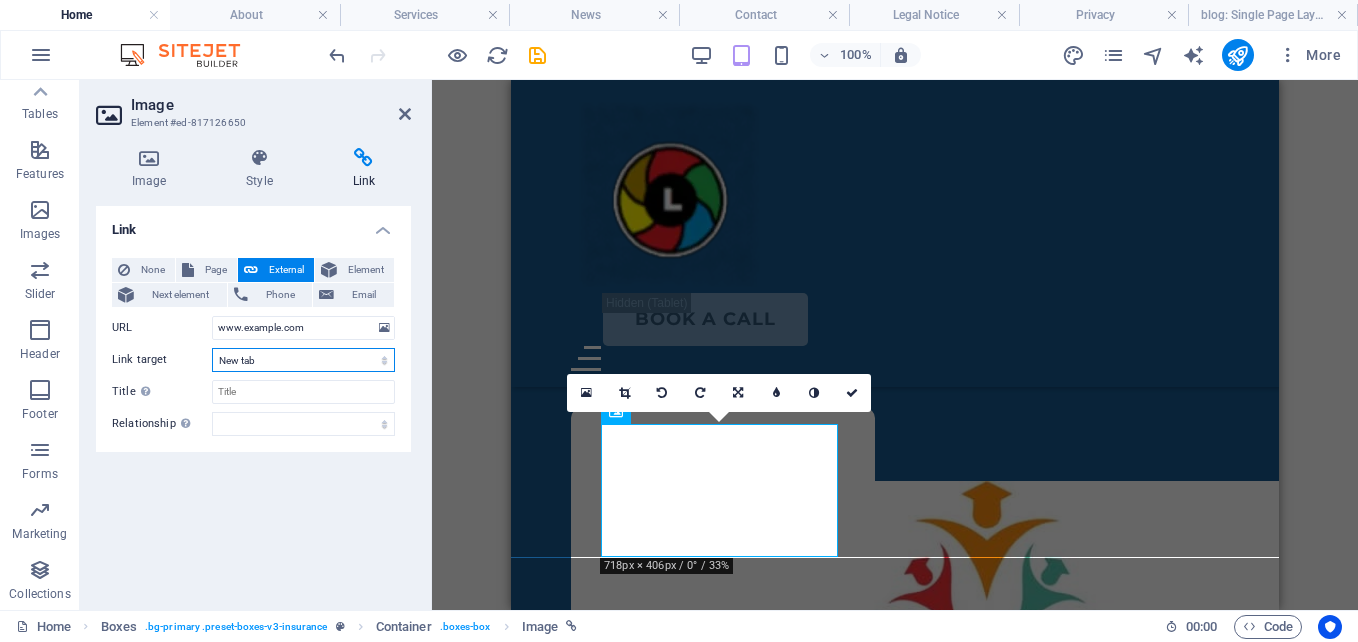 click on "New tab Same tab Overlay" at bounding box center [303, 360] 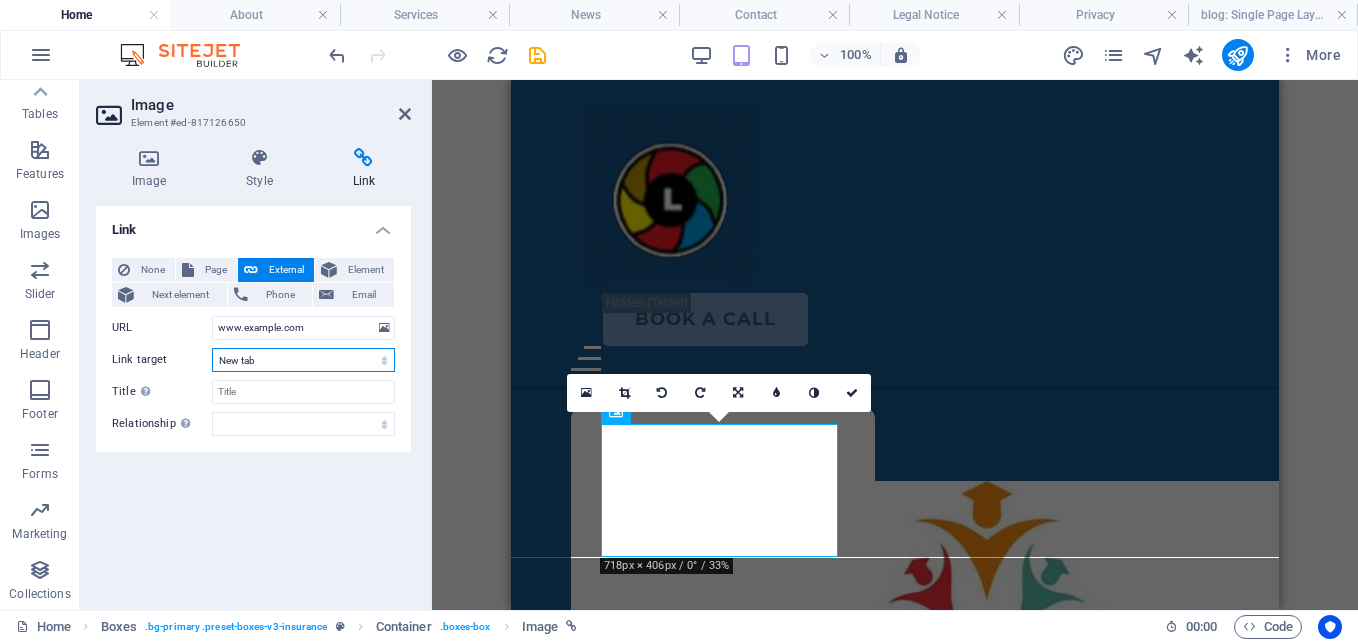 select 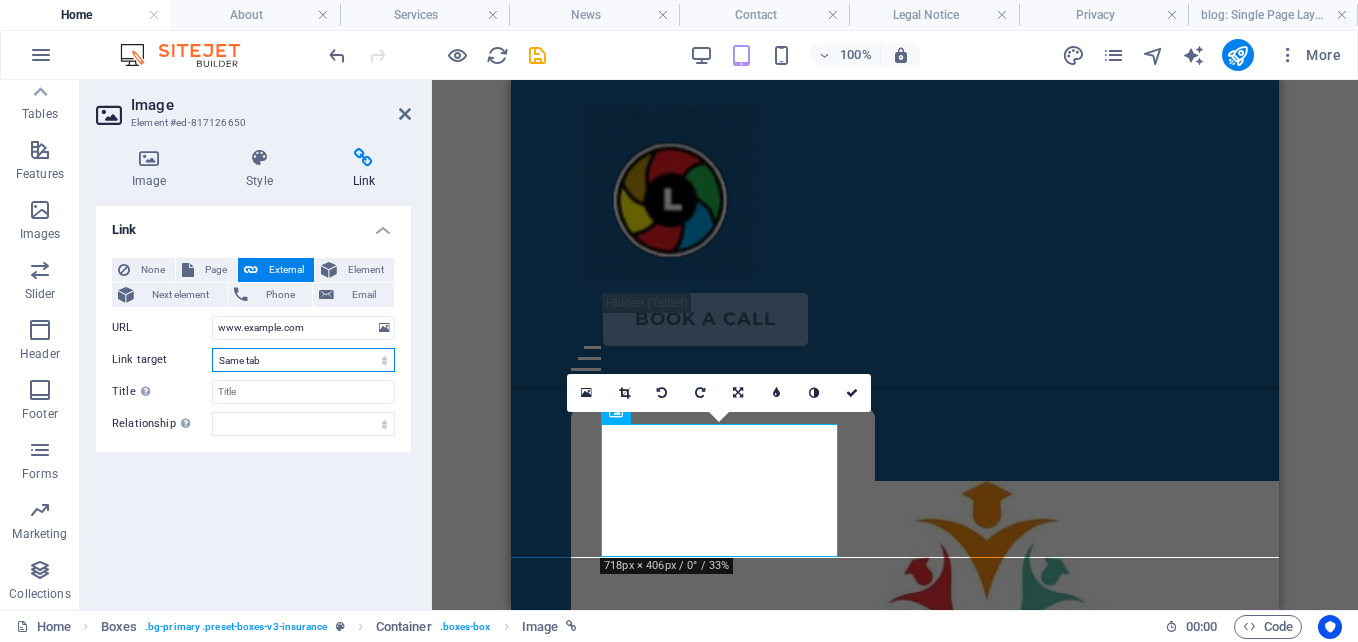 click on "New tab Same tab Overlay" at bounding box center (303, 360) 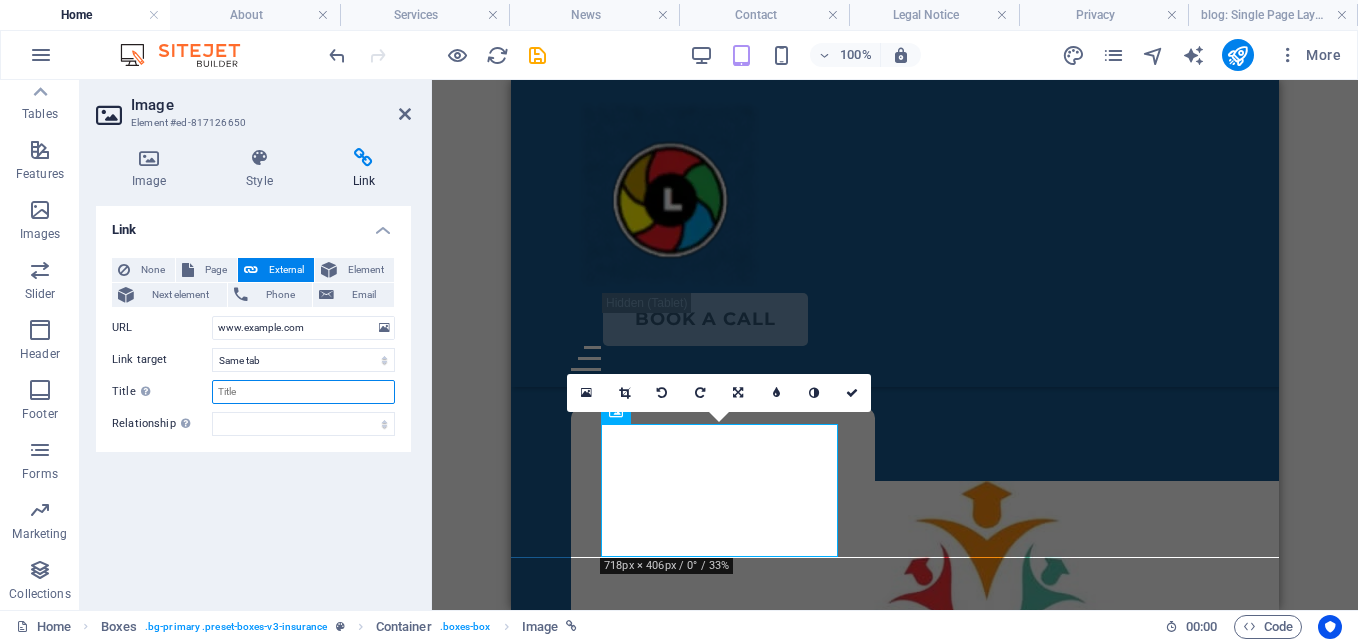 click on "Title Additional link description, should not be the same as the link text. The title is most often shown as a tooltip text when the mouse moves over the element. Leave empty if uncertain." at bounding box center (303, 392) 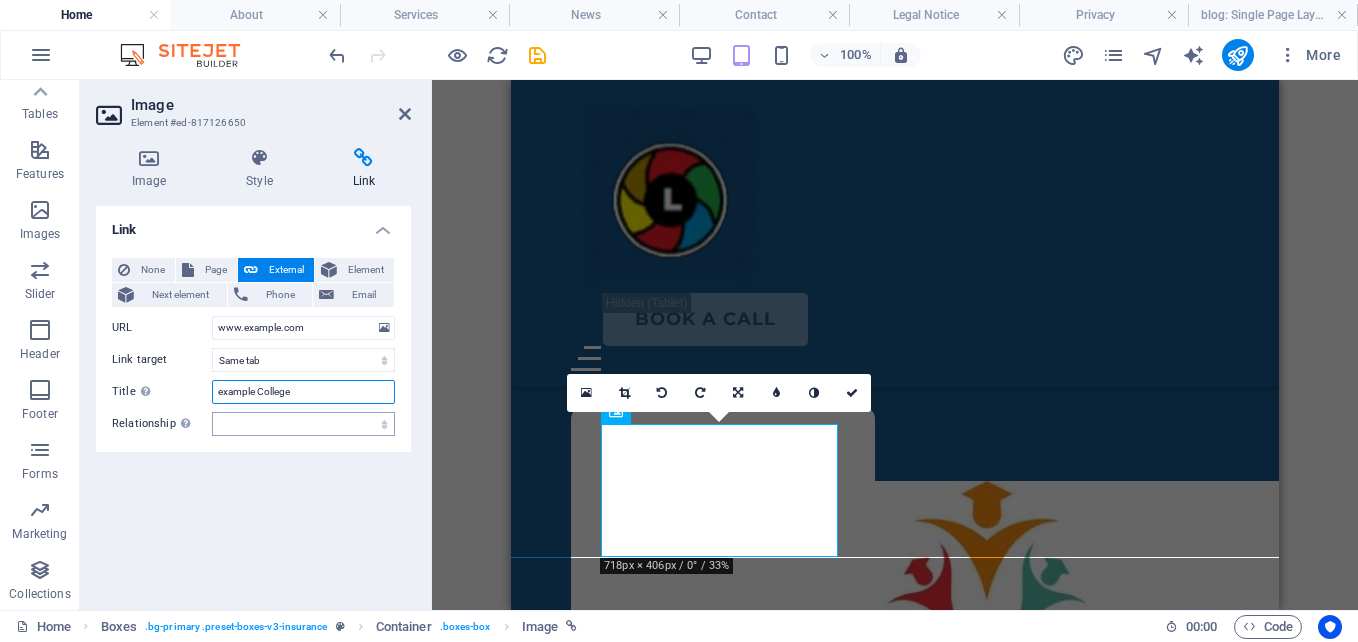 type on "example College" 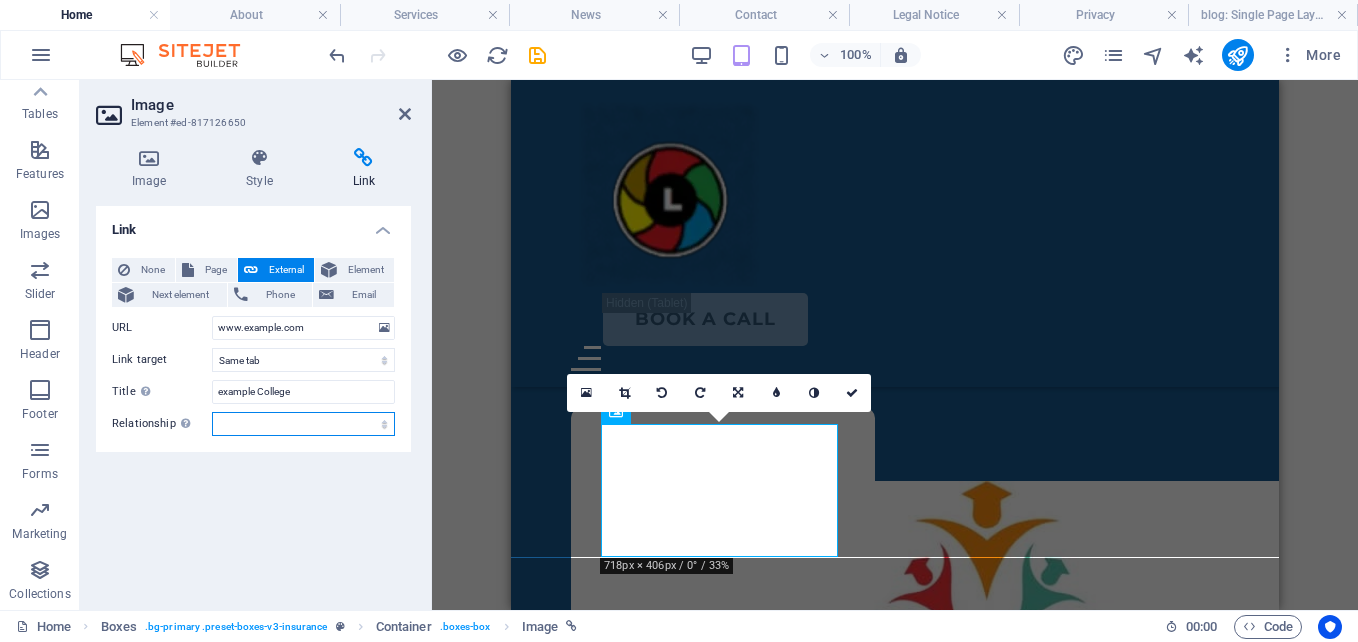 click on "alternate author bookmark external help license next nofollow noreferrer noopener prev search tag" at bounding box center (303, 424) 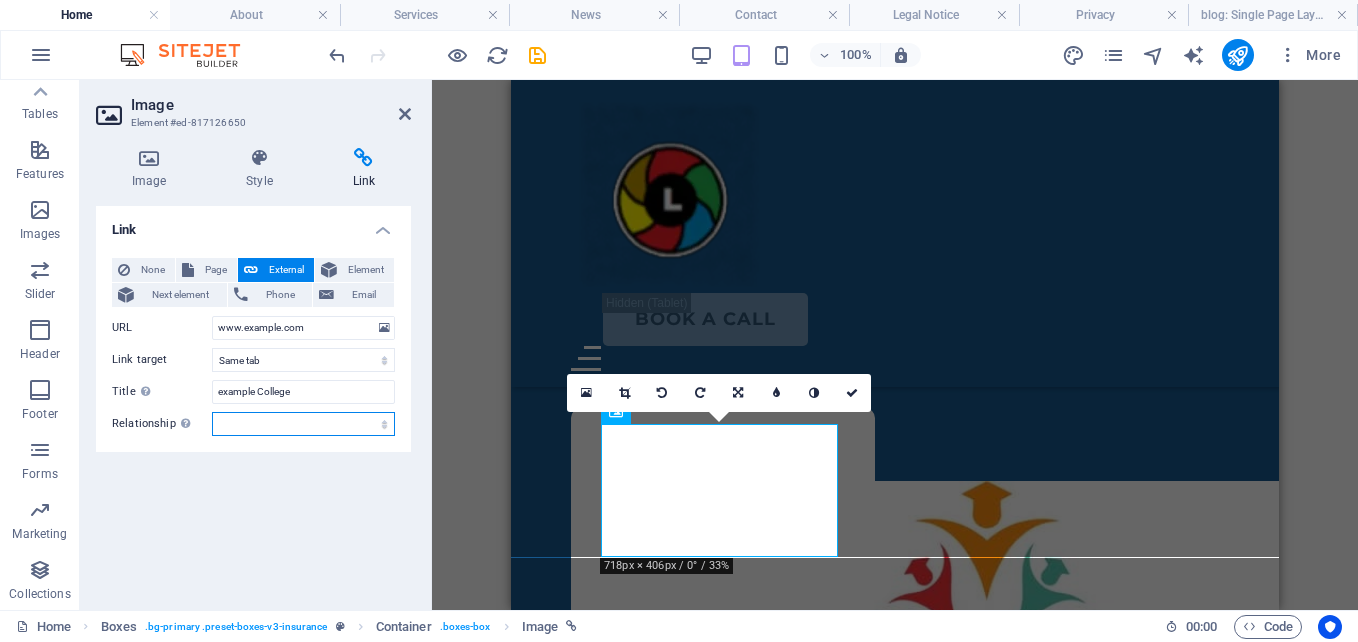 select on "alternate" 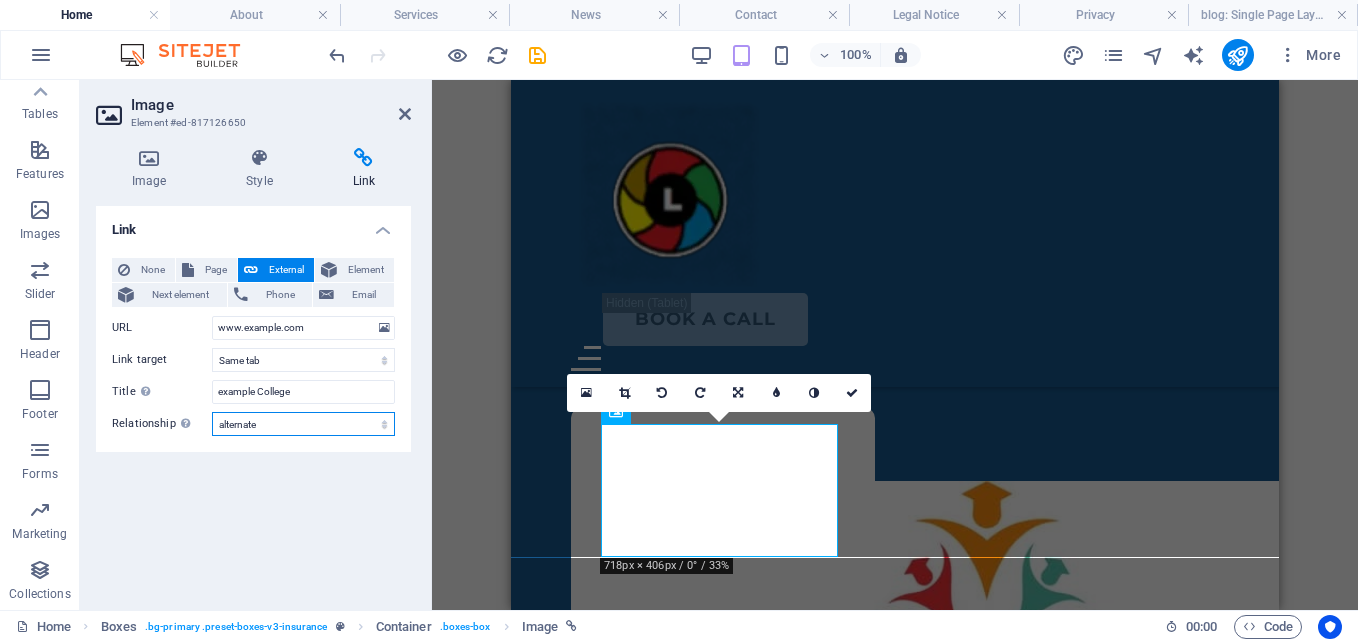 click on "alternate author bookmark external help license next nofollow noreferrer noopener prev search tag" at bounding box center [303, 424] 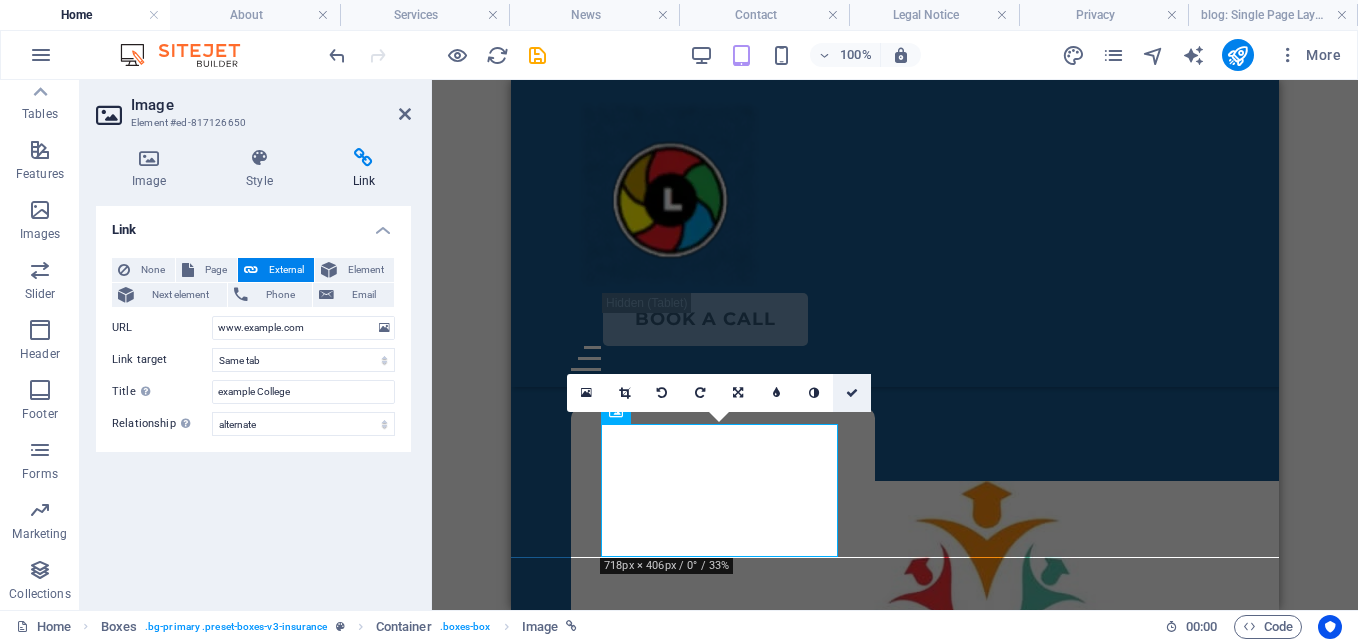 click at bounding box center (852, 393) 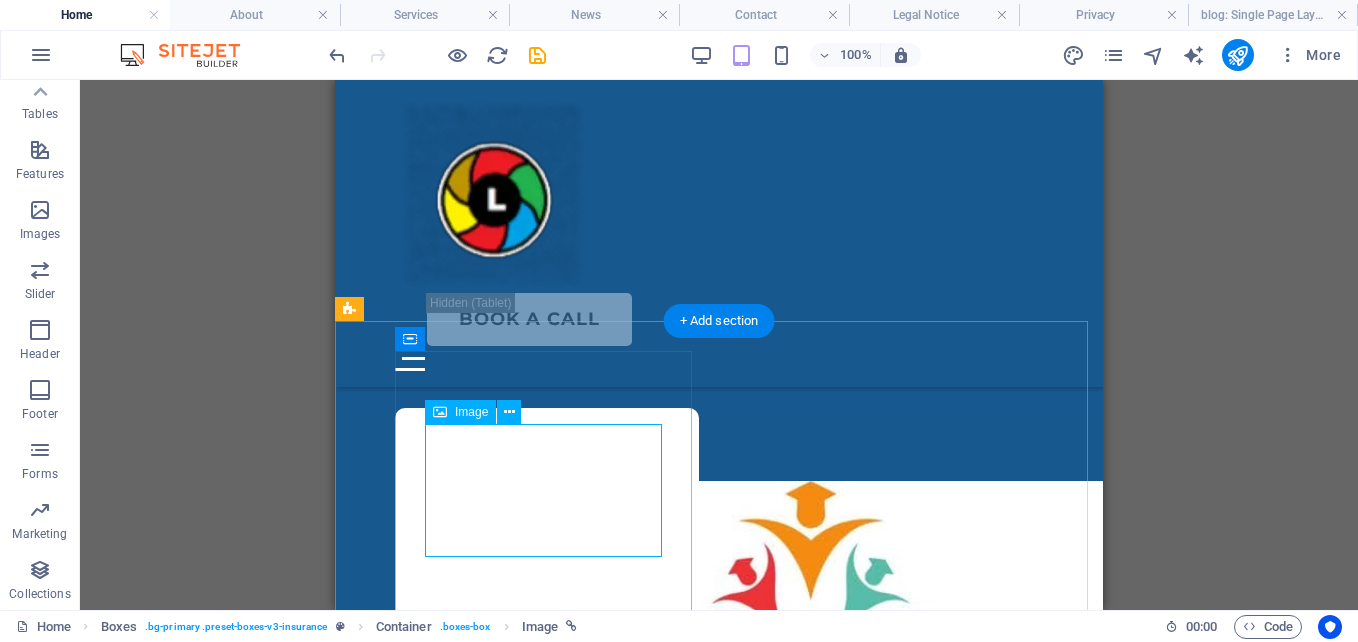 click at bounding box center [547, 697] 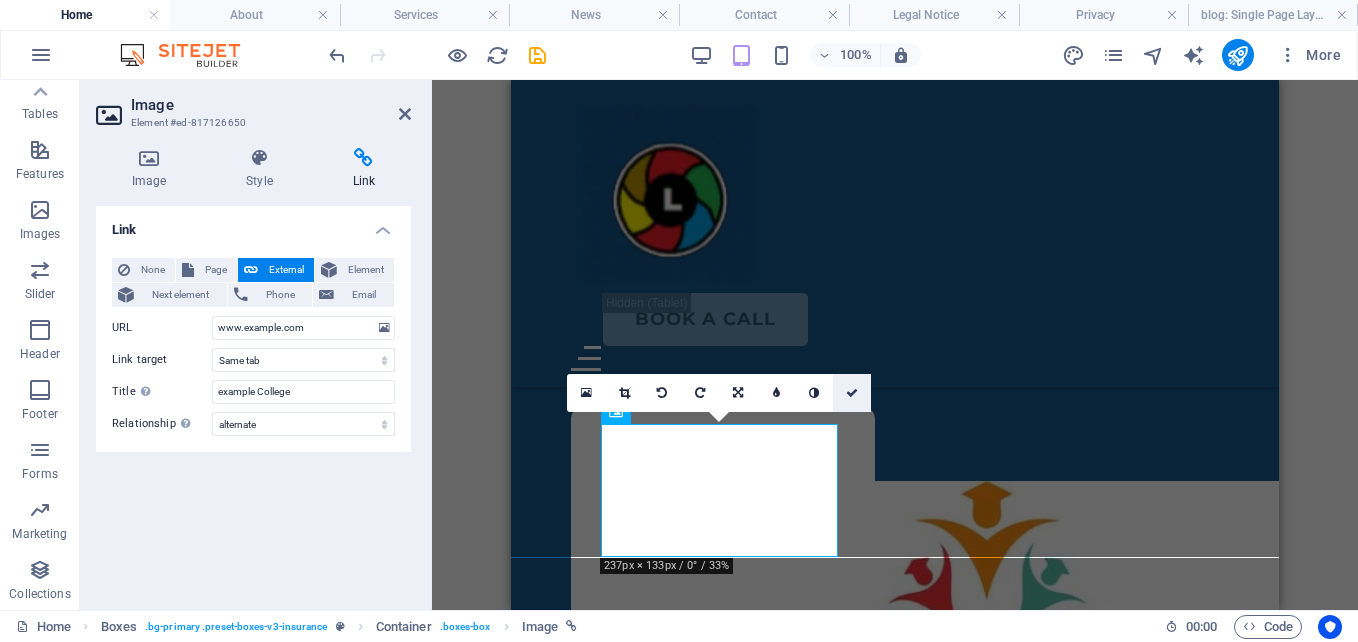 click at bounding box center (852, 393) 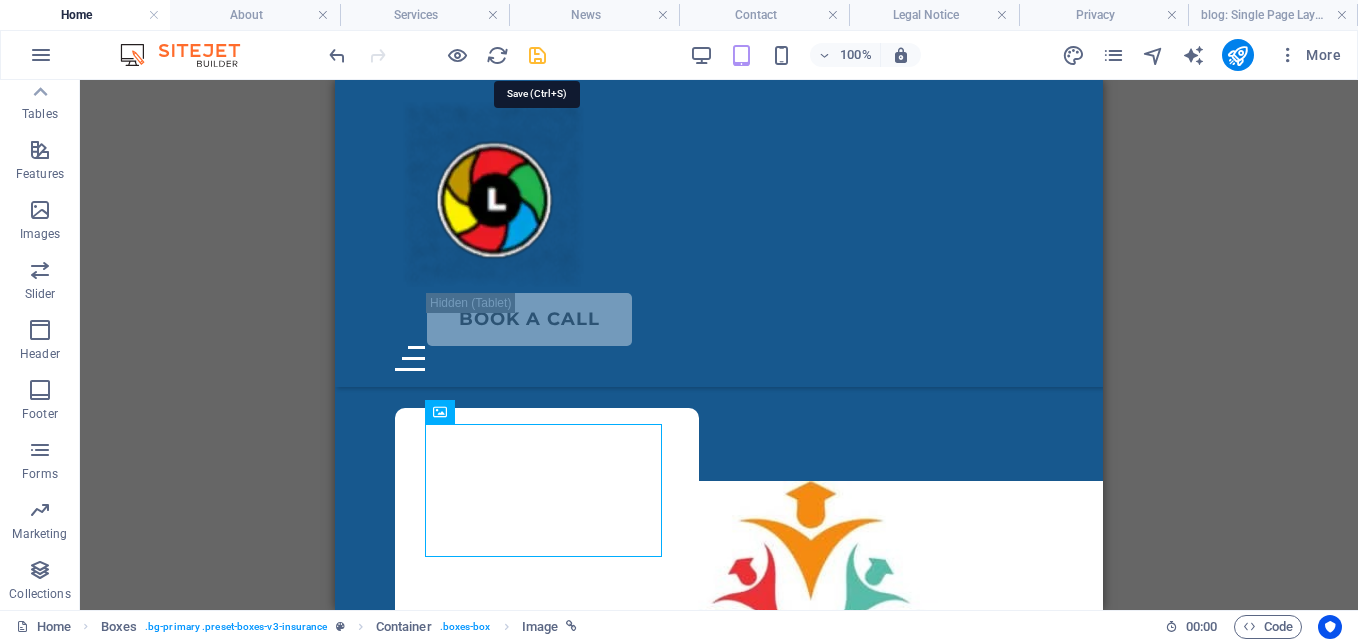click at bounding box center (537, 55) 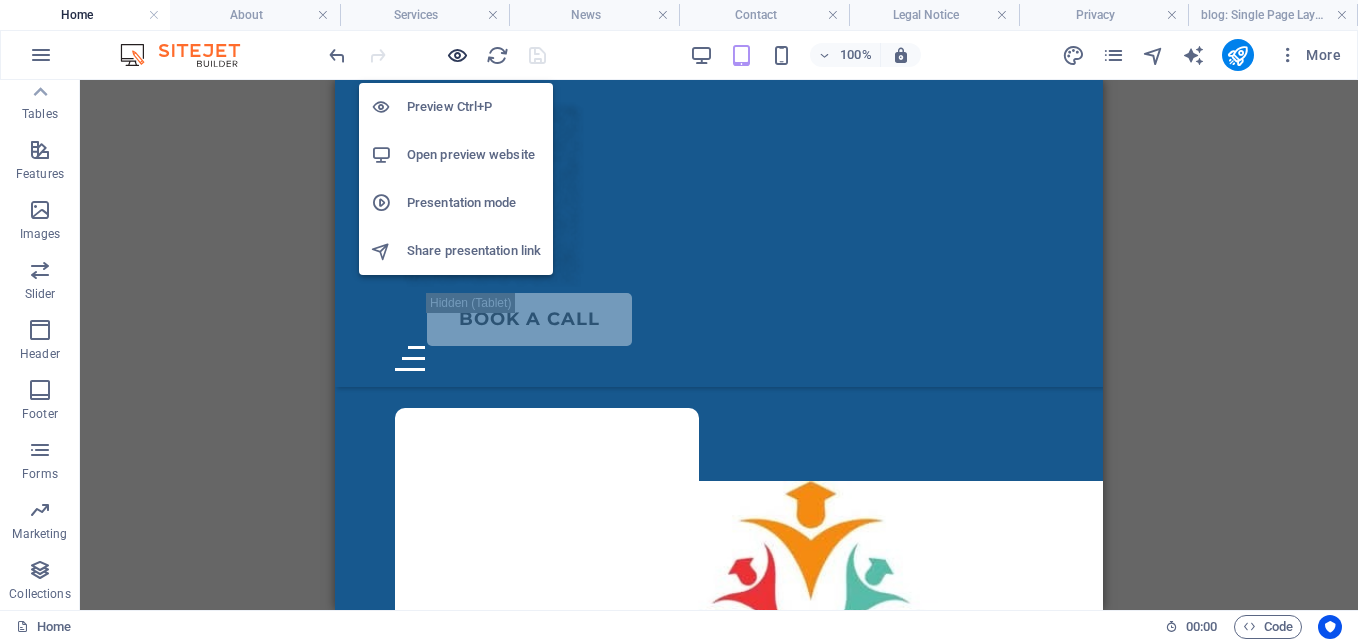 click at bounding box center [457, 55] 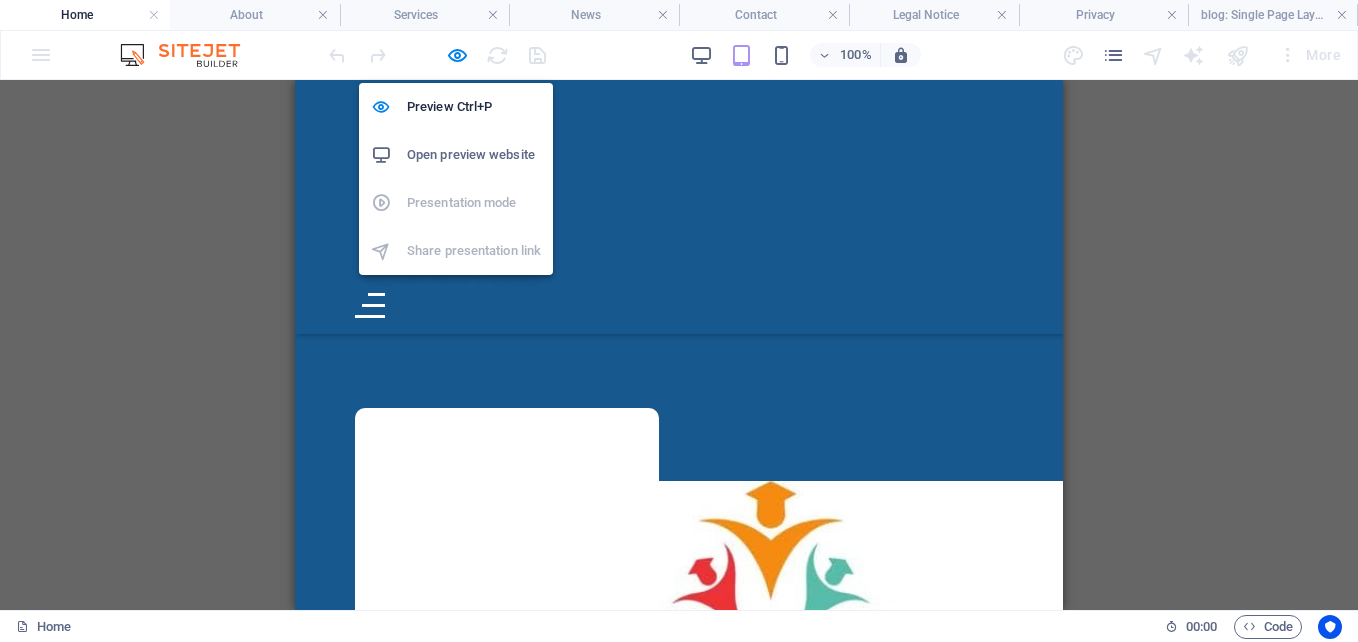 click on "Open preview website" at bounding box center [474, 155] 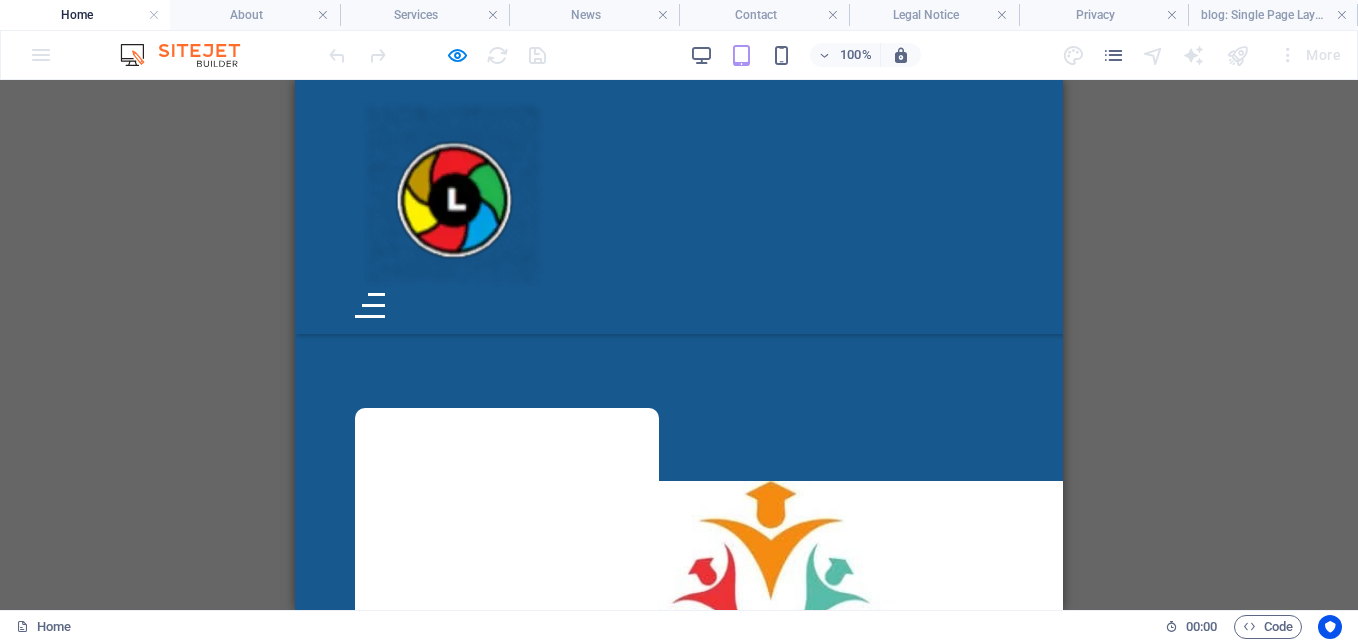 click at bounding box center (769, 697) 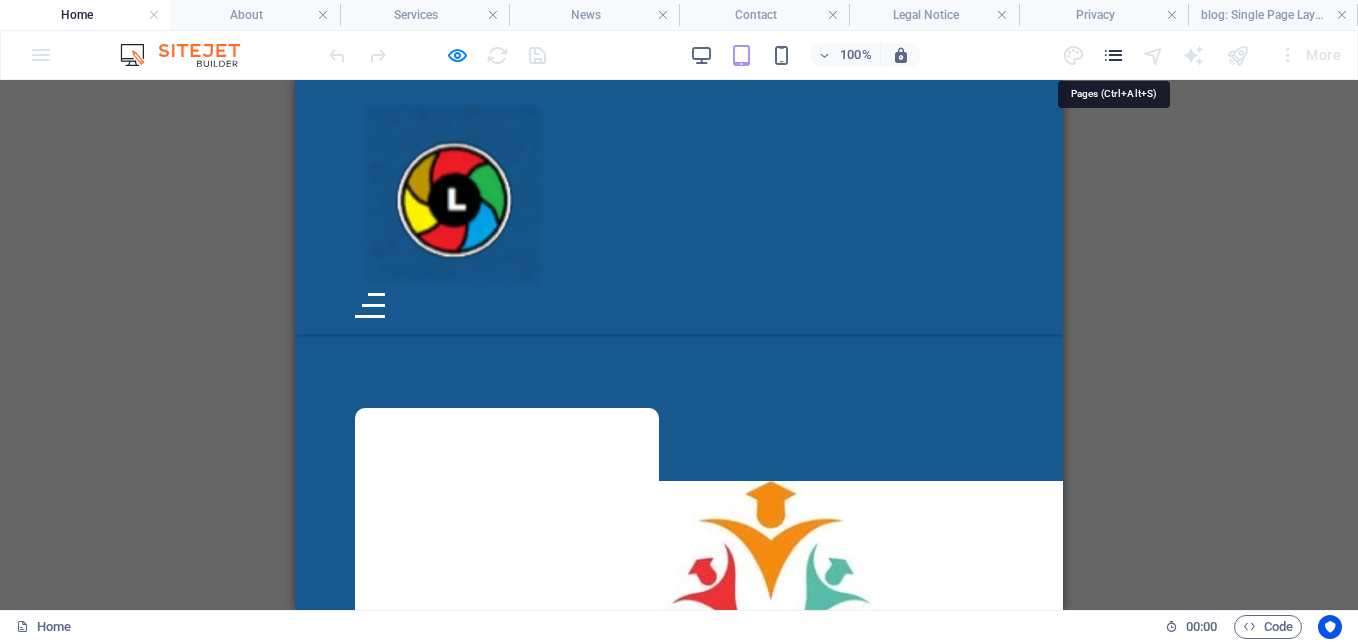 click at bounding box center (1113, 55) 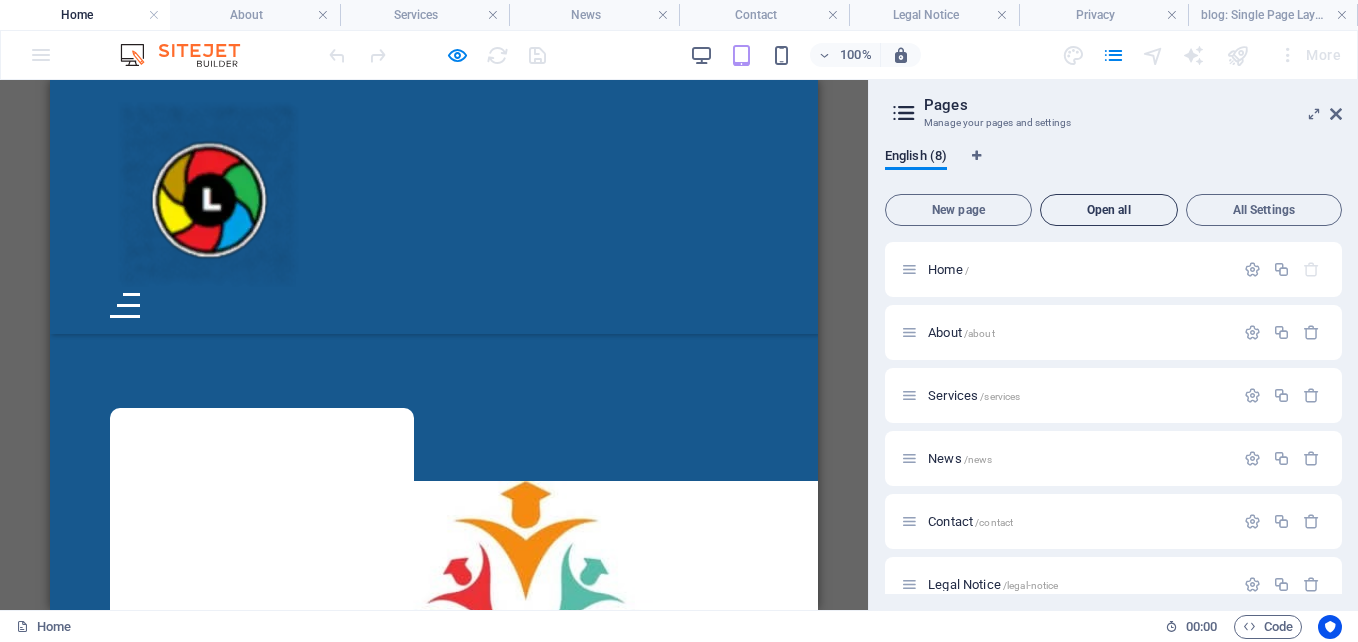 click on "Open all" at bounding box center (1109, 210) 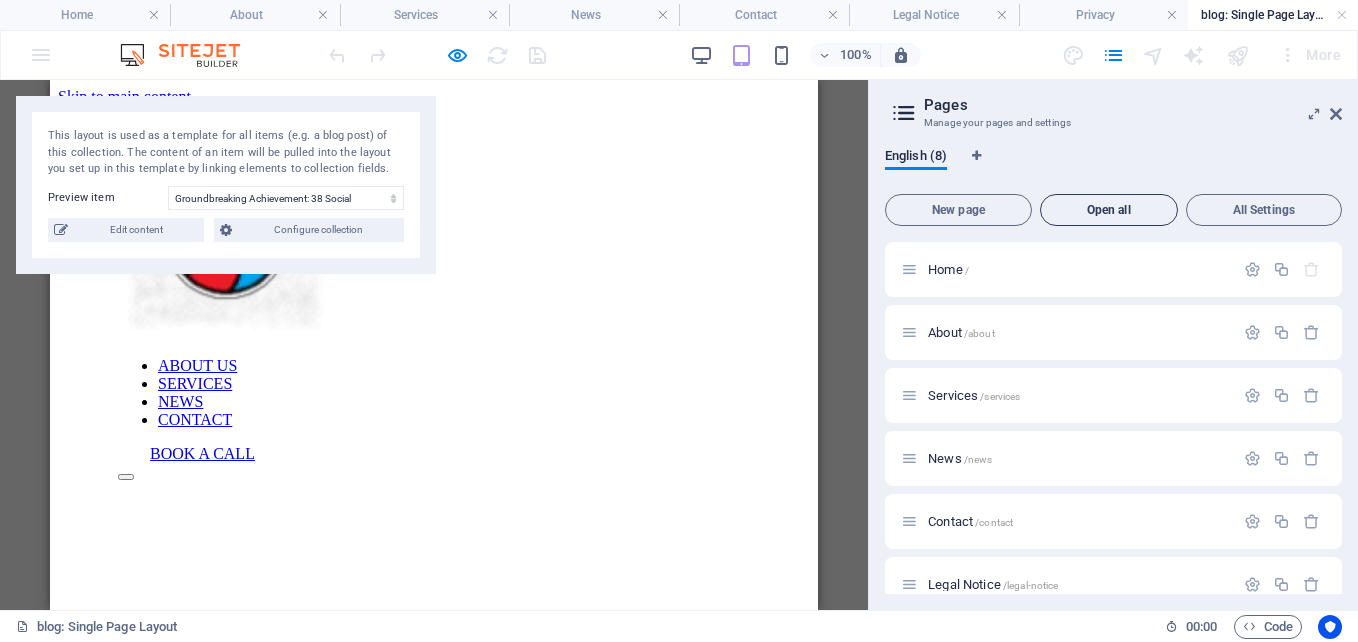 scroll, scrollTop: 3382, scrollLeft: 0, axis: vertical 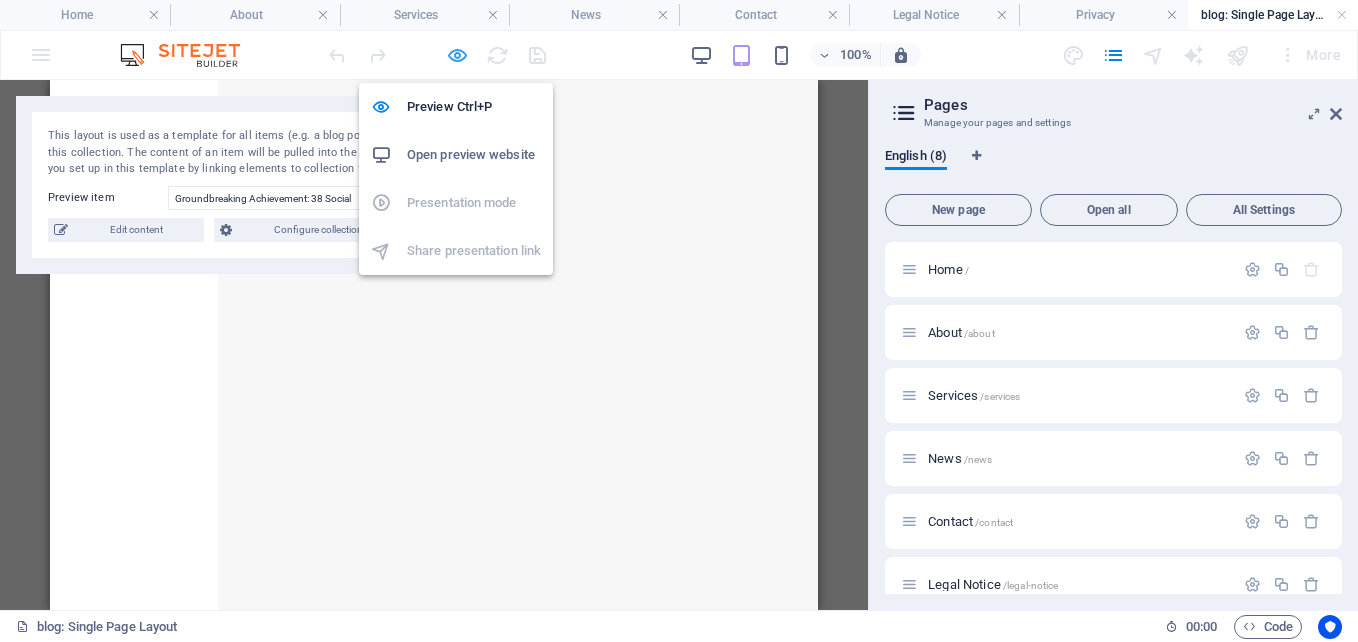 click at bounding box center [457, 55] 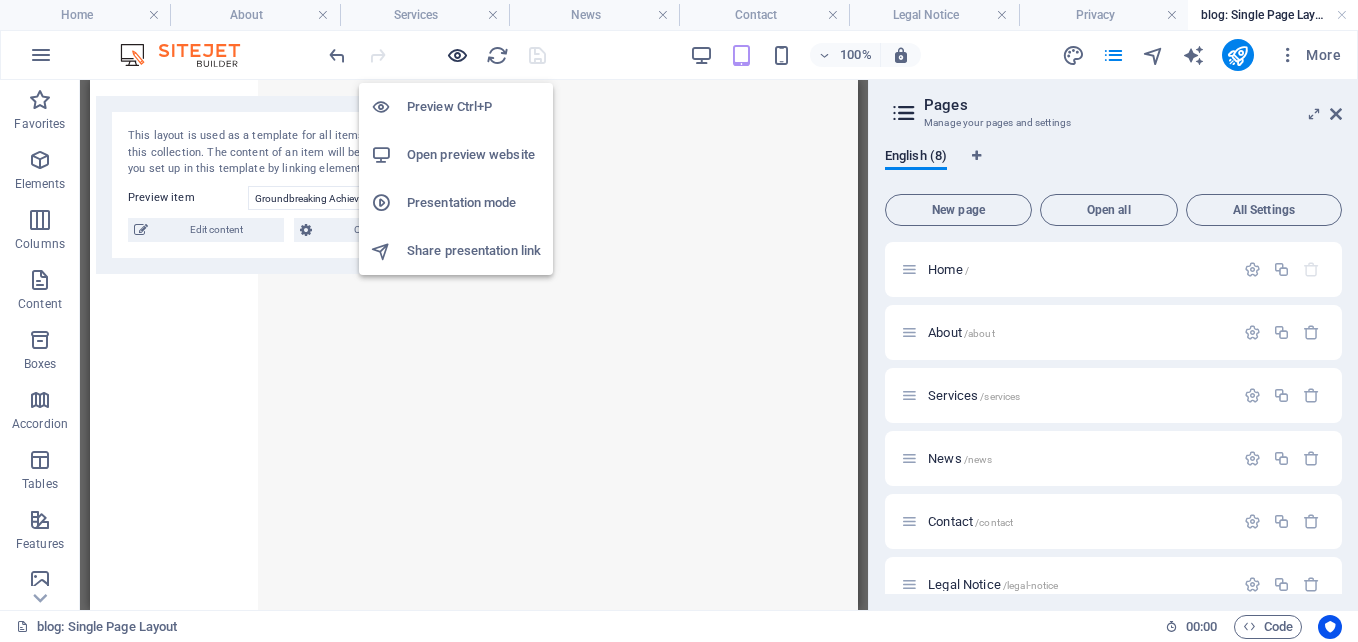 scroll, scrollTop: 5514, scrollLeft: 0, axis: vertical 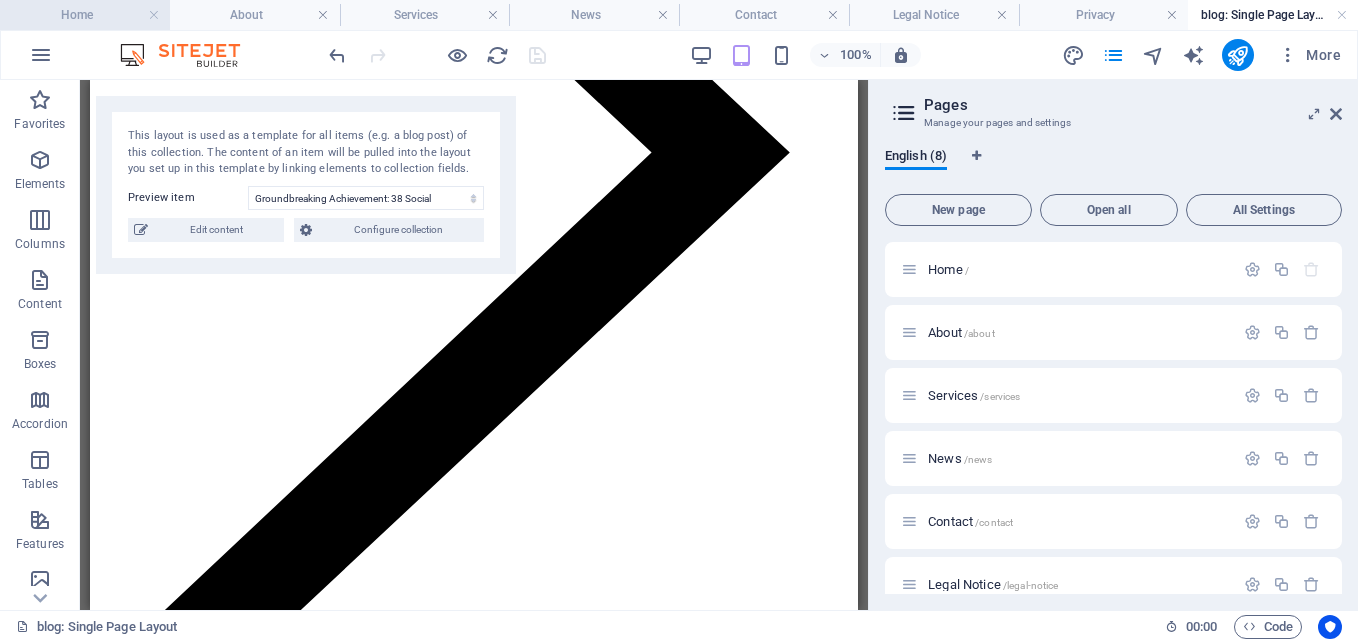 click on "Home" at bounding box center [85, 15] 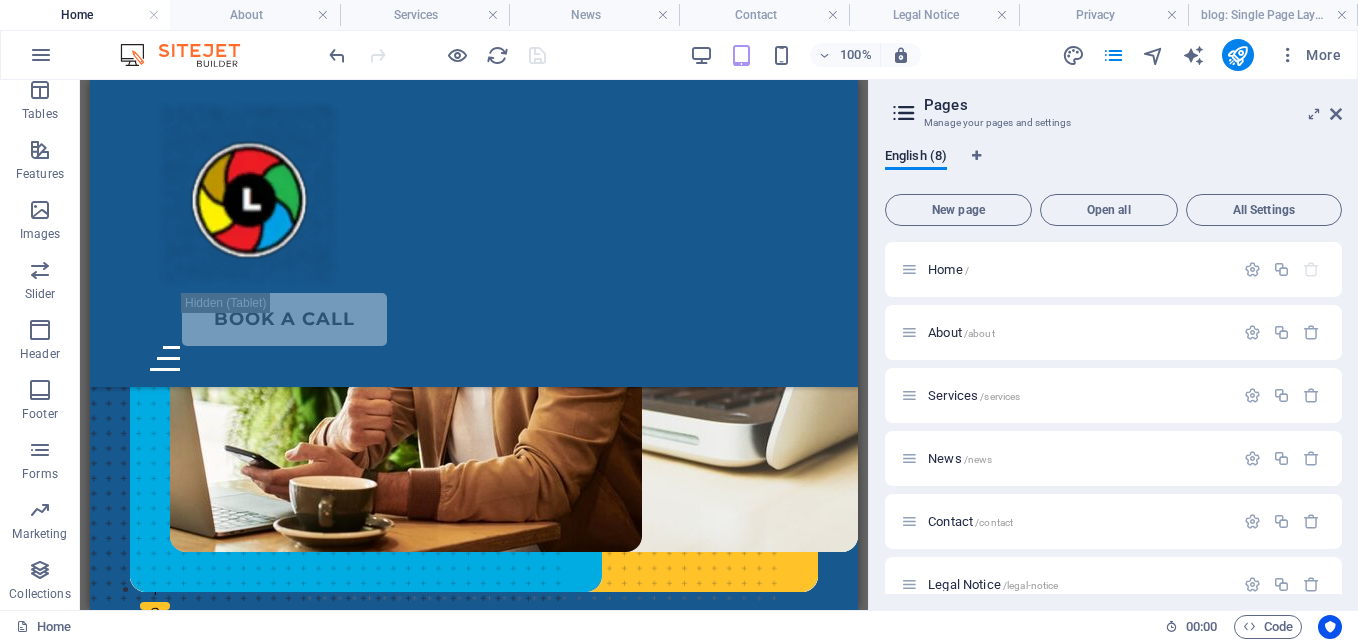 scroll, scrollTop: 1640, scrollLeft: 0, axis: vertical 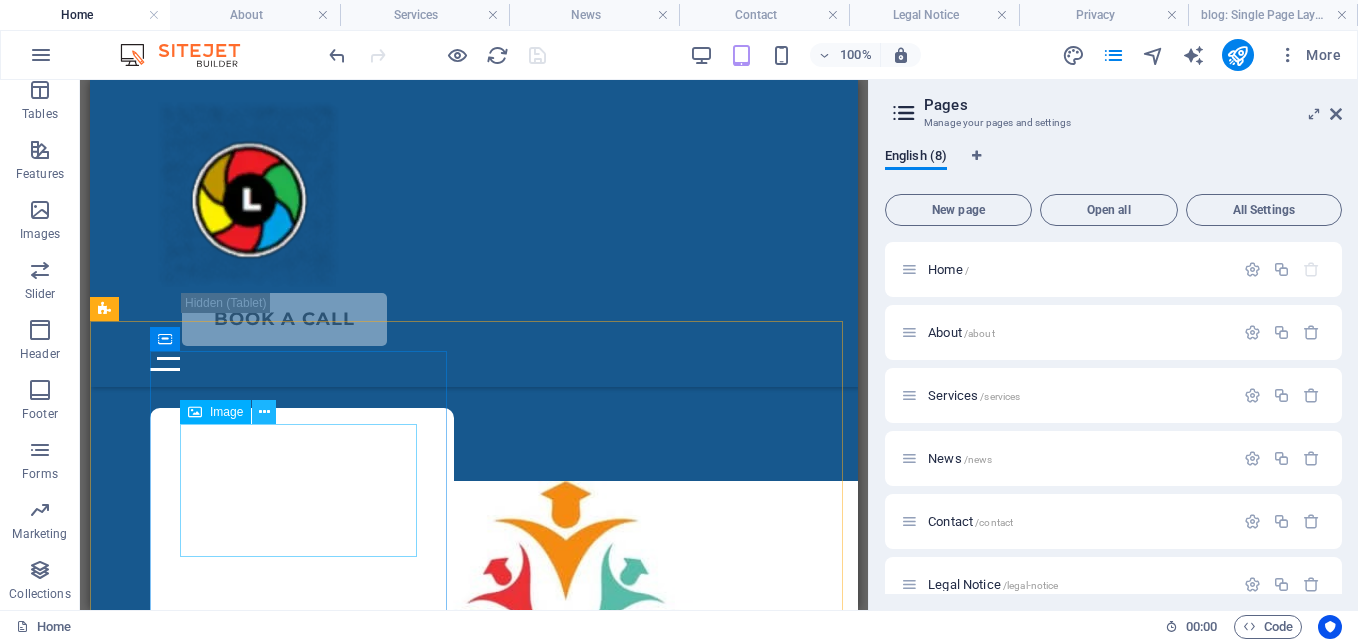 click at bounding box center (264, 412) 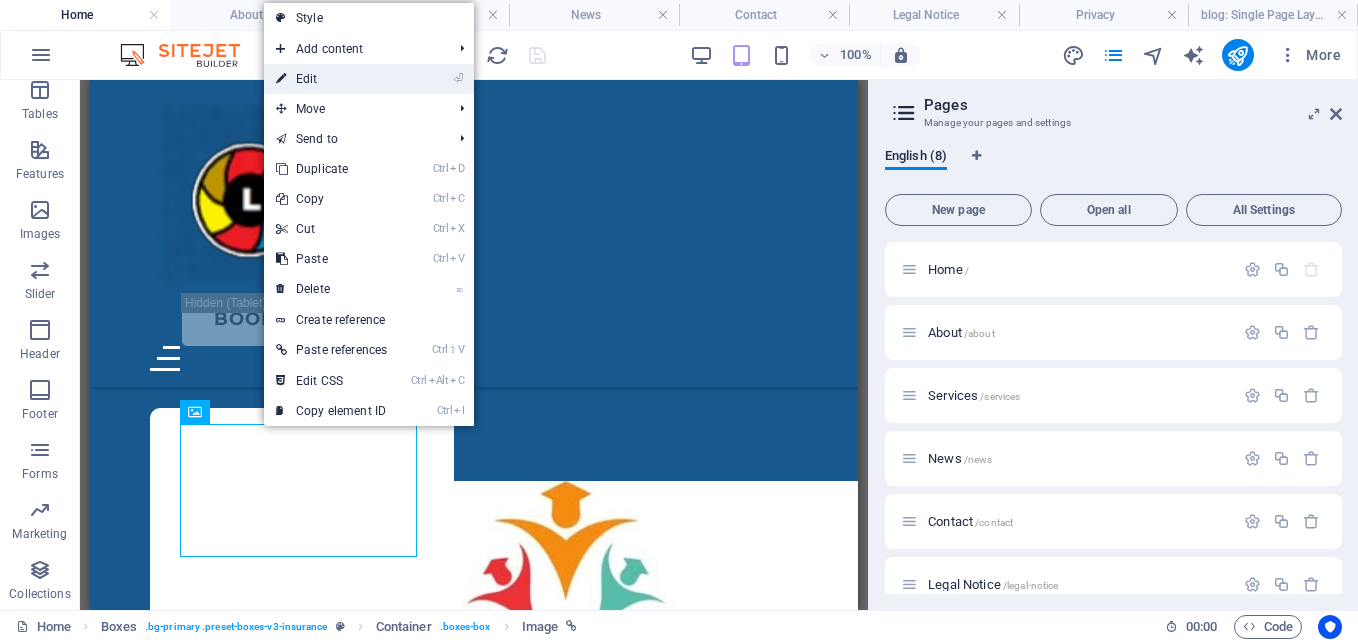 click on "⏎  Edit" at bounding box center (331, 79) 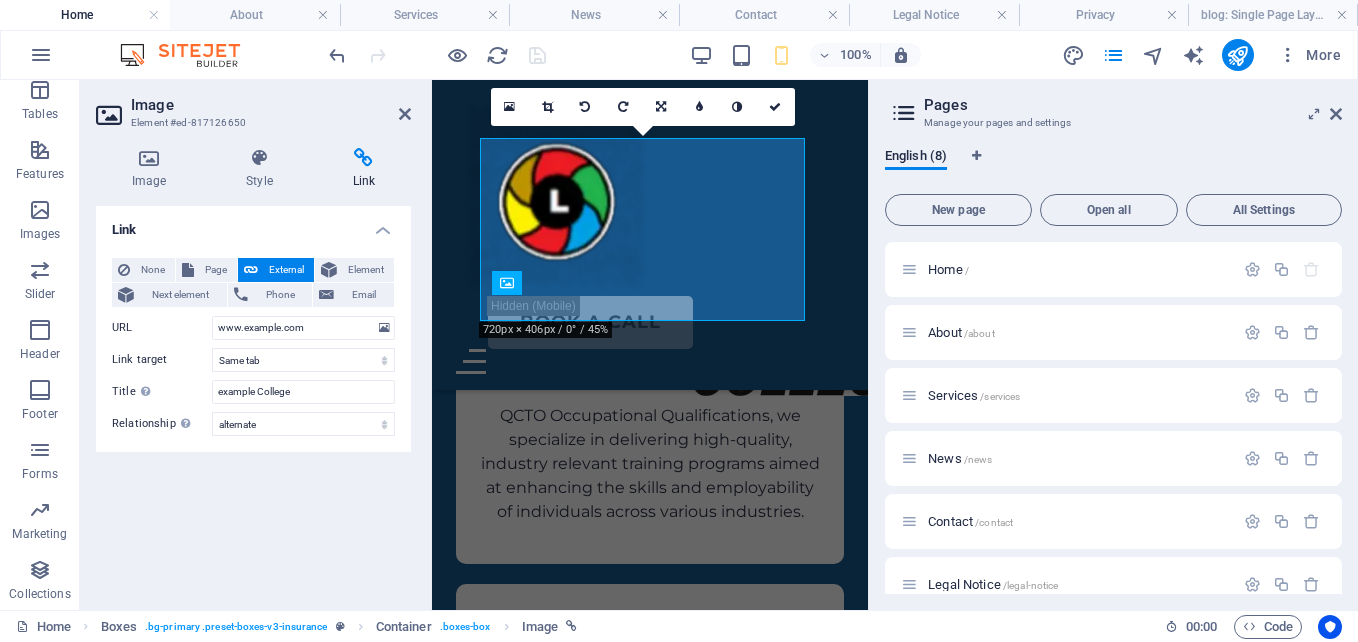 scroll, scrollTop: 1696, scrollLeft: 0, axis: vertical 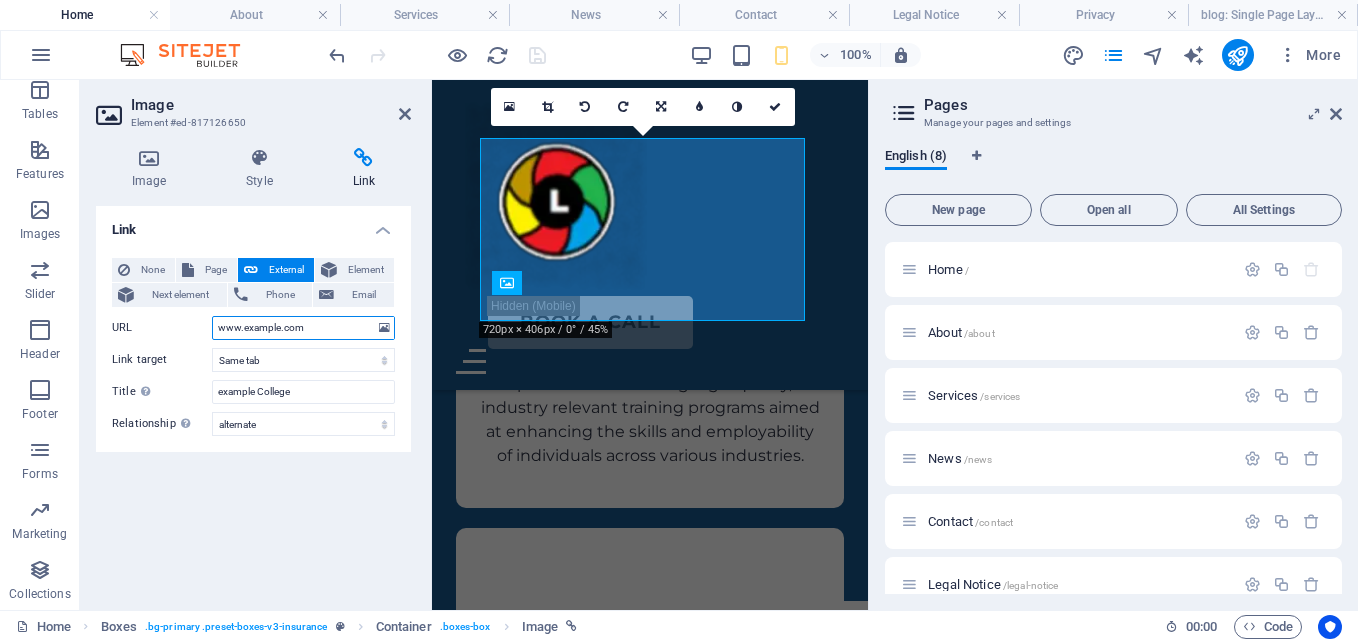 click on "www.example.com" at bounding box center [303, 328] 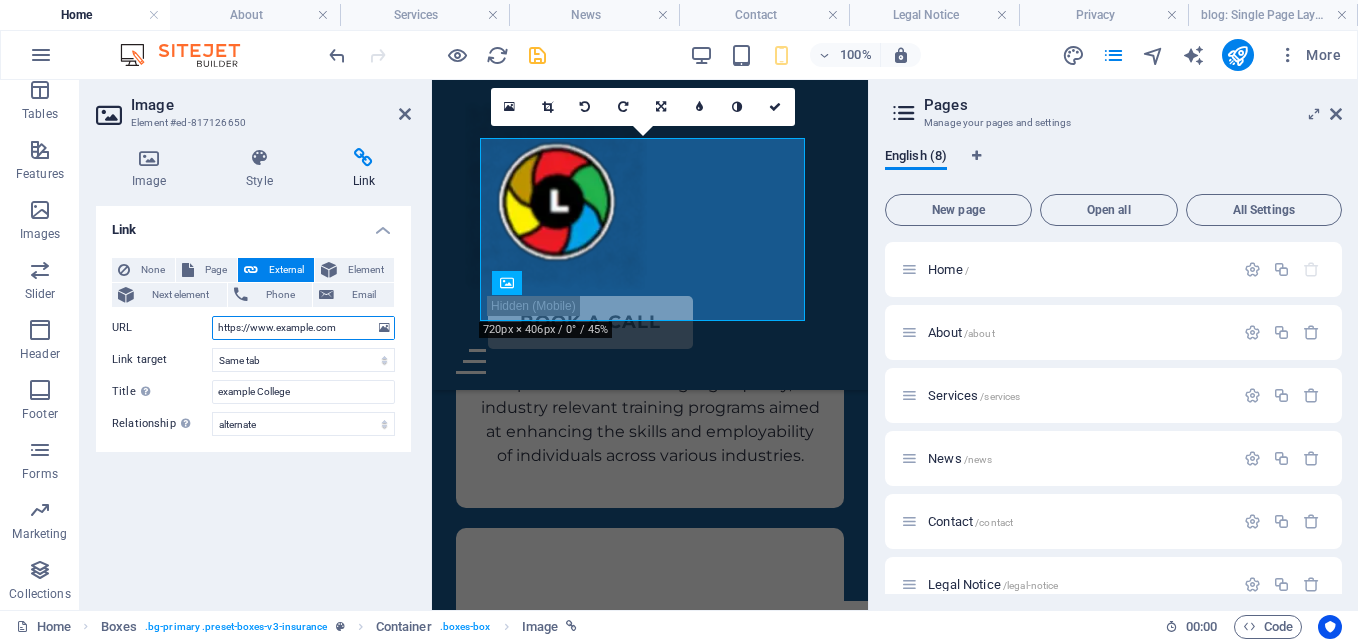 click on "https://www.example.com" at bounding box center [303, 328] 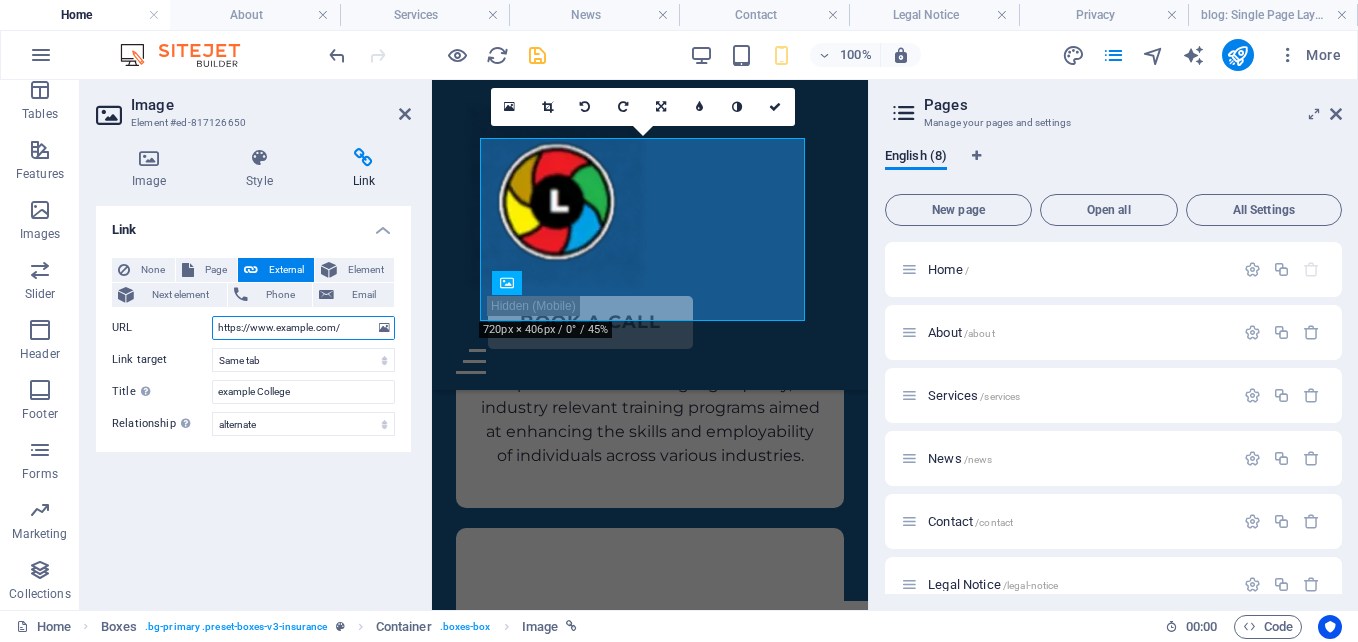 scroll, scrollTop: 0, scrollLeft: 5, axis: horizontal 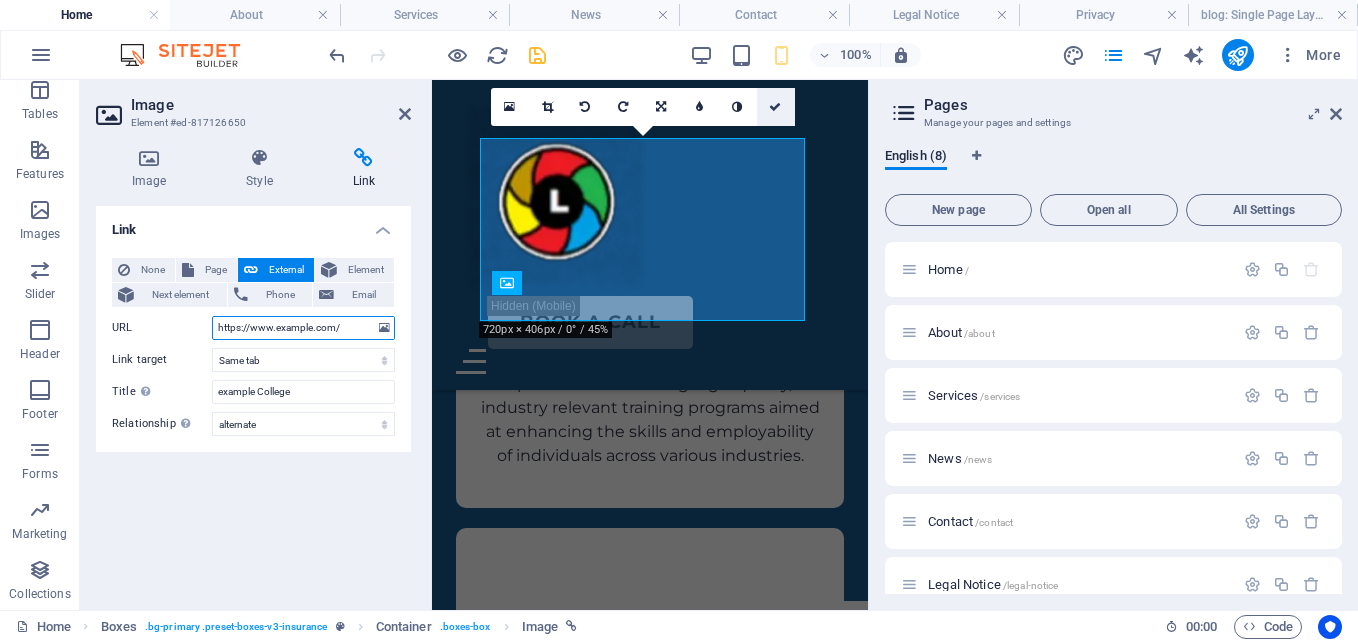 type on "https://www.example.com/" 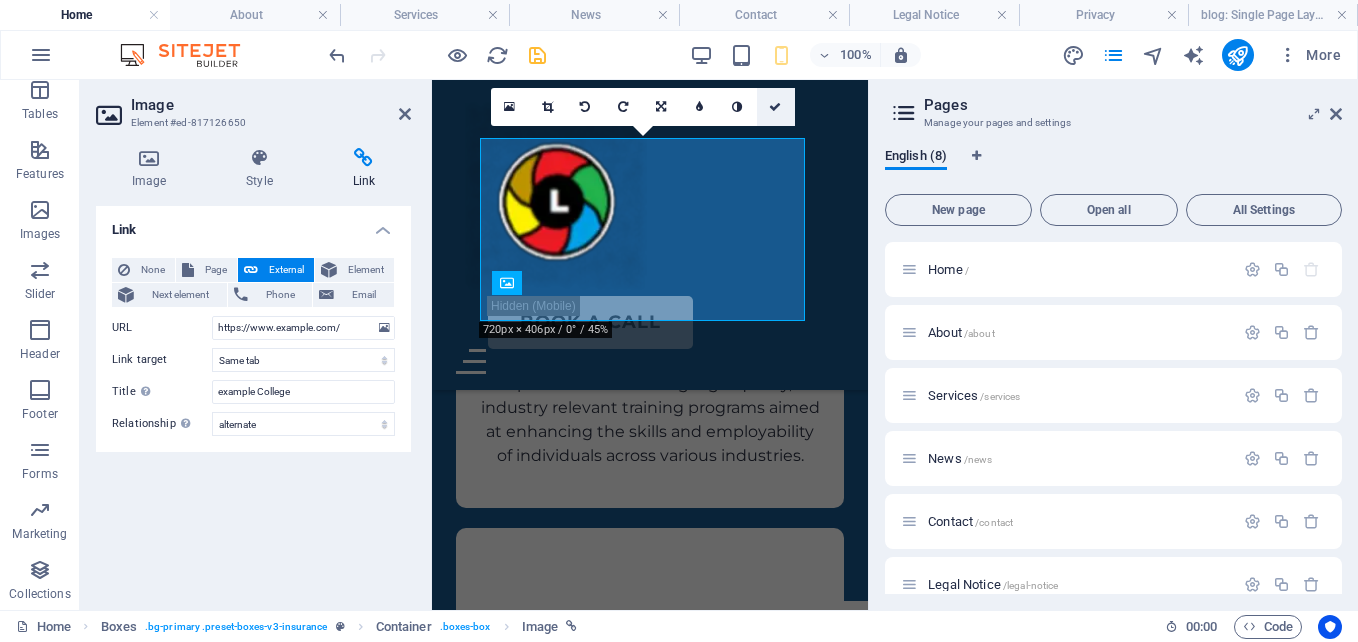 scroll, scrollTop: 0, scrollLeft: 0, axis: both 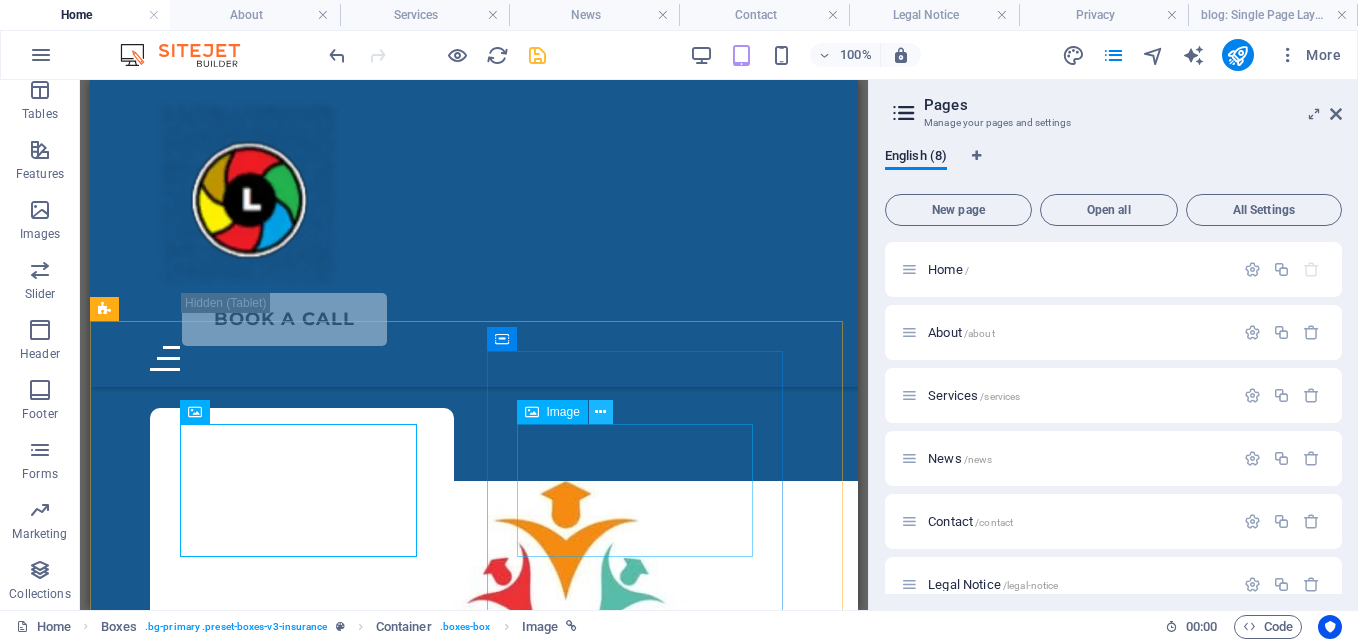 click at bounding box center [600, 412] 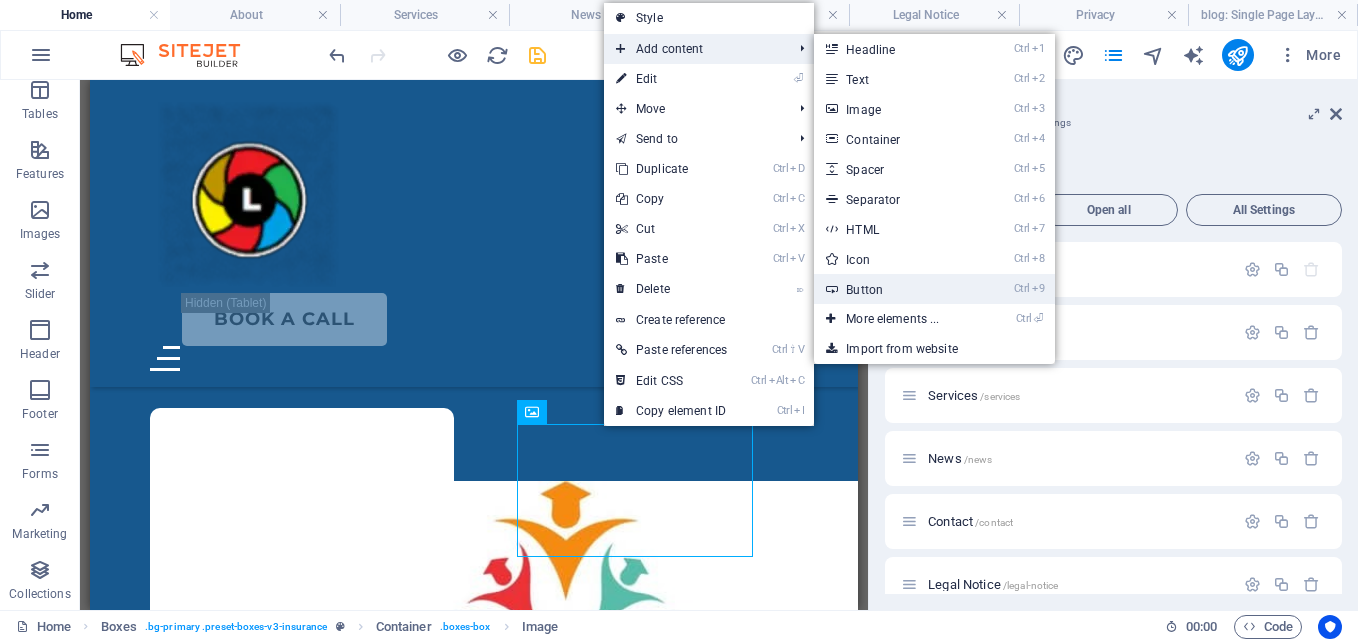 click on "Ctrl 9  Button" at bounding box center (896, 289) 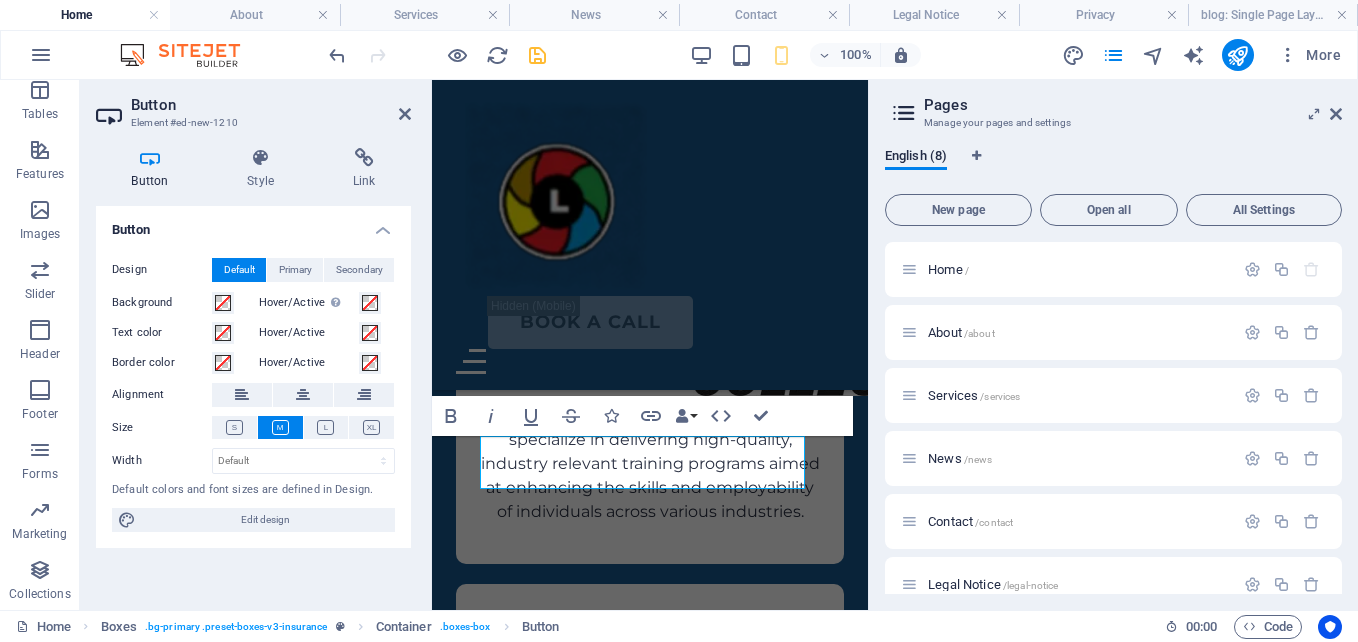 scroll, scrollTop: 2069, scrollLeft: 0, axis: vertical 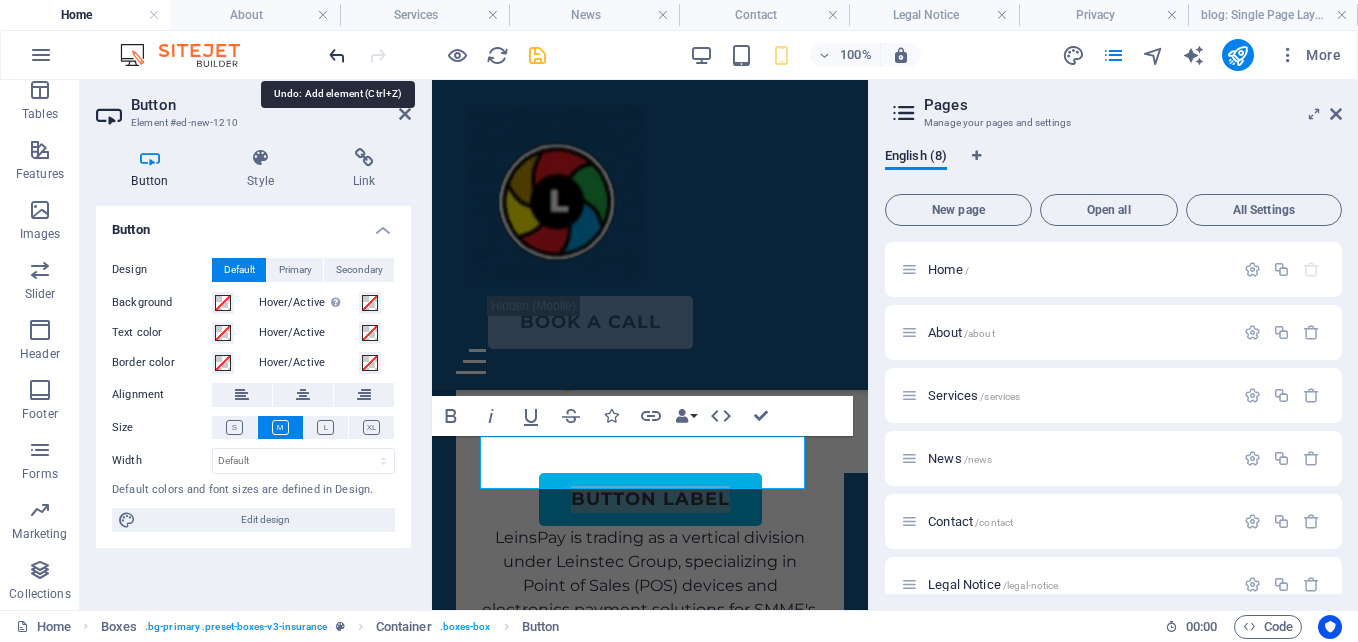click at bounding box center [337, 55] 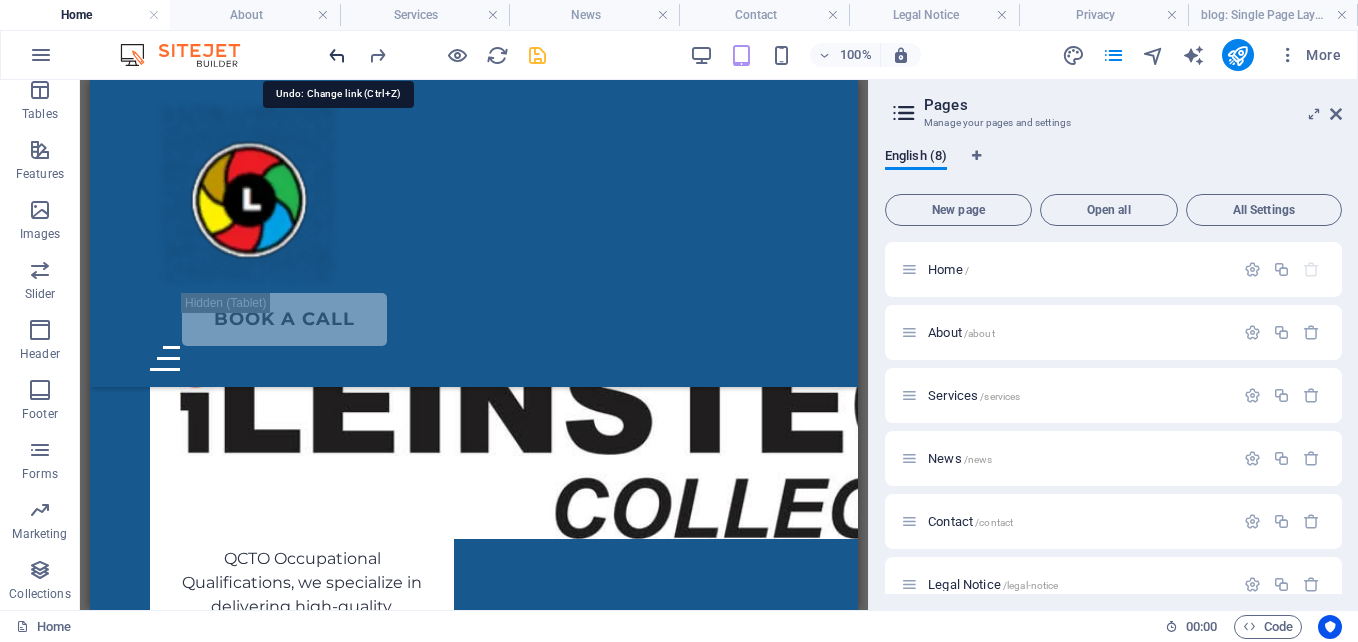 scroll, scrollTop: 2013, scrollLeft: 0, axis: vertical 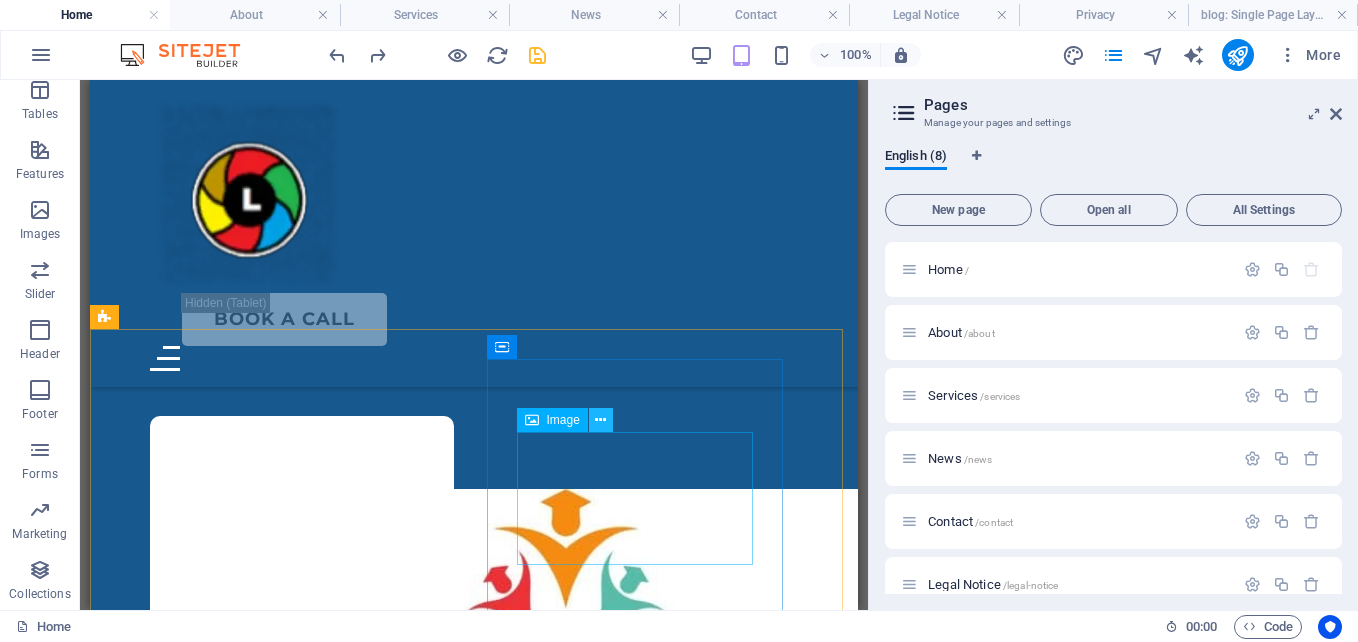 click at bounding box center [600, 420] 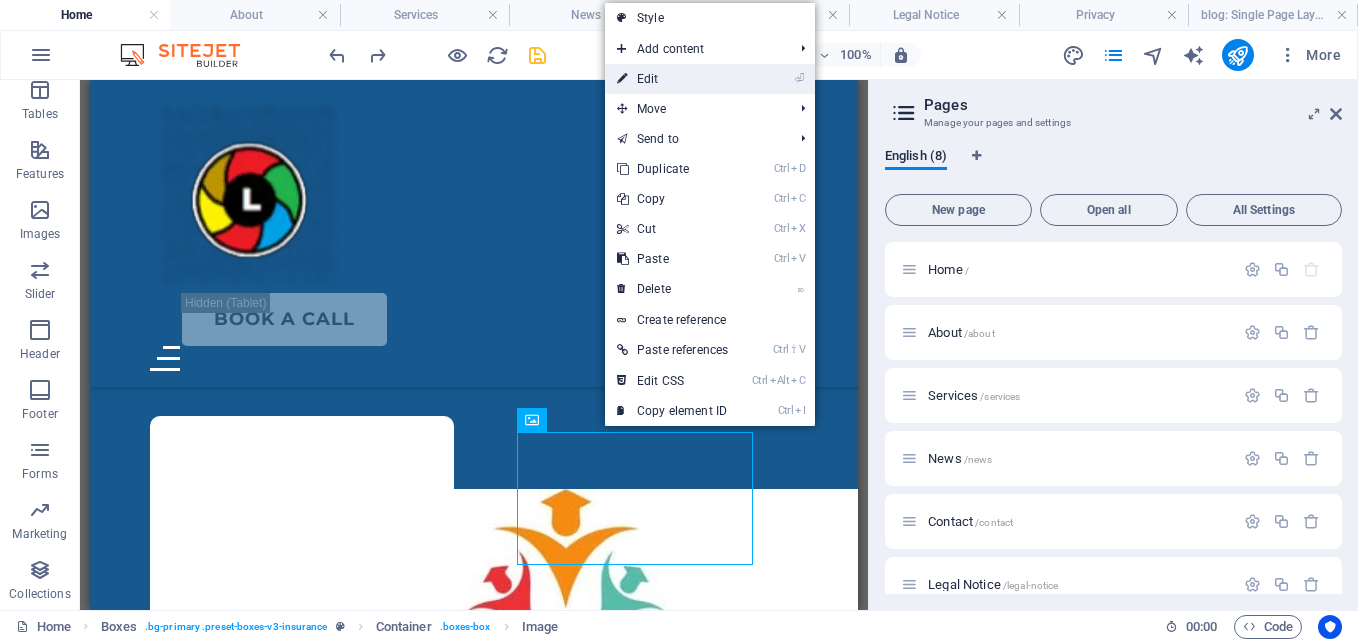 click on "⏎  Edit" at bounding box center (672, 79) 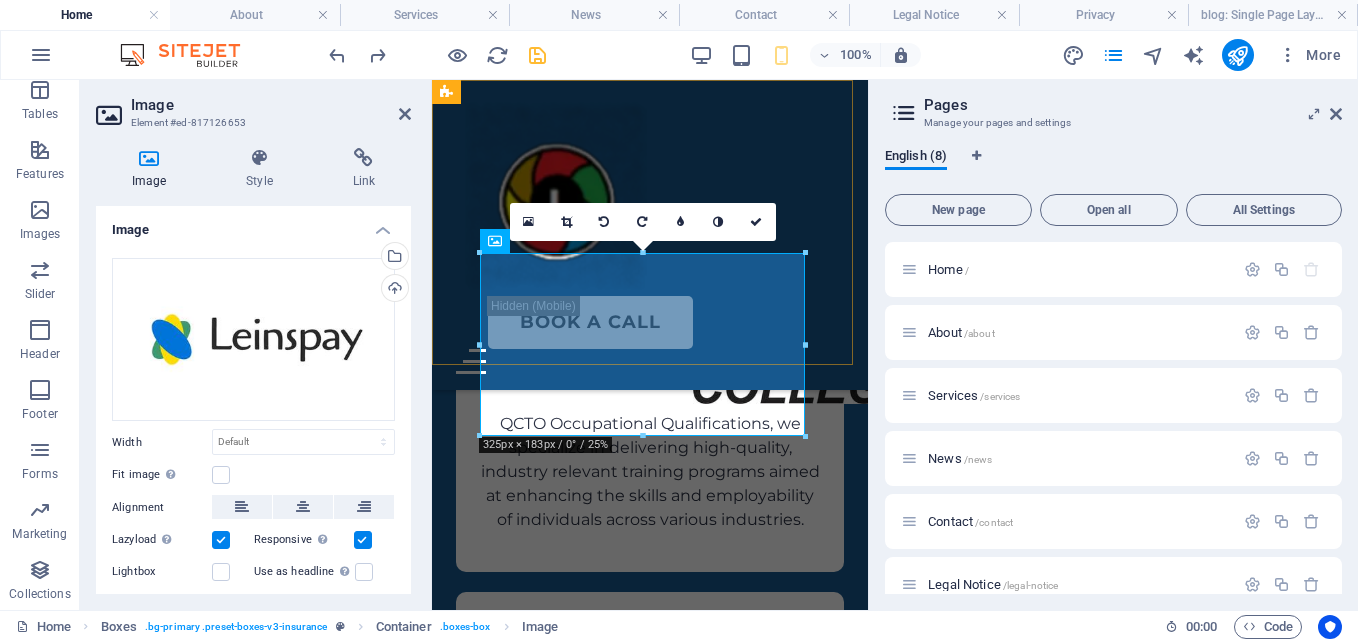 scroll, scrollTop: 2069, scrollLeft: 0, axis: vertical 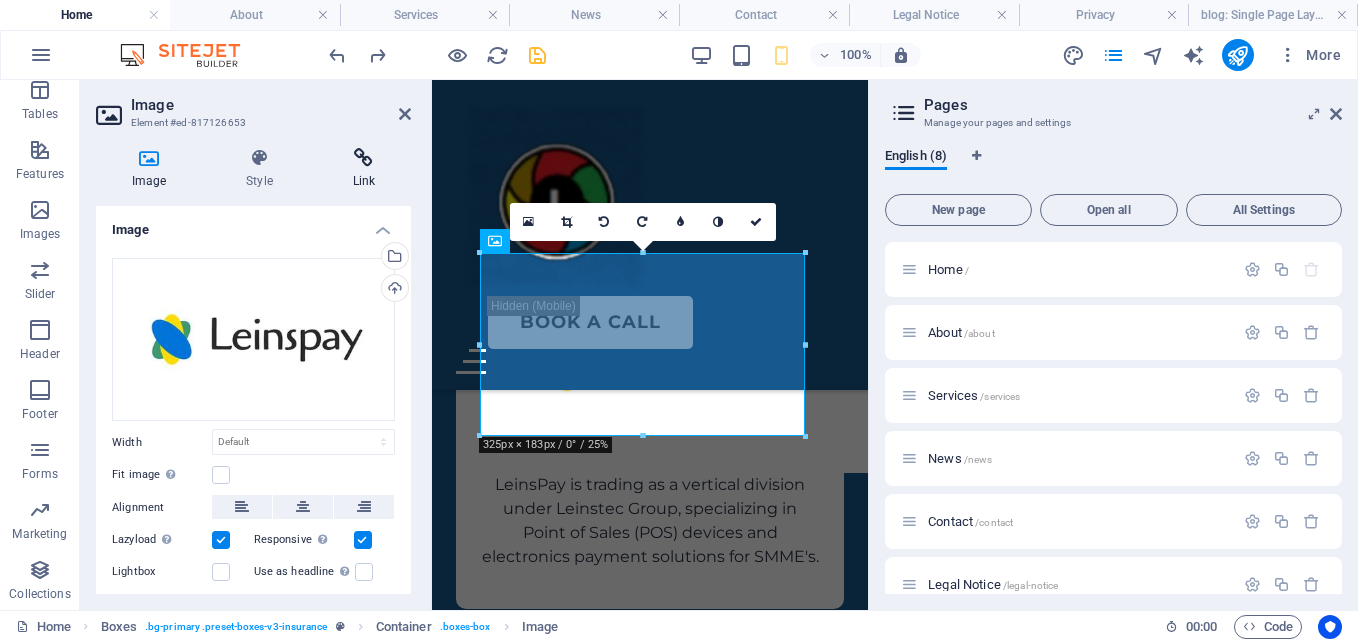 click on "Link" at bounding box center [364, 169] 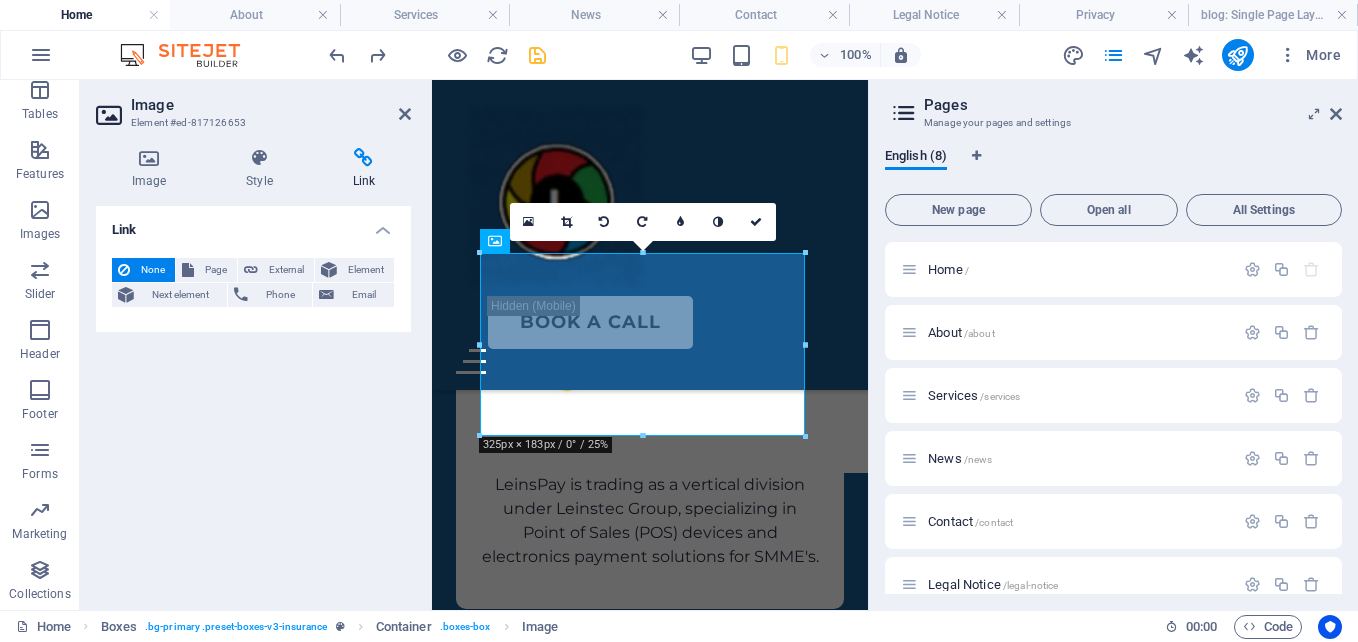 click on "Link" at bounding box center [364, 169] 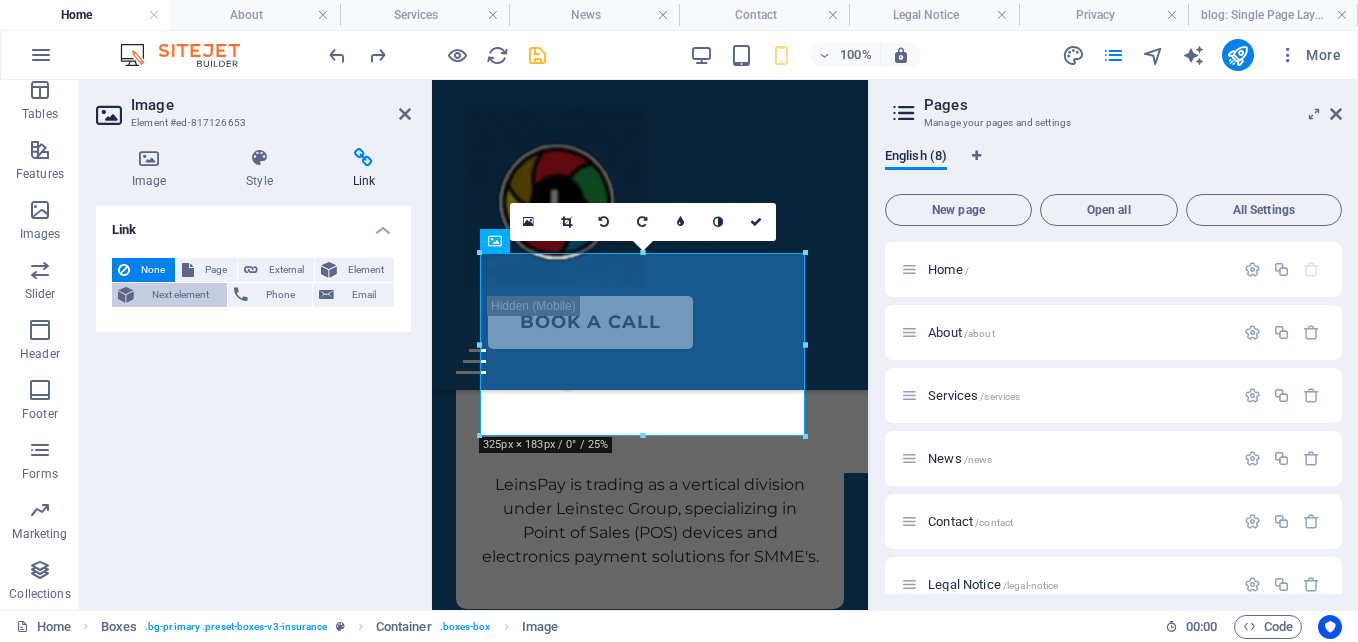 click on "Next element" at bounding box center (180, 295) 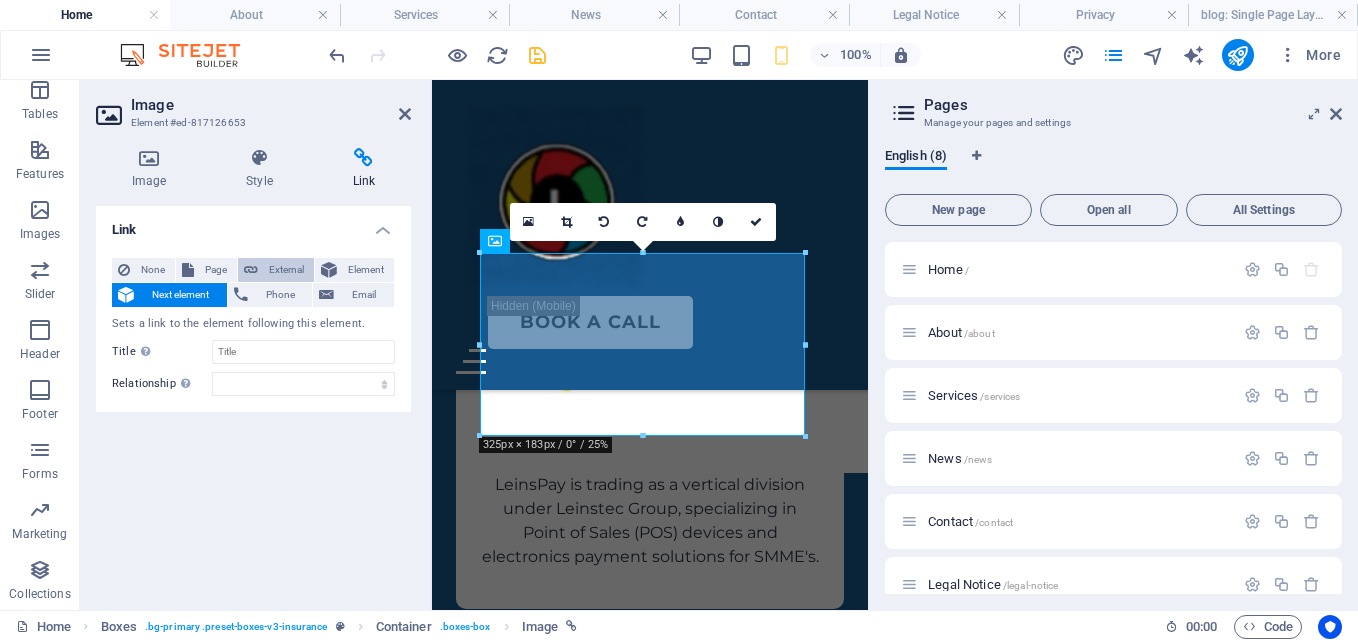 click on "External" at bounding box center (286, 270) 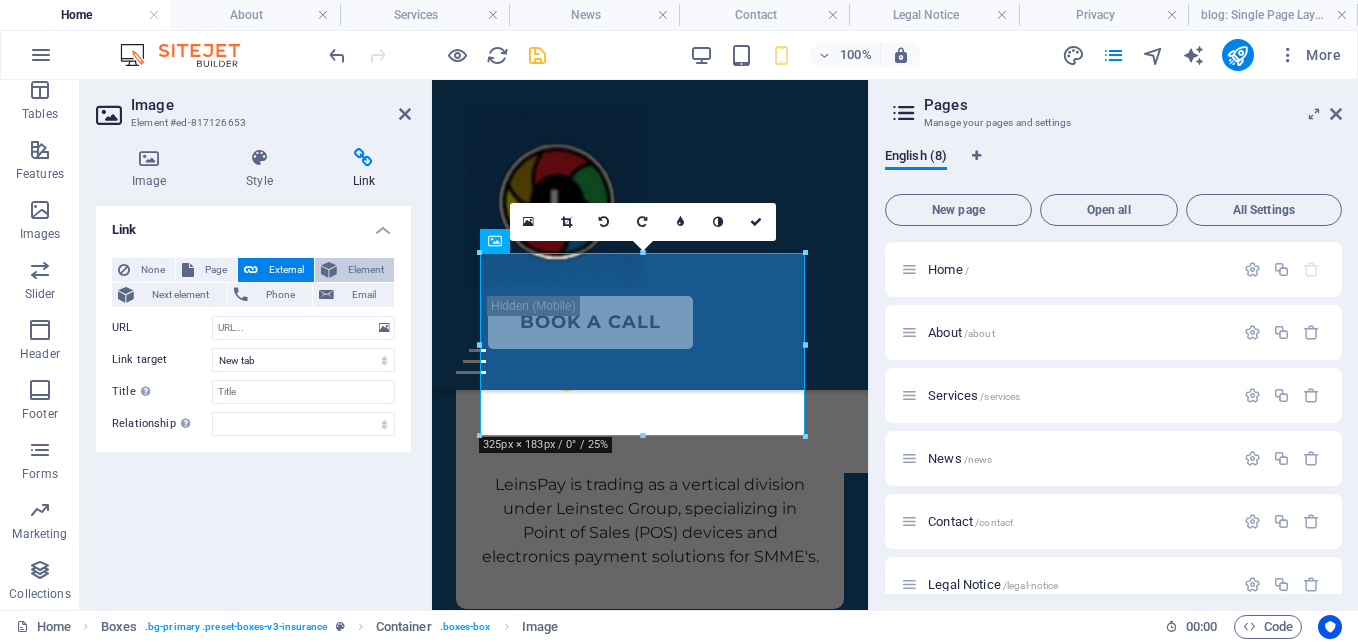 click on "Element" at bounding box center [365, 270] 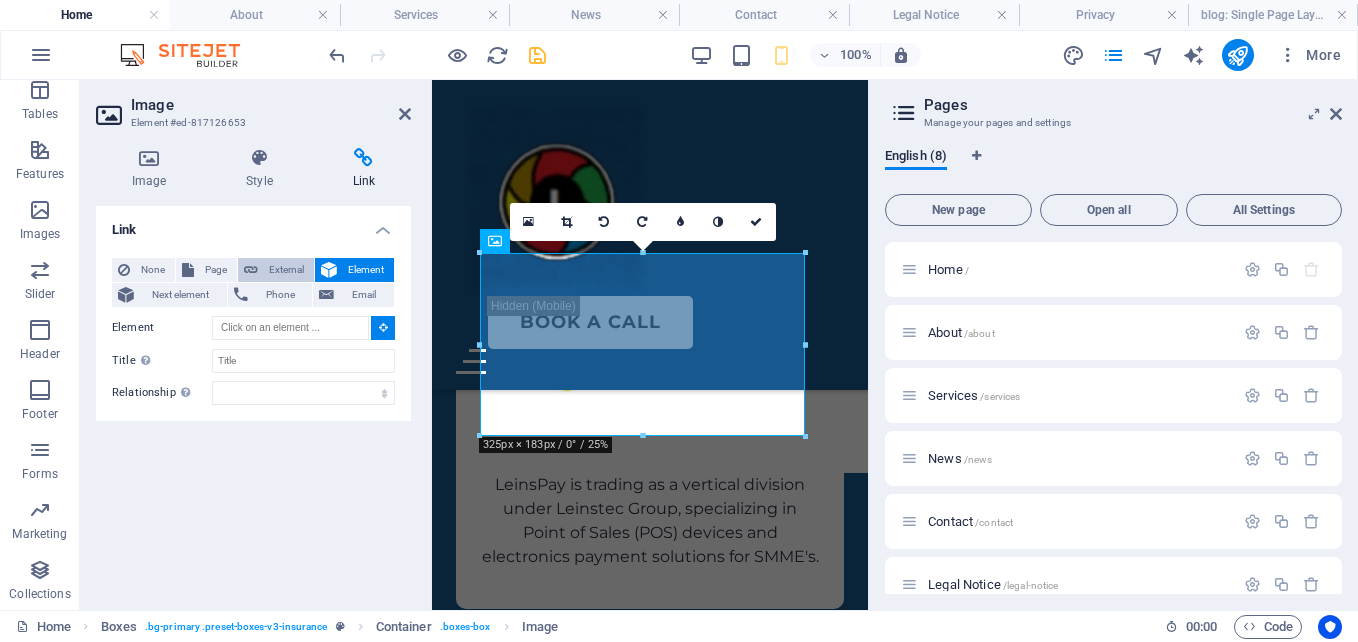 click on "External" at bounding box center (286, 270) 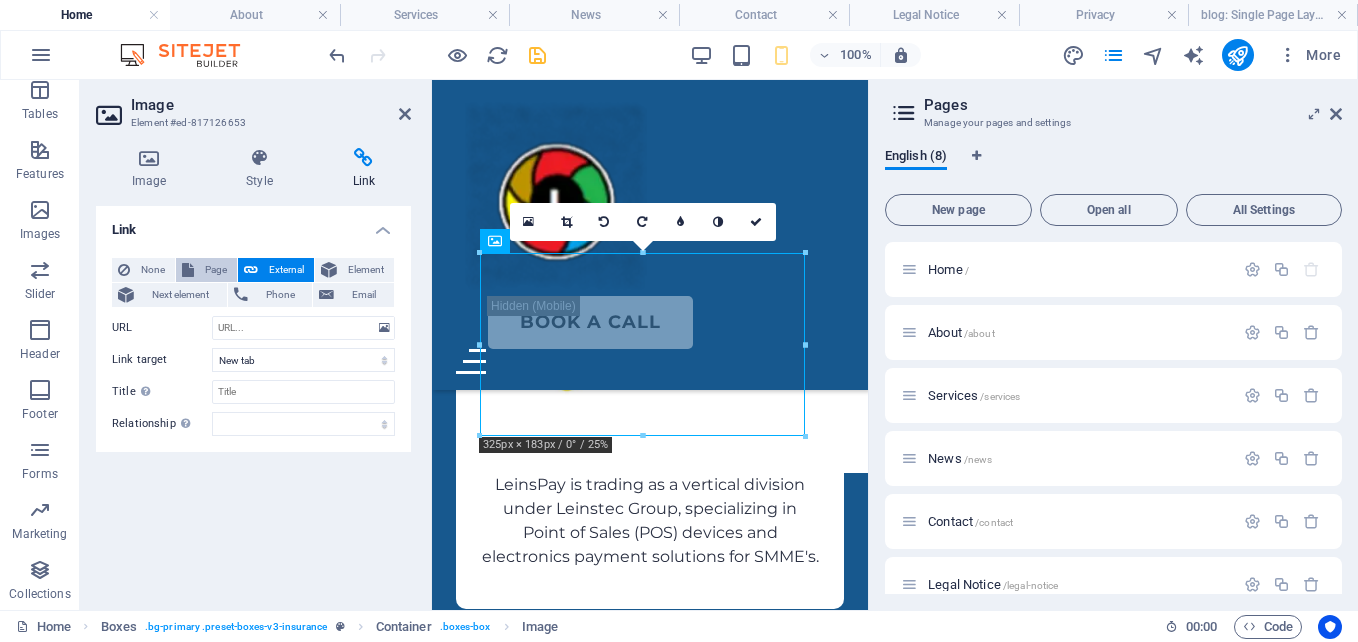 click on "Page" at bounding box center [215, 270] 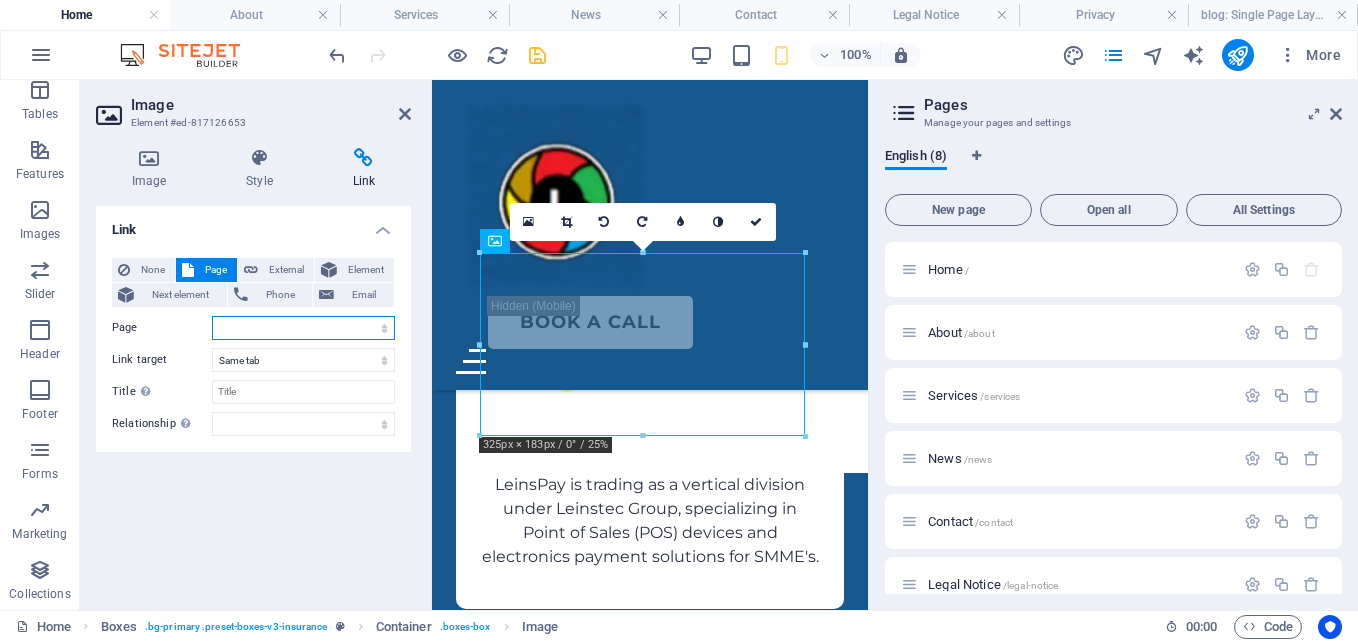 click on "Home About Services News Contact Legal Notice Privacy" at bounding box center [303, 328] 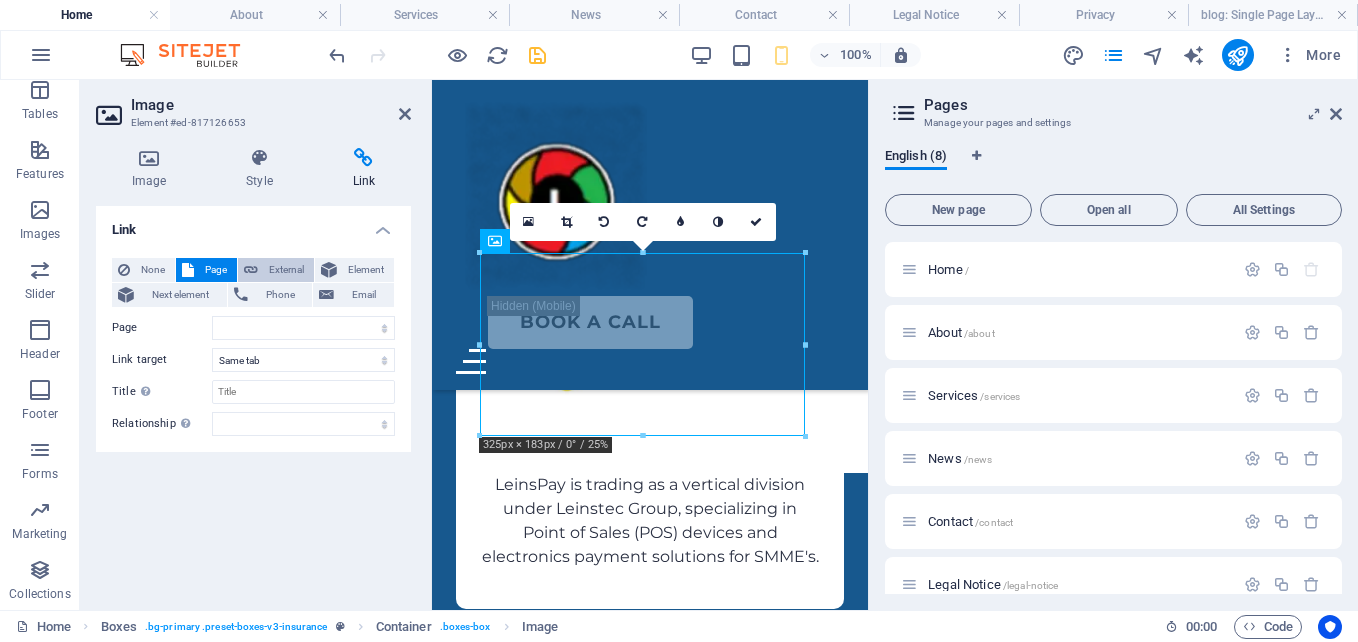click at bounding box center (251, 270) 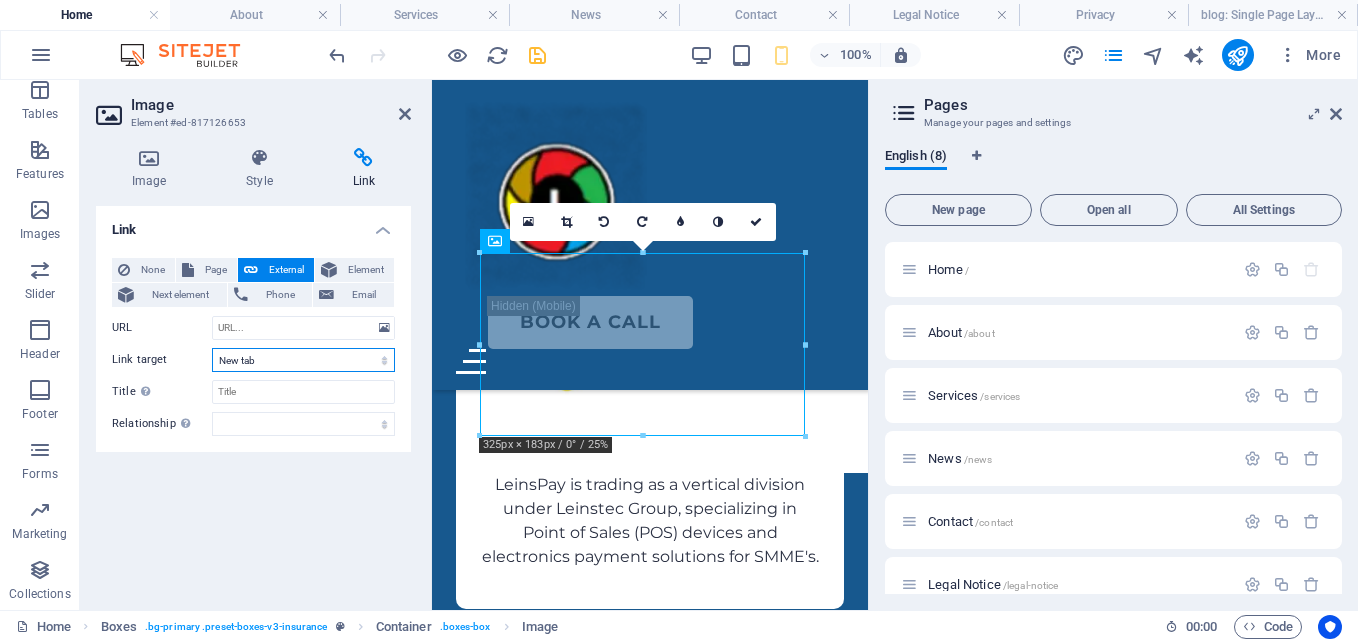 click on "New tab Same tab Overlay" at bounding box center (303, 360) 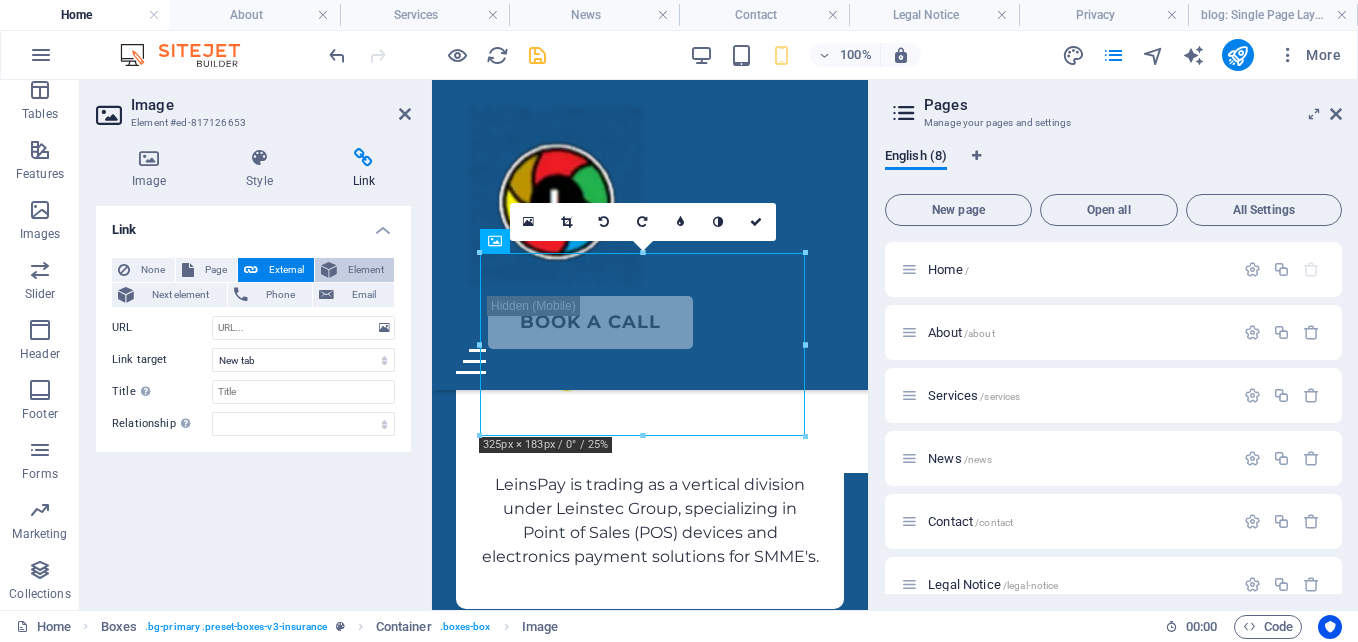 click on "Element" at bounding box center [365, 270] 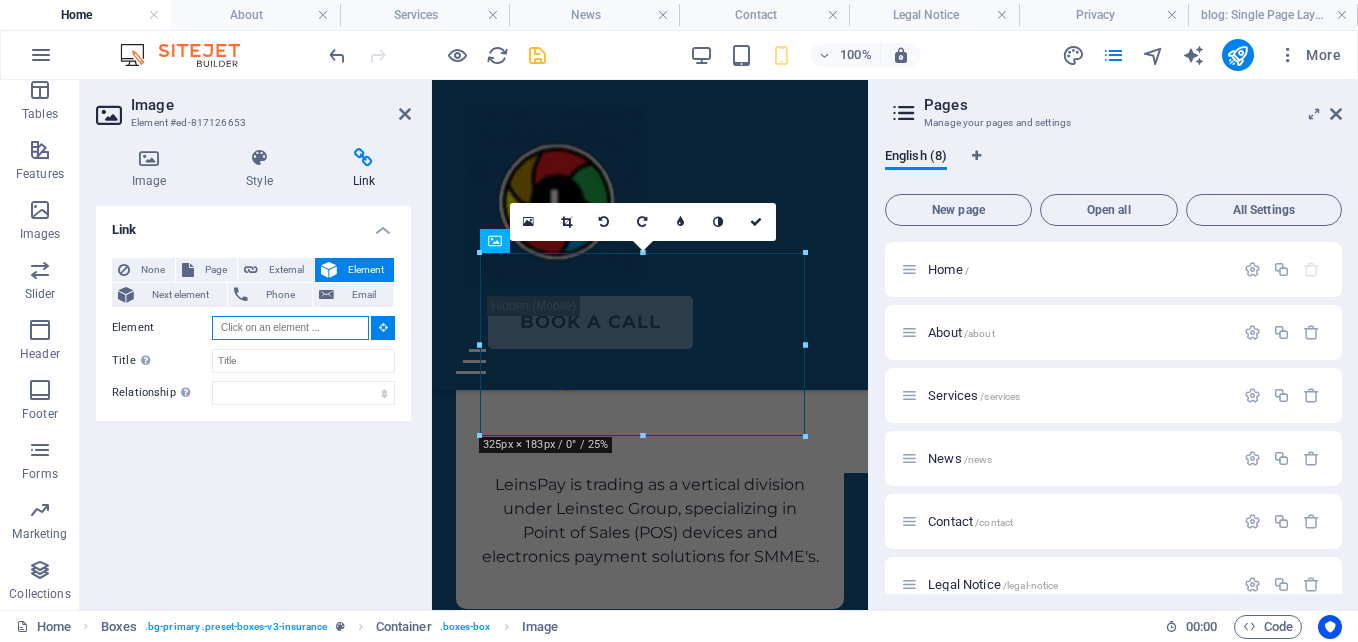 click on "Element" at bounding box center (290, 328) 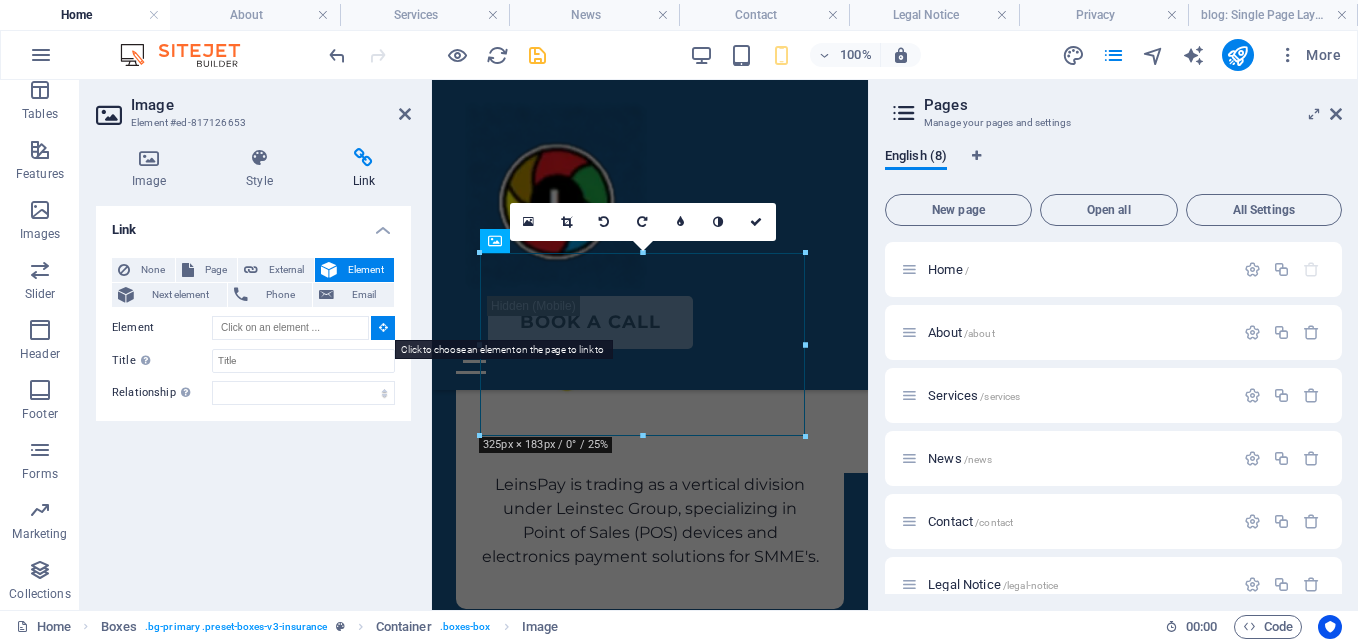 click at bounding box center [383, 327] 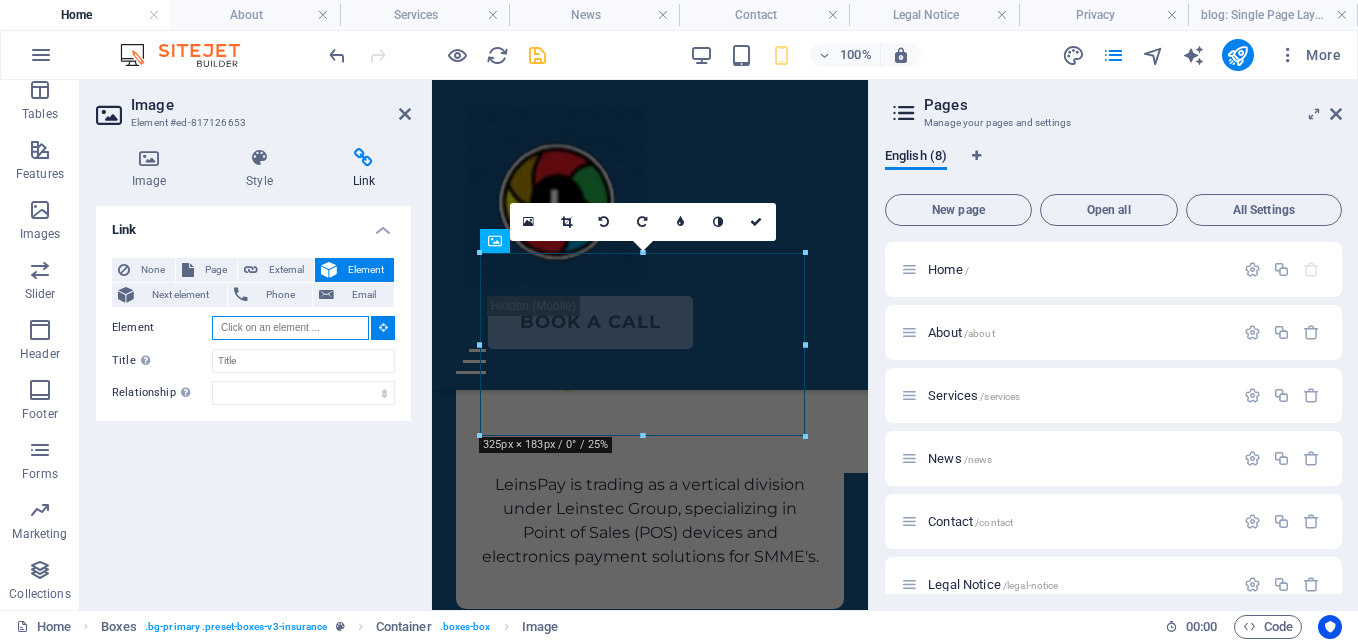 click on "Element" at bounding box center (290, 328) 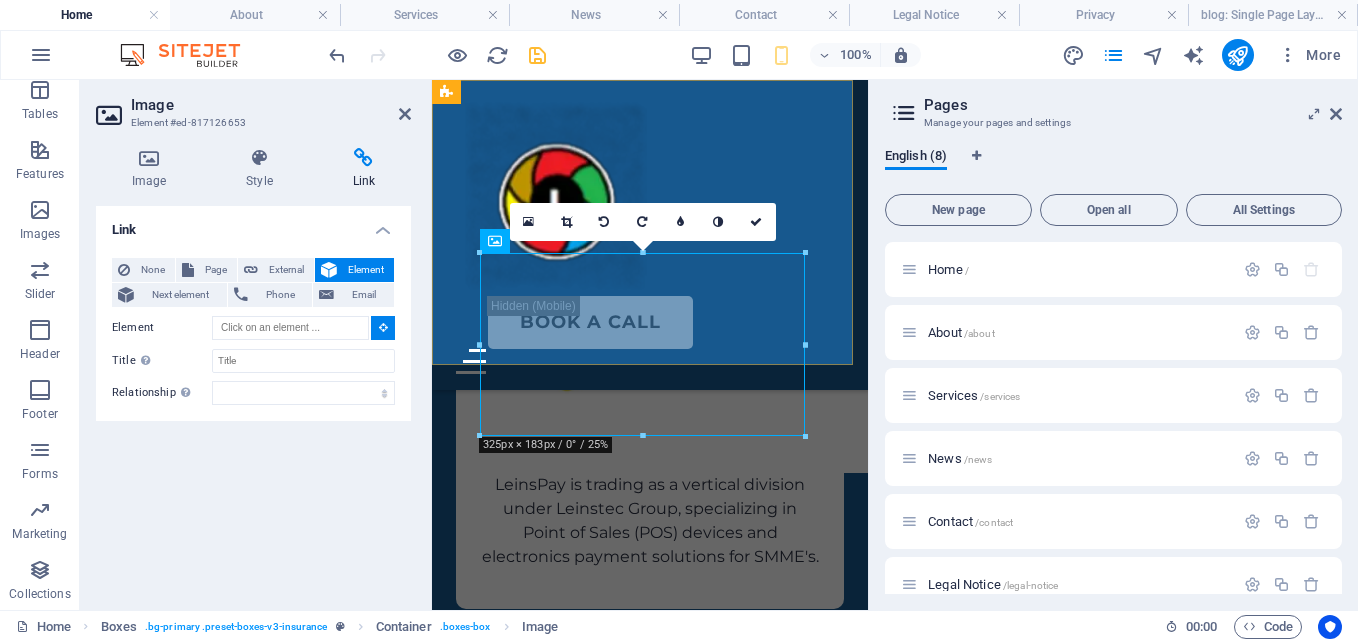 click on "ABOUT US SERVICES NEWS CONTACT BOOK A CALL" at bounding box center (650, 235) 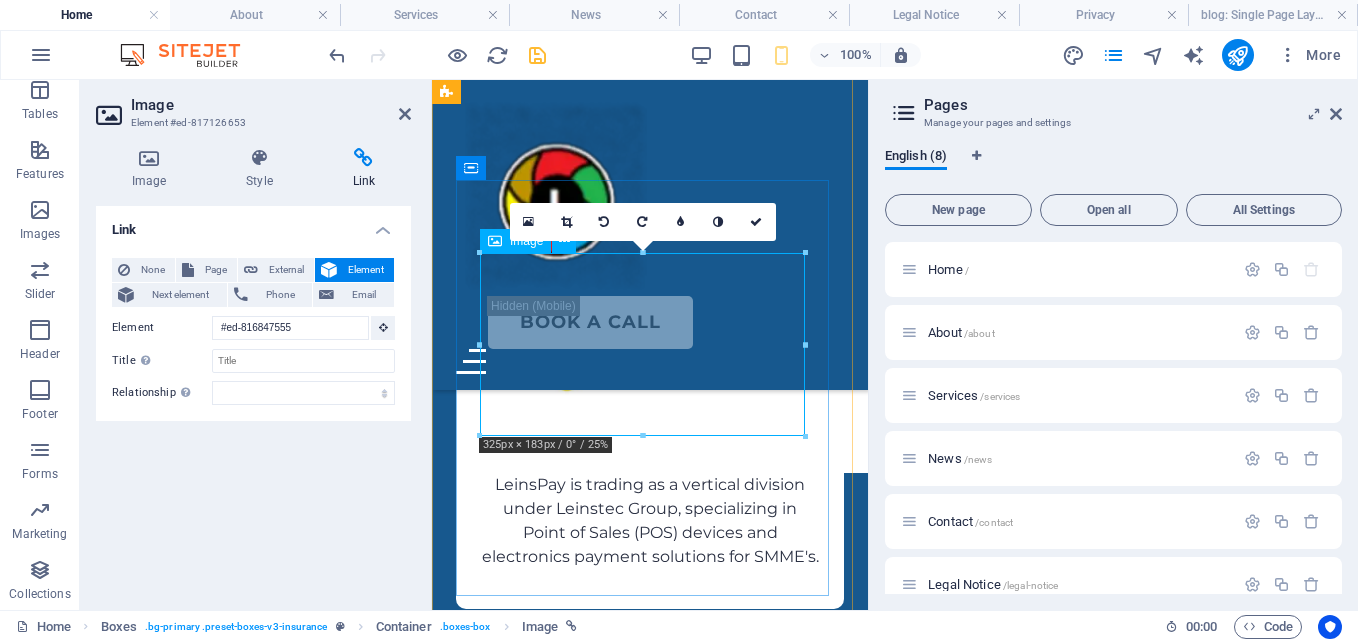 click at bounding box center (650, 350) 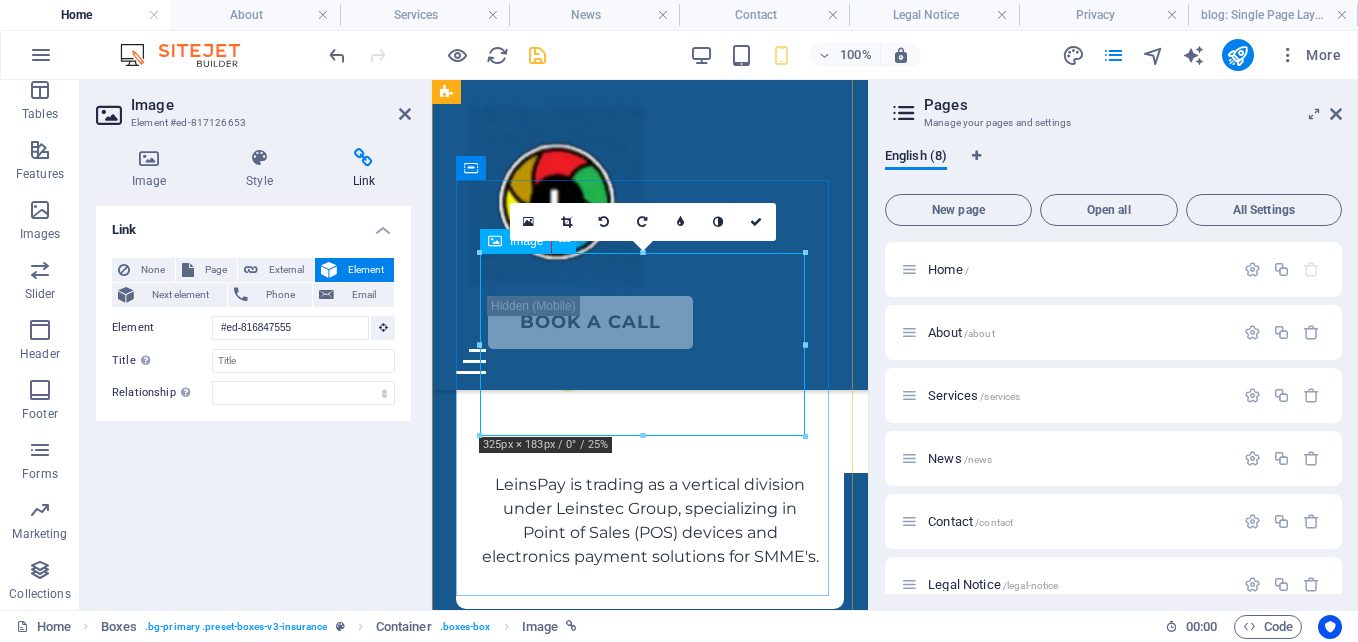 click at bounding box center [650, 350] 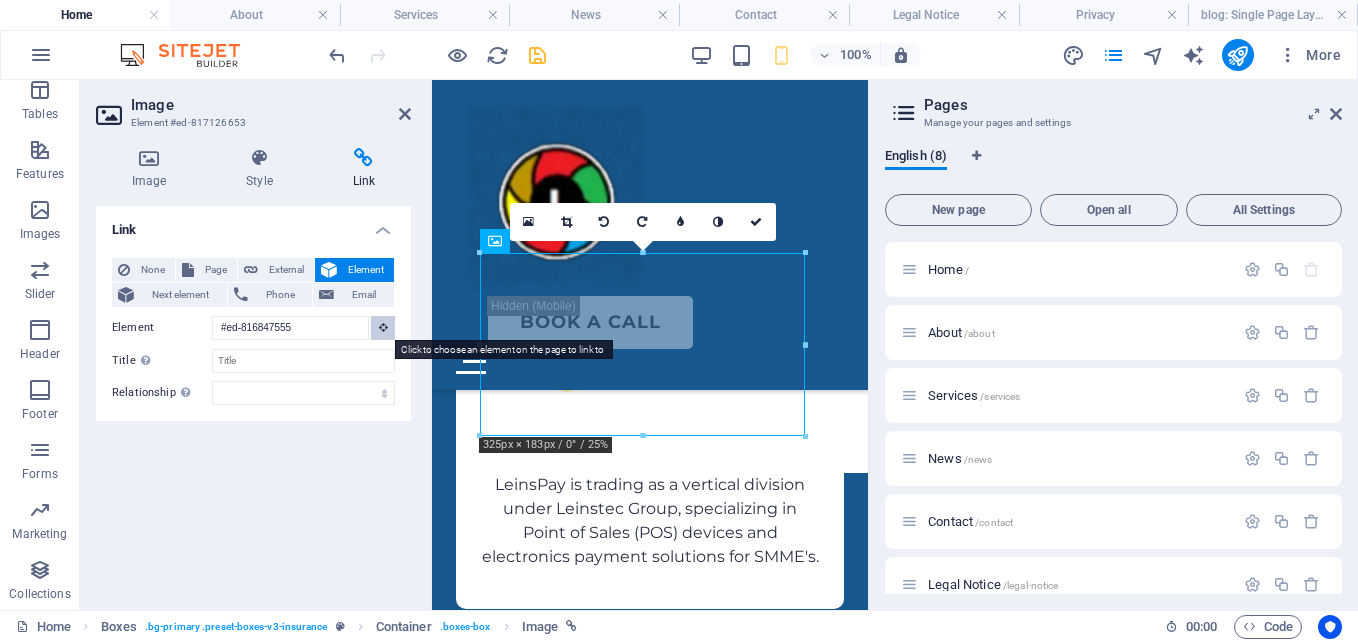 click at bounding box center [383, 328] 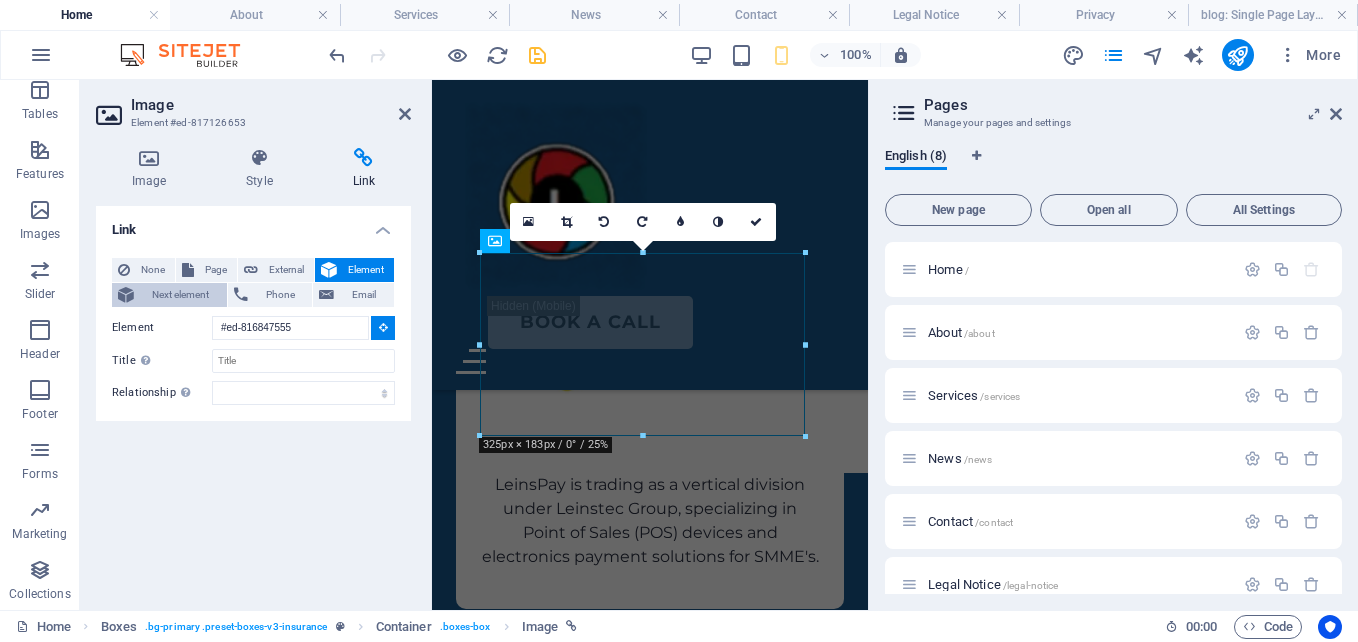 click on "Next element" at bounding box center [180, 295] 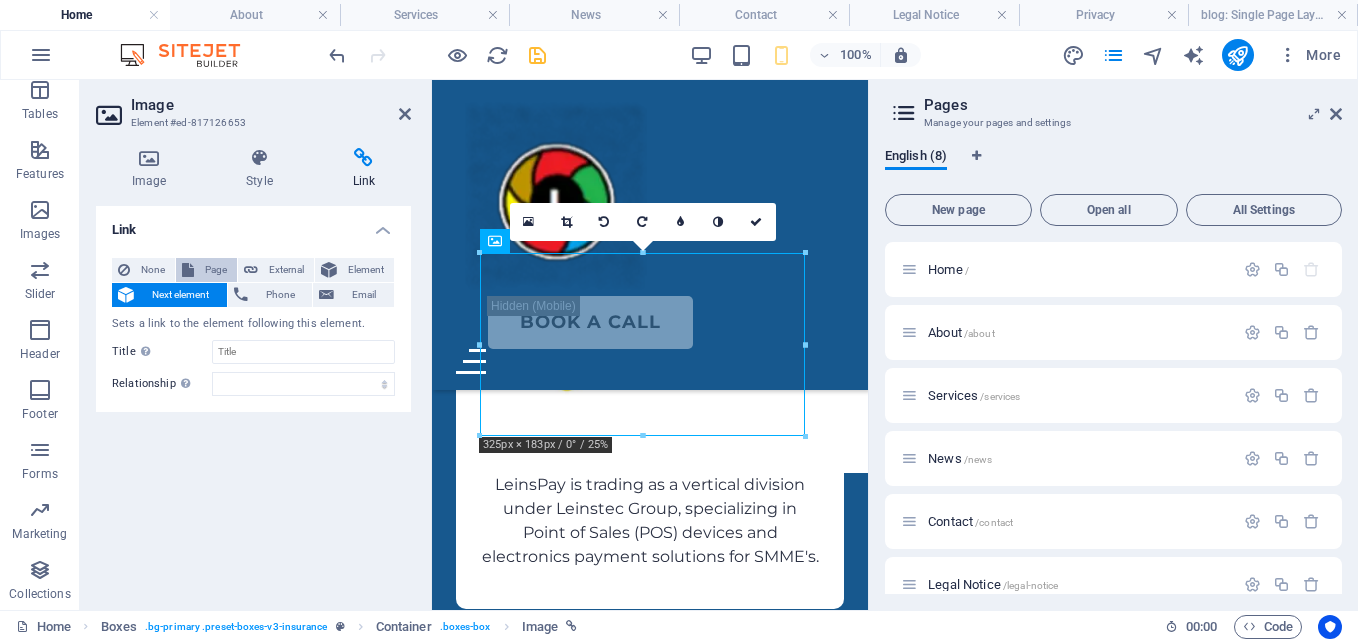 click on "Page" at bounding box center [206, 270] 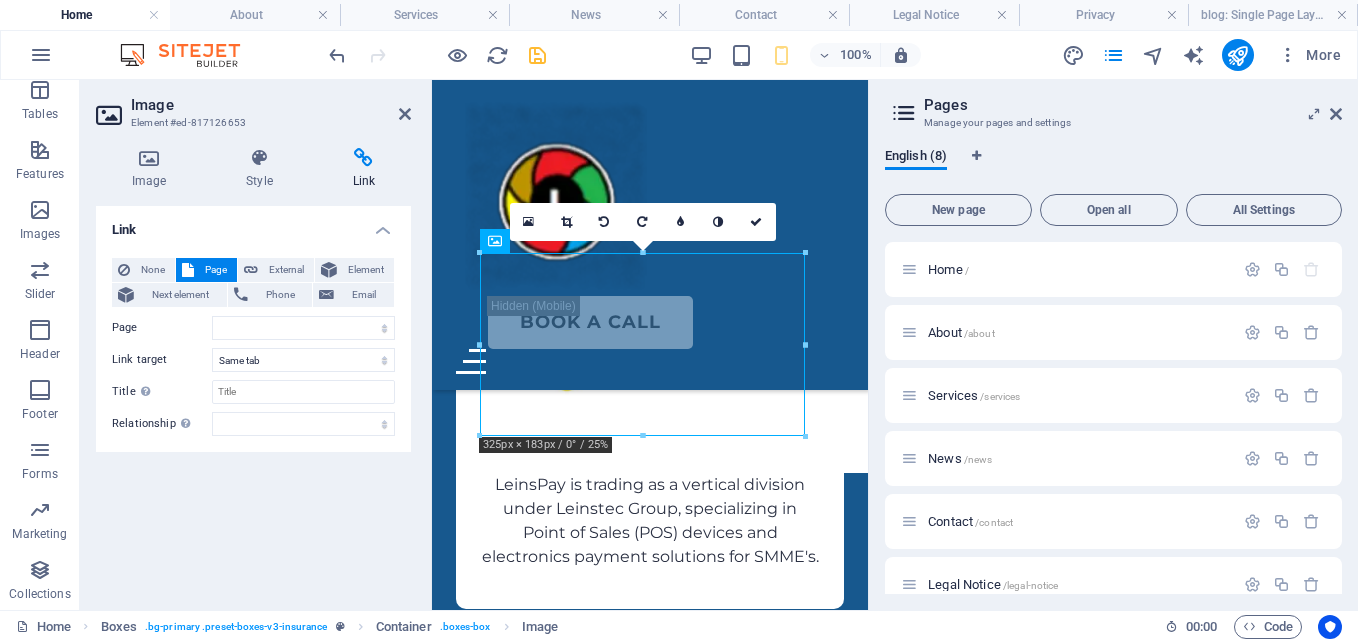 click on "Page" at bounding box center (206, 270) 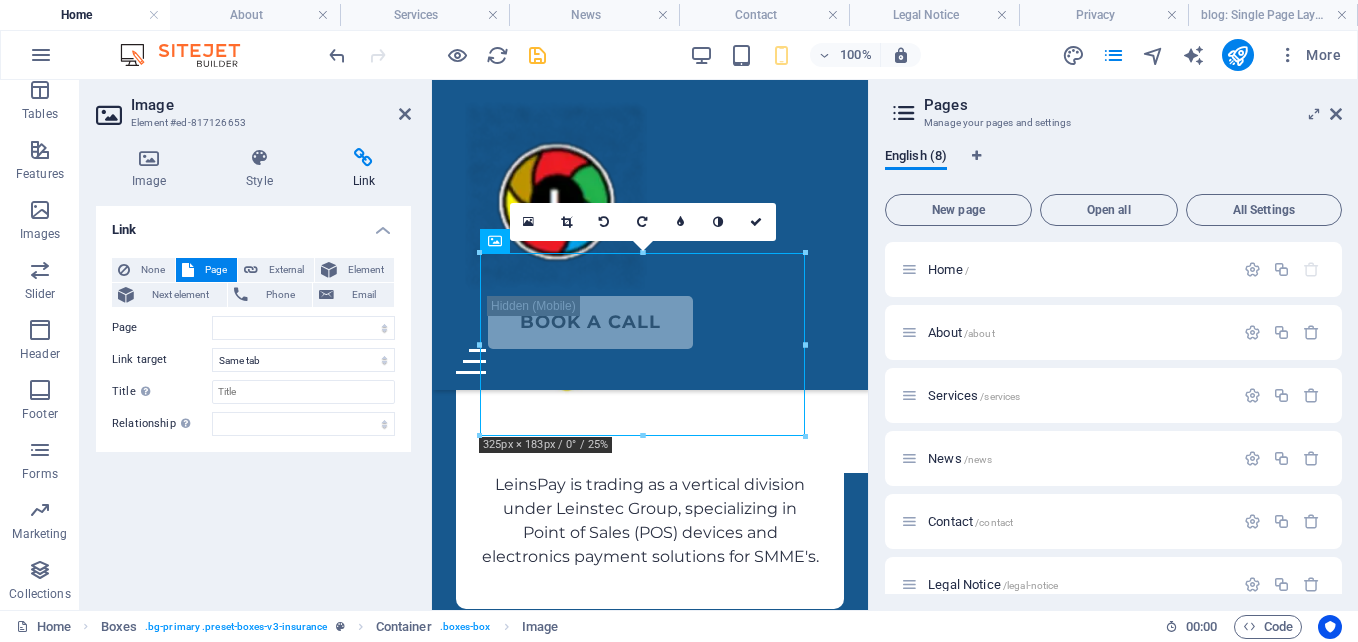click on "Page" at bounding box center (206, 270) 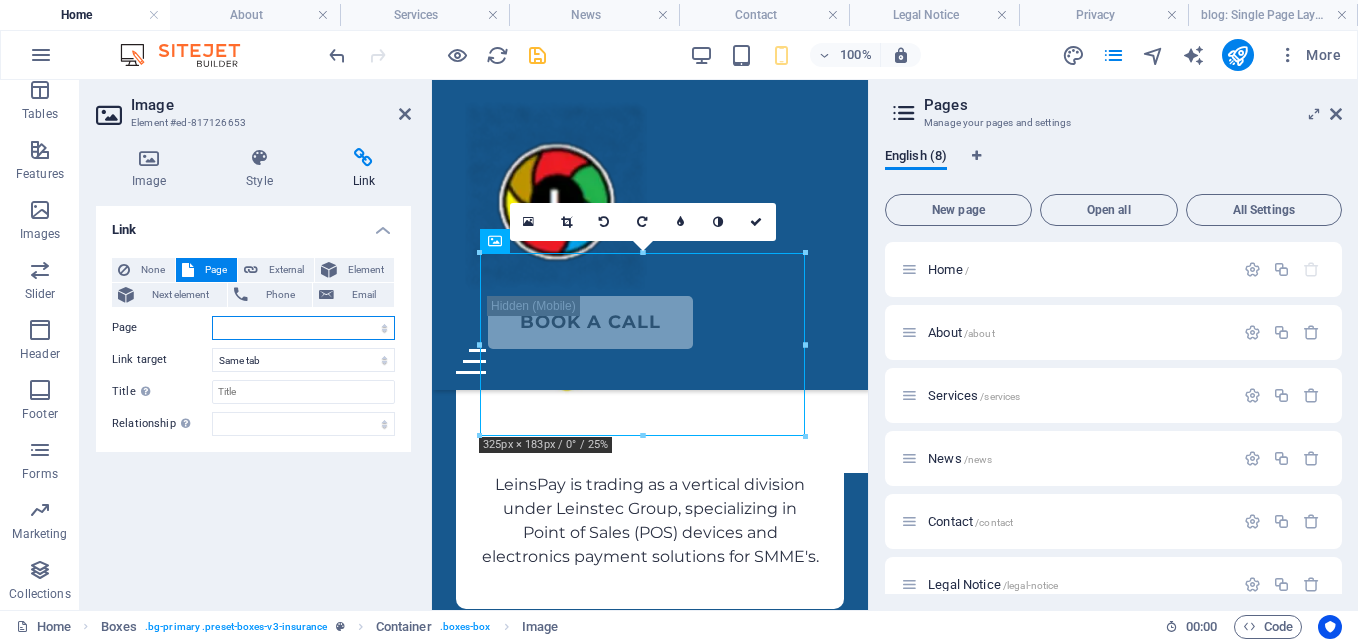 click on "Home About Services News Contact Legal Notice Privacy" at bounding box center [303, 328] 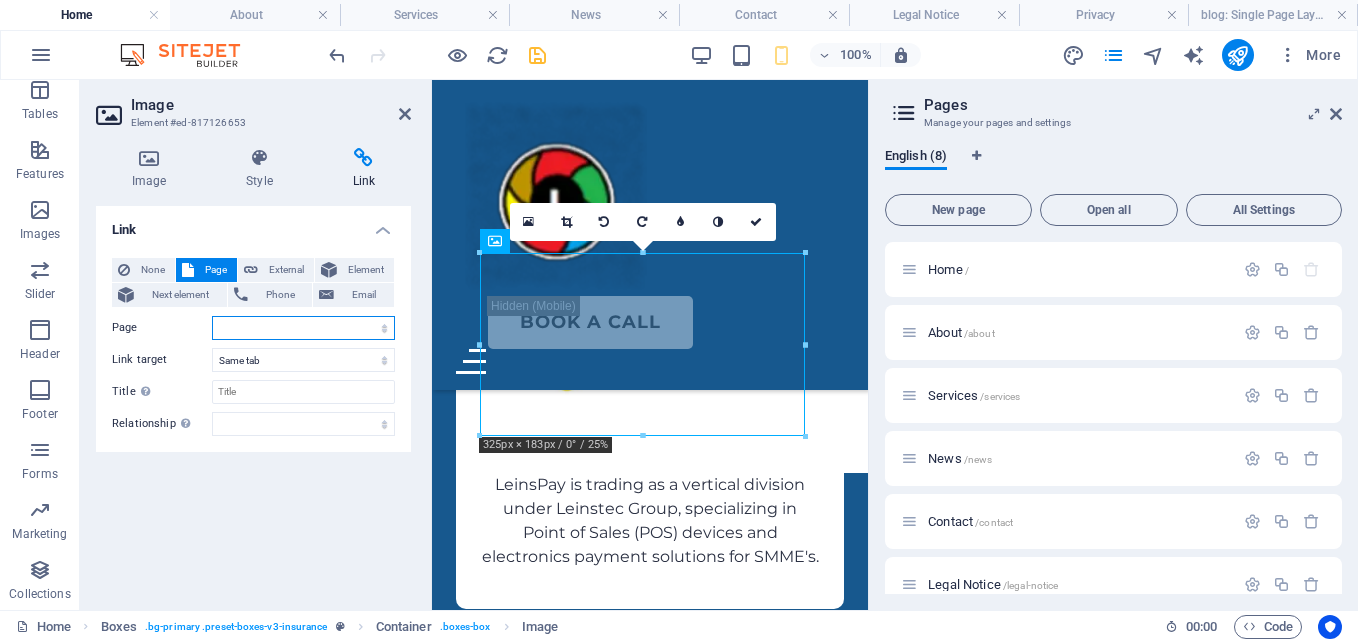 click on "Home About Services News Contact Legal Notice Privacy" at bounding box center [303, 328] 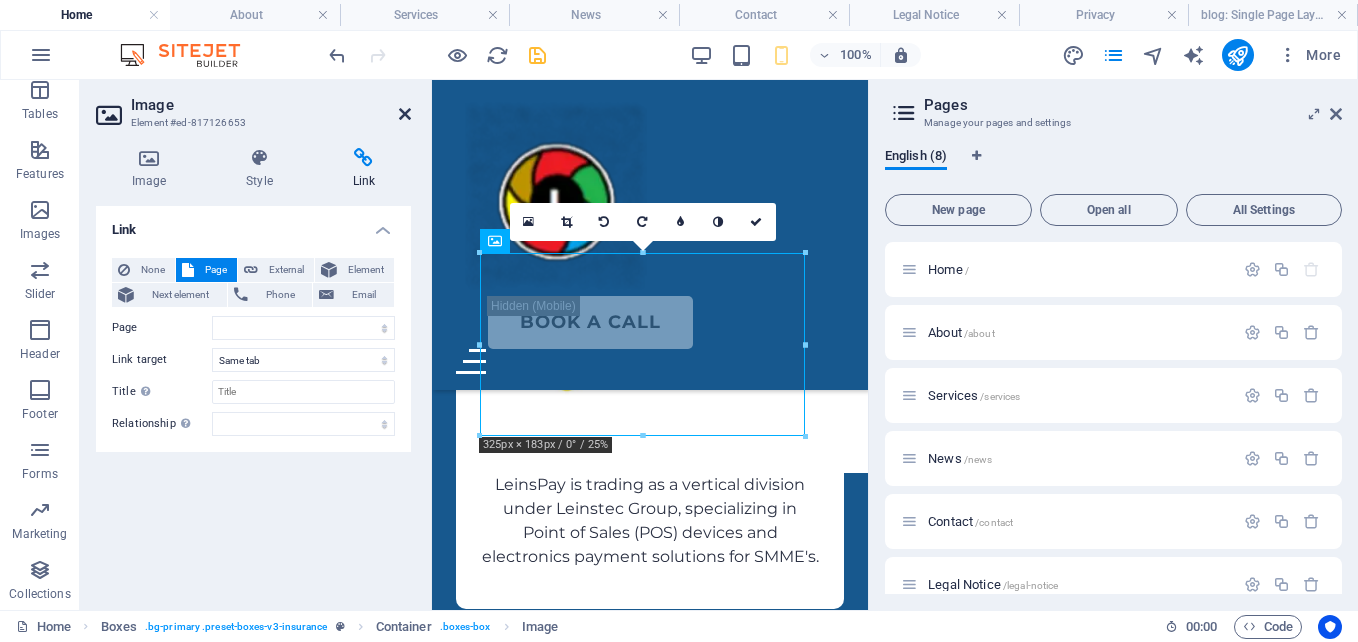 click at bounding box center [405, 114] 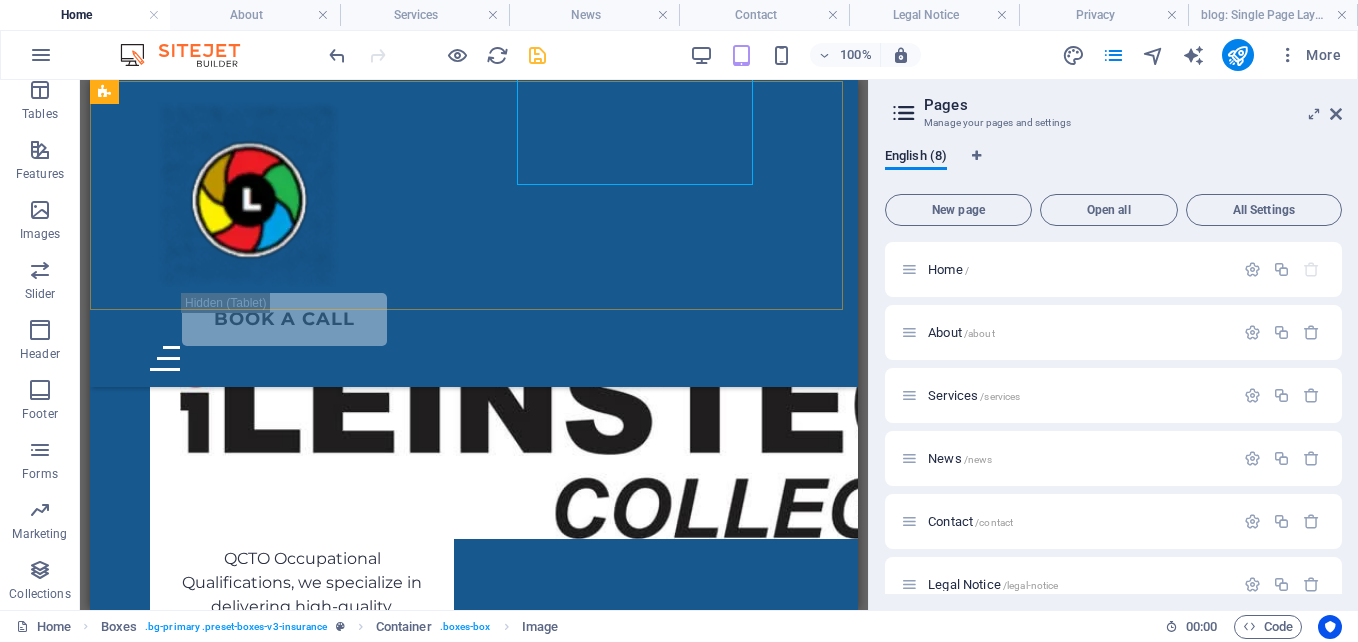 scroll, scrollTop: 2013, scrollLeft: 0, axis: vertical 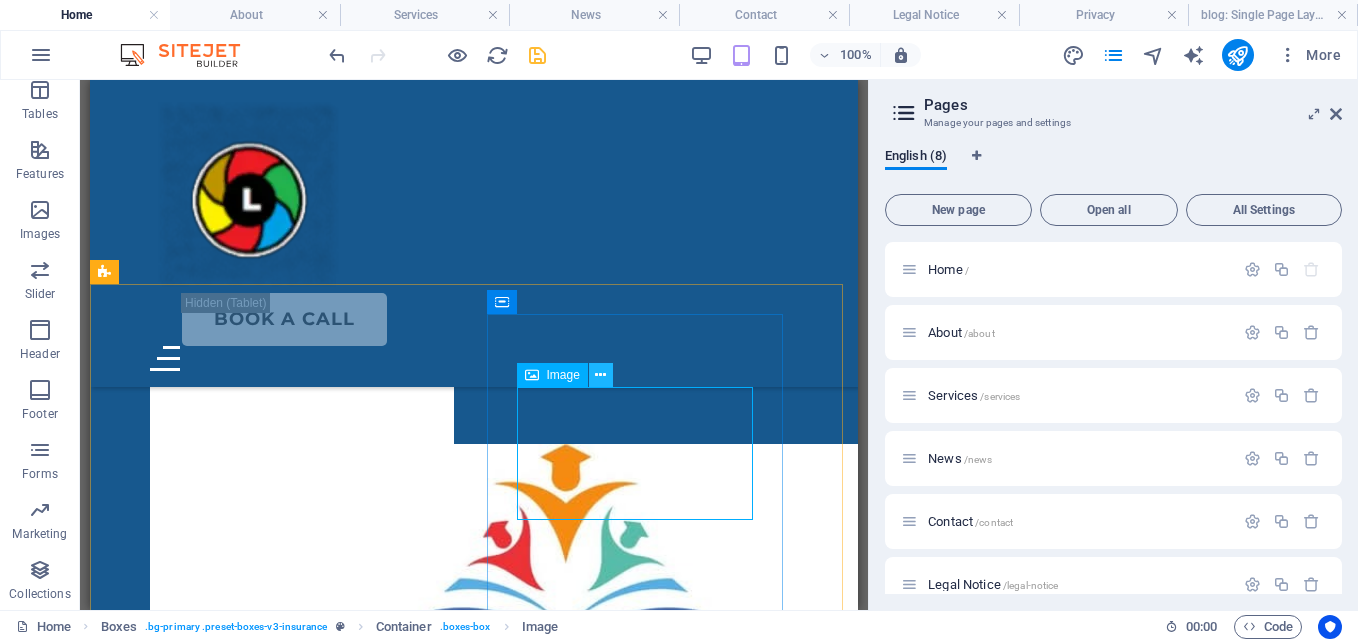 click at bounding box center [600, 375] 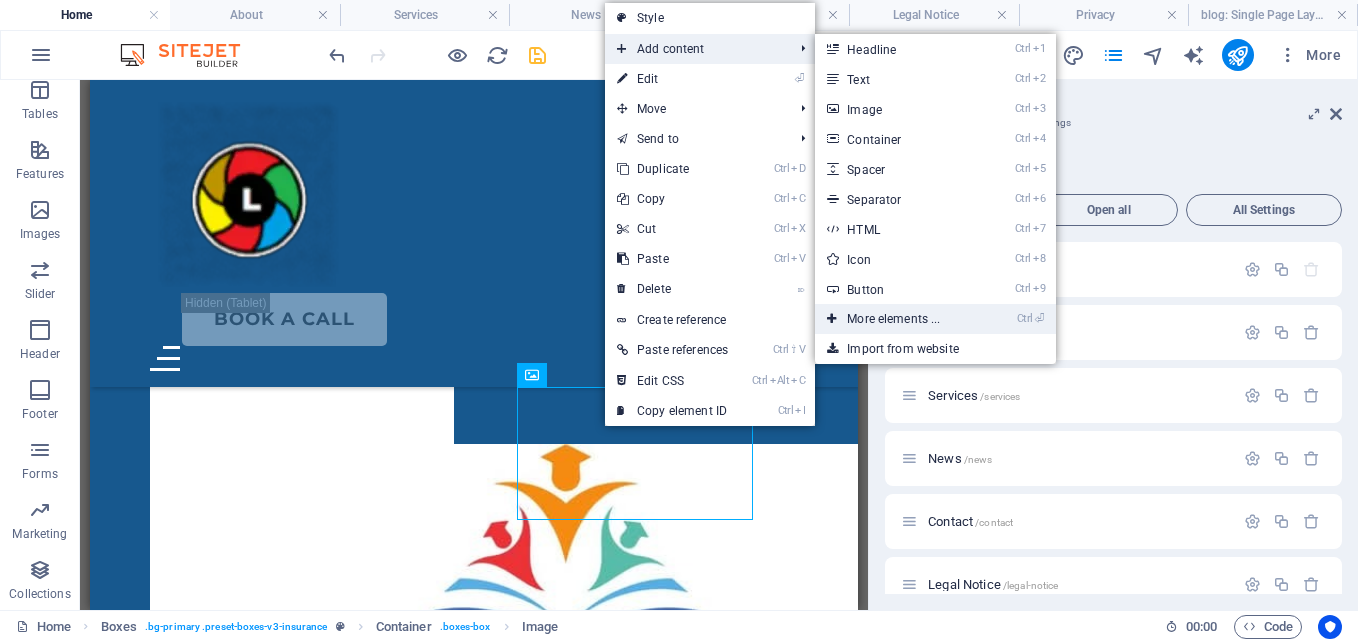 click on "Ctrl ⏎  More elements ..." at bounding box center (897, 319) 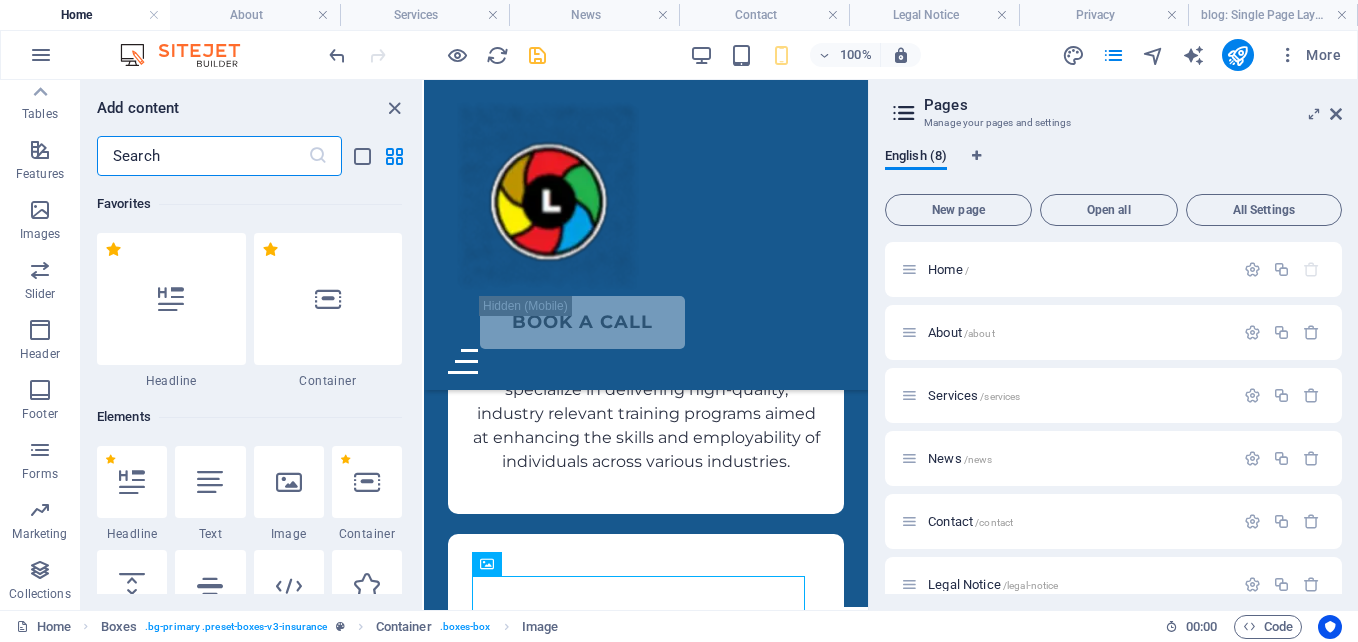 scroll, scrollTop: 1733, scrollLeft: 0, axis: vertical 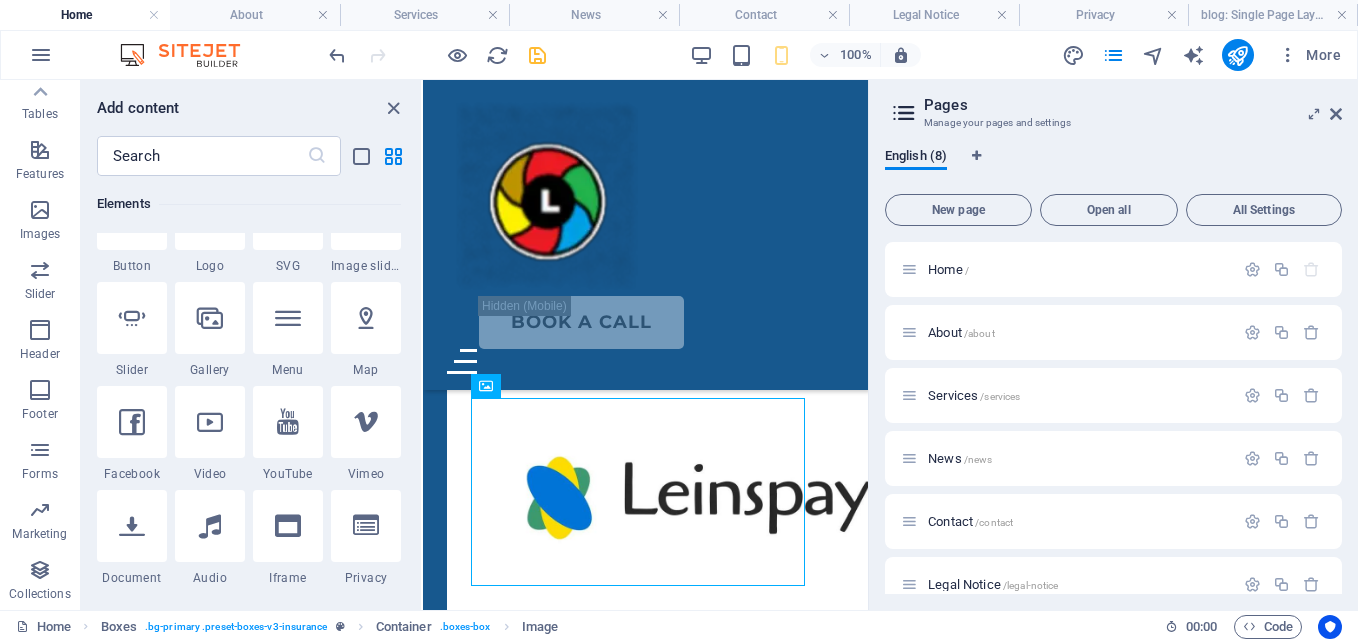 click on "Favorites Elements Columns Content Boxes Accordion Tables Features Images Slider Header Footer Forms Marketing Collections Add content ​ Favorites 1 Star Headline 1 Star Container Elements 1 Star Headline 1 Star Text 1 Star Image 1 Star Container 1 Star Spacer 1 Star Separator 1 Star HTML 1 Star Icon 1 Star Button 1 Star Logo 1 Star SVG 1 Star Image slider 1 Star Slider 1 Star Gallery 1 Star Menu 1 Star Map 1 Star Facebook 1 Star Video 1 Star YouTube 1 Star Vimeo 1 Star Document 1 Star Audio 1 Star Iframe 1 Star Privacy 1 Star Languages Columns 1 Star Container 1 Star 2 columns 1 Star 3 columns 1 Star 4 columns 1 Star 5 columns 1 Star 6 columns 1 Star 40-60 1 Star 20-80 1 Star 80-20 1 Star 30-70 1 Star 70-30 1 Star Unequal Columns 1 Star 25-25-50 1 Star 25-50-25 1 Star 50-25-25 1 Star 20-60-20 1 Star 50-16-16-16 1 Star 16-16-16-50 1 Star Grid 2-1 1 Star Grid 1-2 1 Star Grid 3-1 1 Star Grid 1-3 1 Star Grid 4-1 1 Star Grid 1-4 1 Star Grid 1-2-1 1 Star Grid 1-1-2 1 Star Grid 2h-2v 1 Star Grid 2v-2h 1 Star Text" at bounding box center (434, 345) 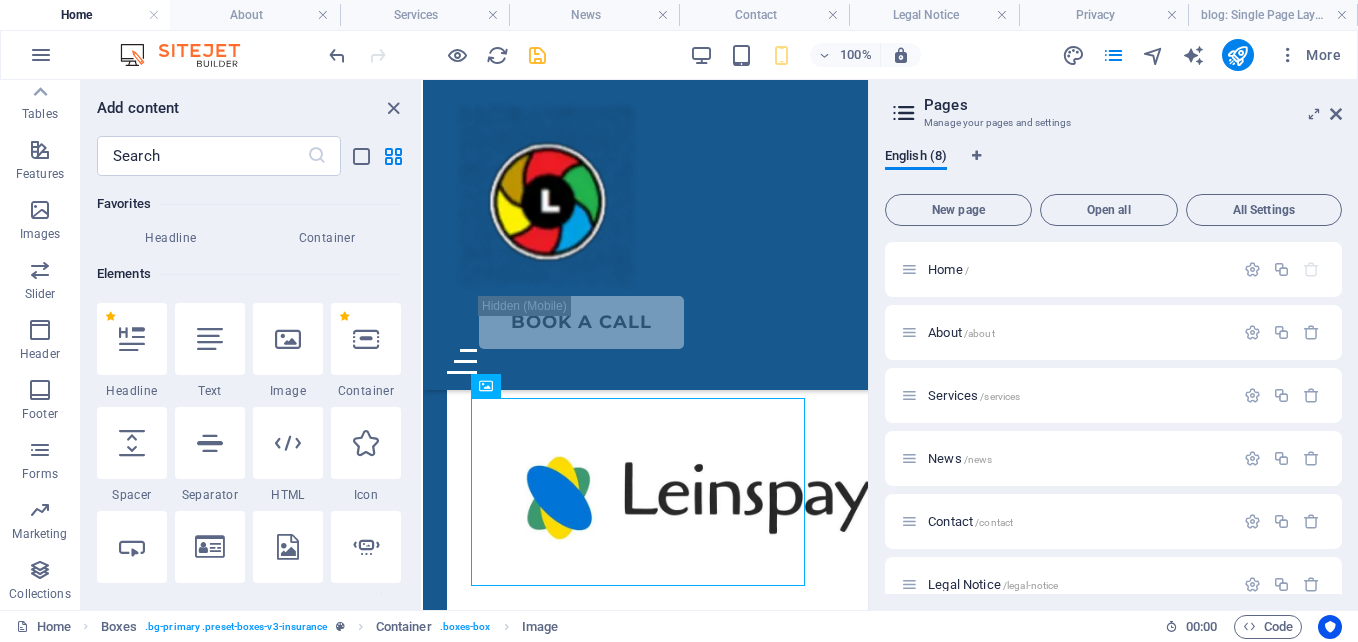 scroll, scrollTop: 95, scrollLeft: 0, axis: vertical 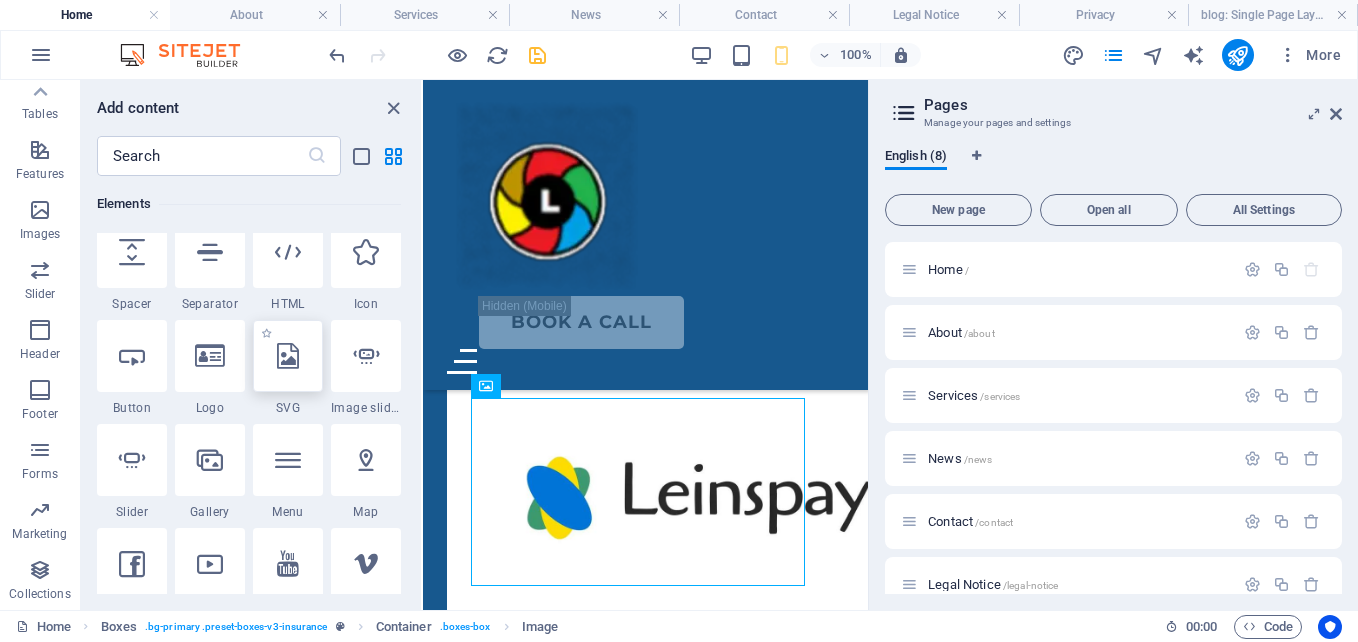 click at bounding box center (288, 356) 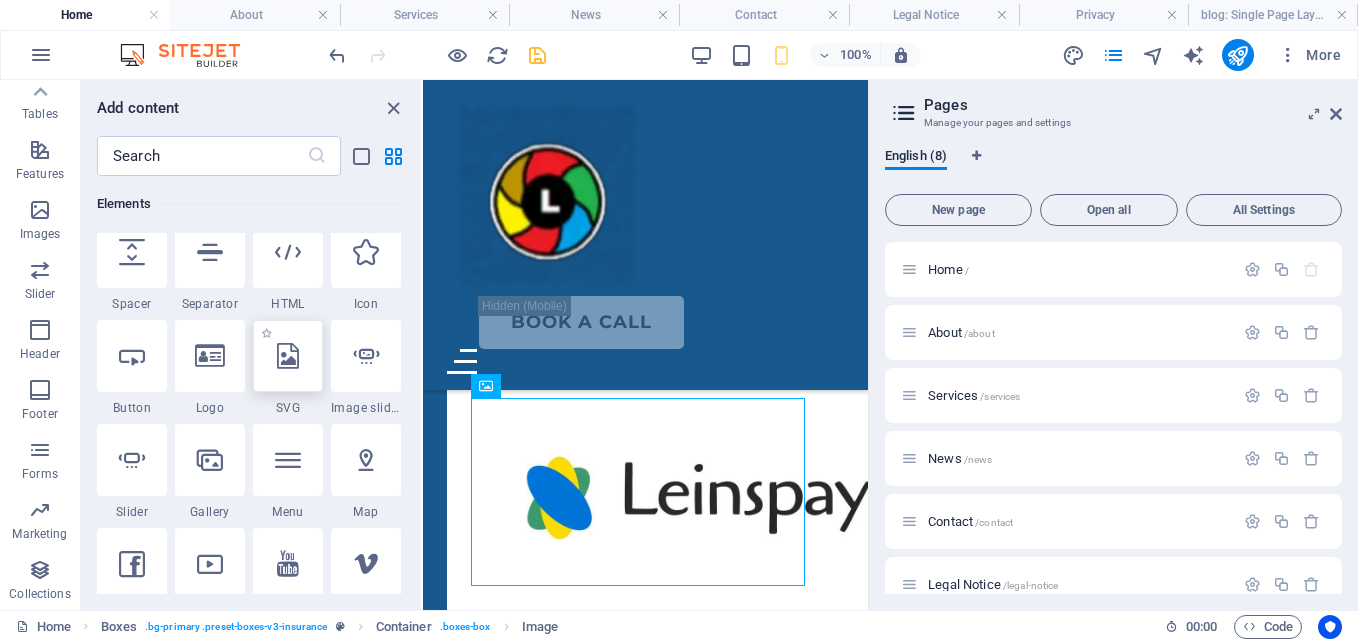 select on "xMidYMid" 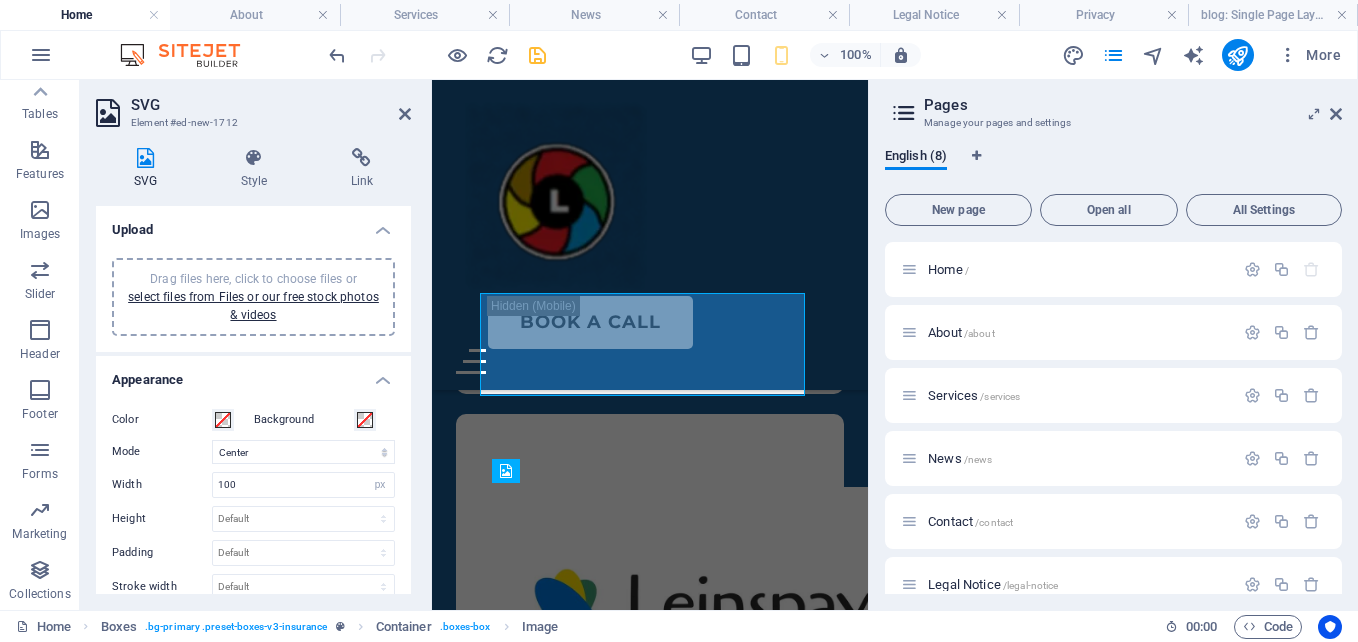 scroll, scrollTop: 1508, scrollLeft: 0, axis: vertical 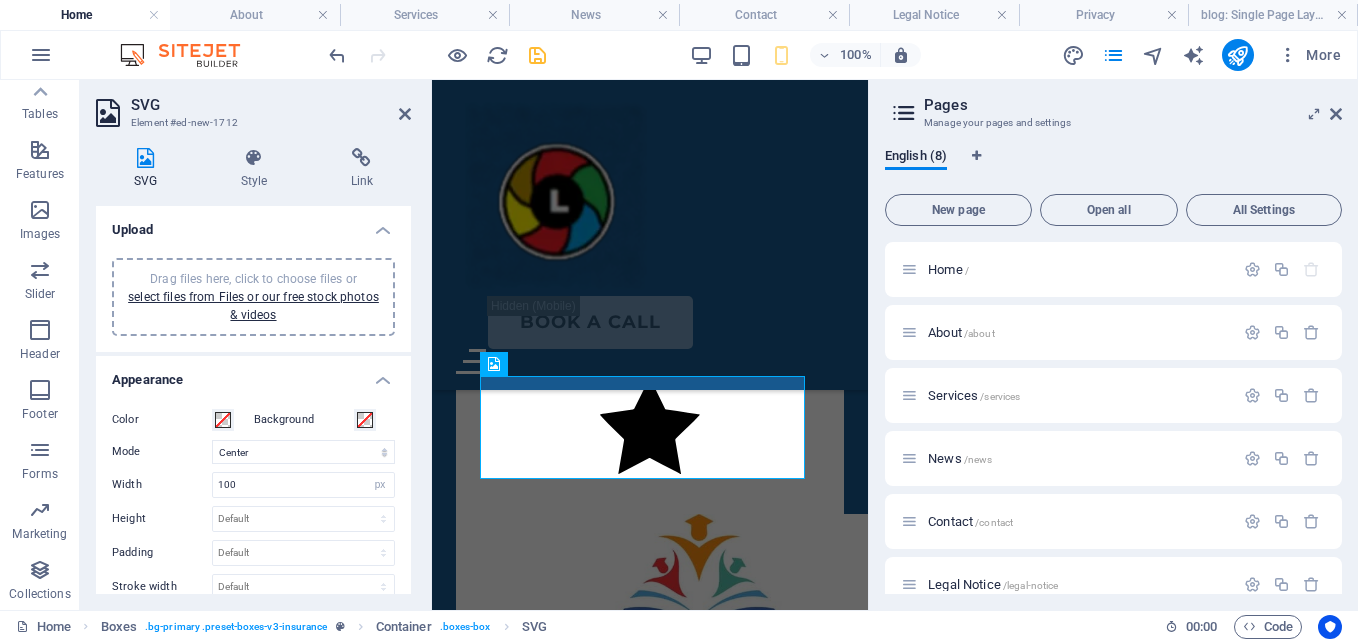 drag, startPoint x: 860, startPoint y: 175, endPoint x: 1306, endPoint y: 250, distance: 452.2621 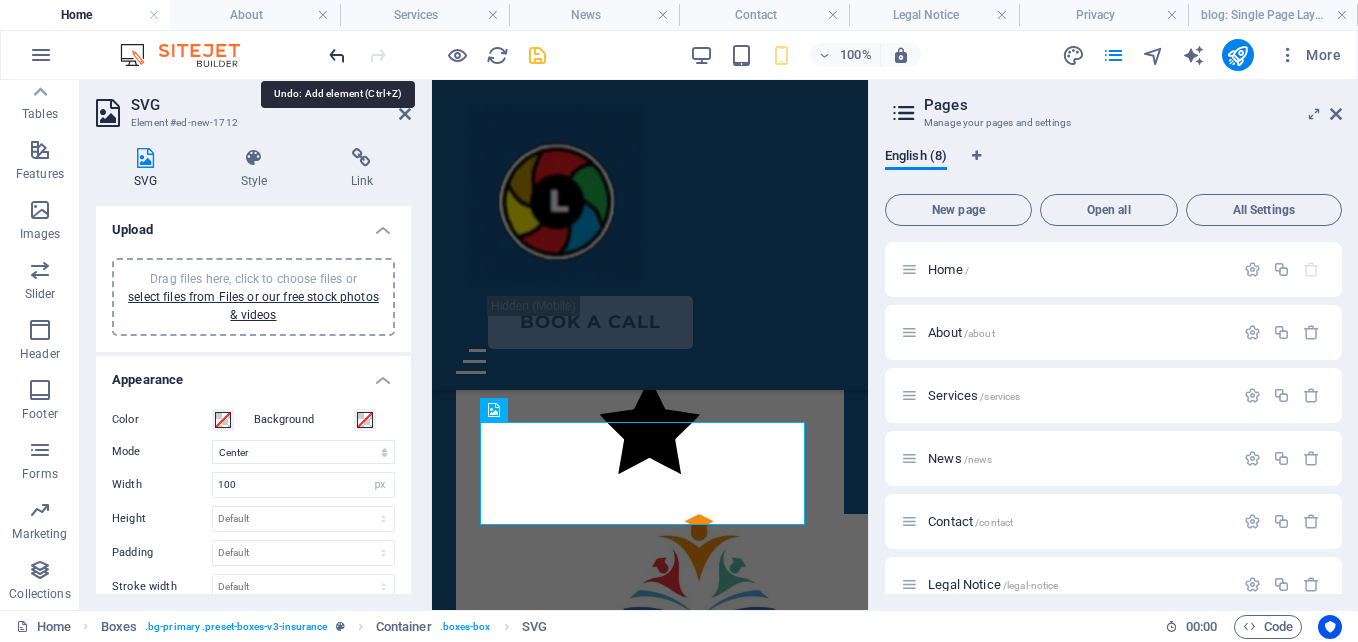 click at bounding box center (337, 55) 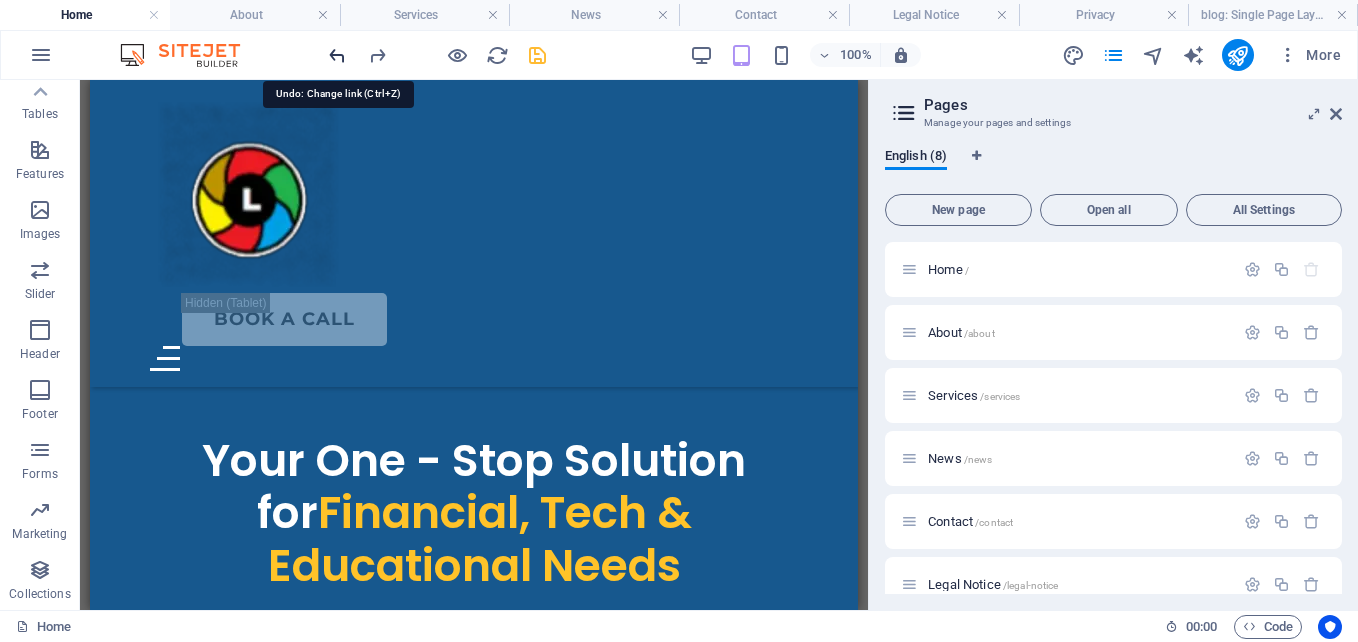 scroll, scrollTop: 1734, scrollLeft: 0, axis: vertical 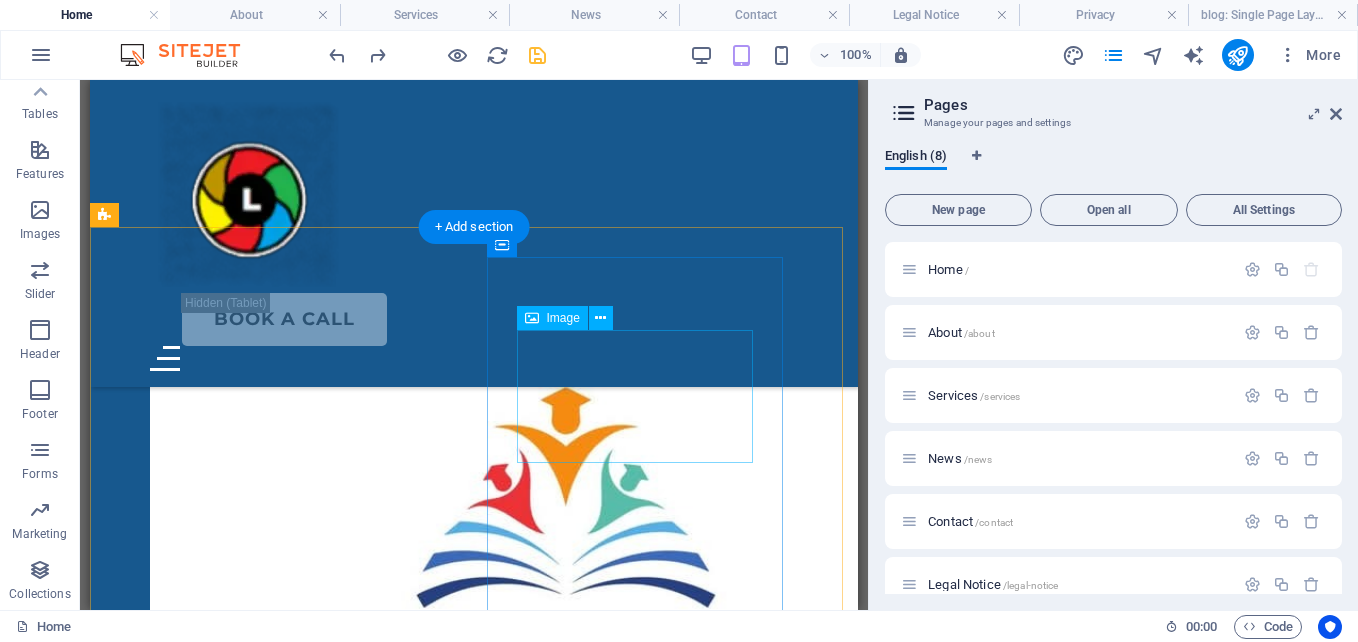 click at bounding box center [302, 1369] 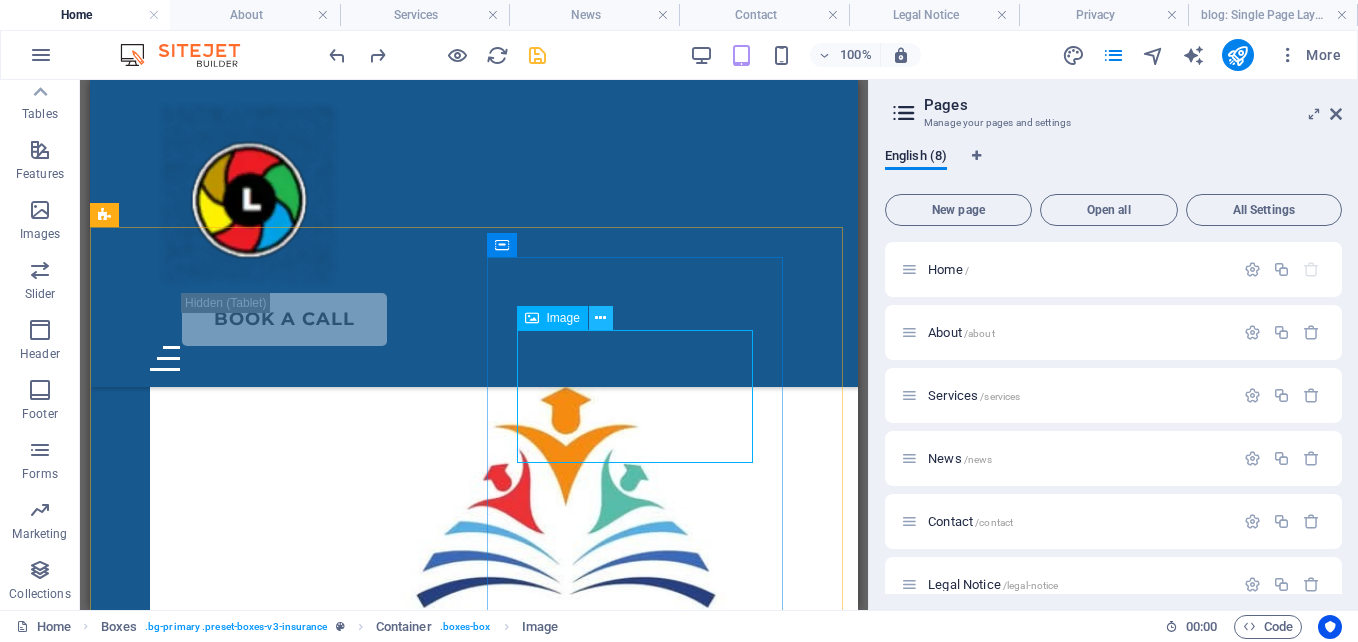 click at bounding box center (600, 318) 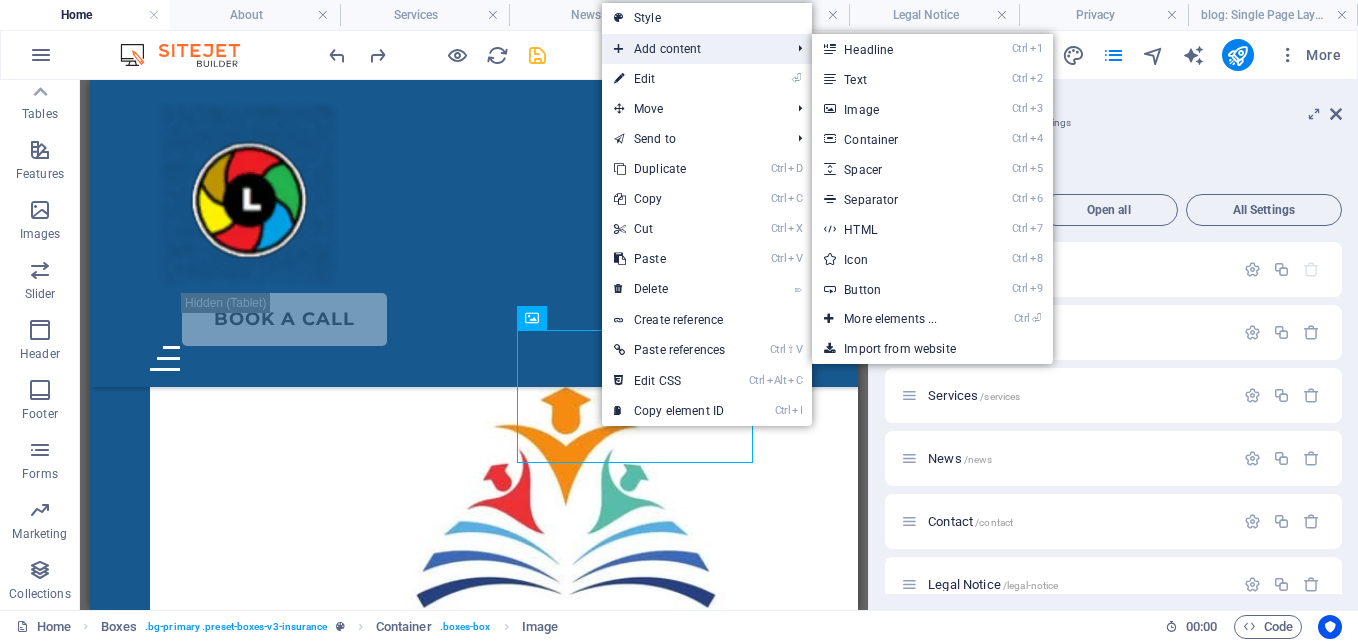 click on "Add content" at bounding box center [692, 49] 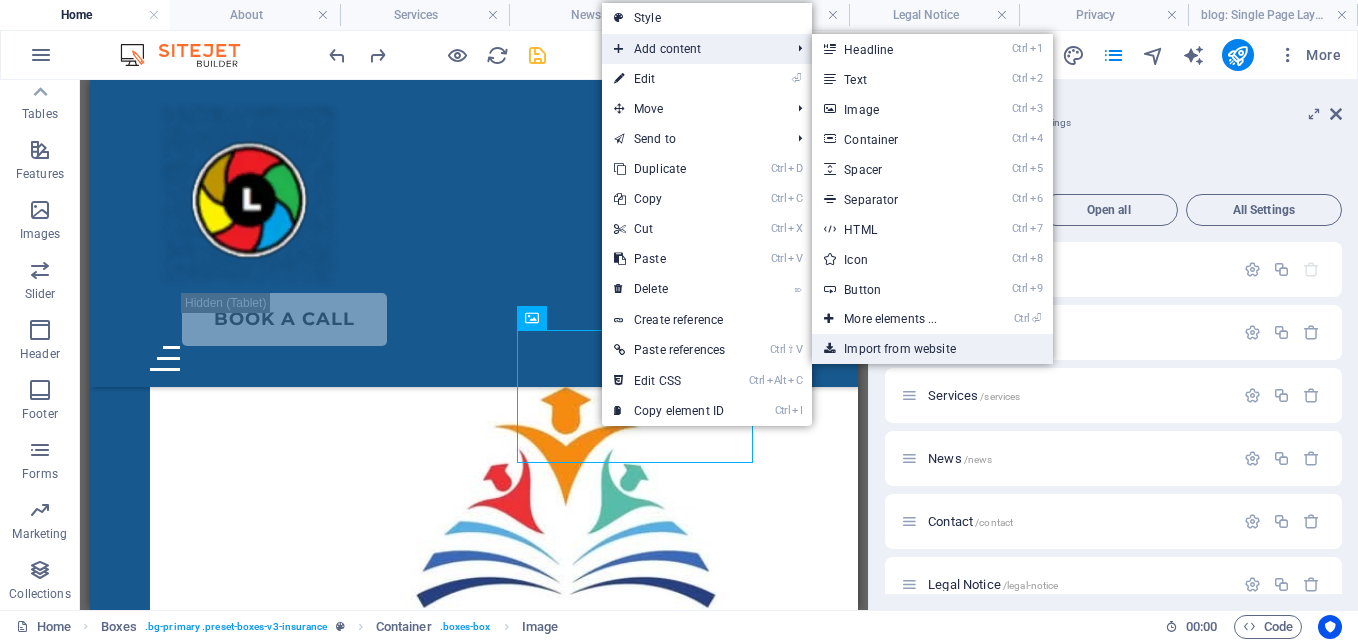 click on "Import from website" at bounding box center [932, 349] 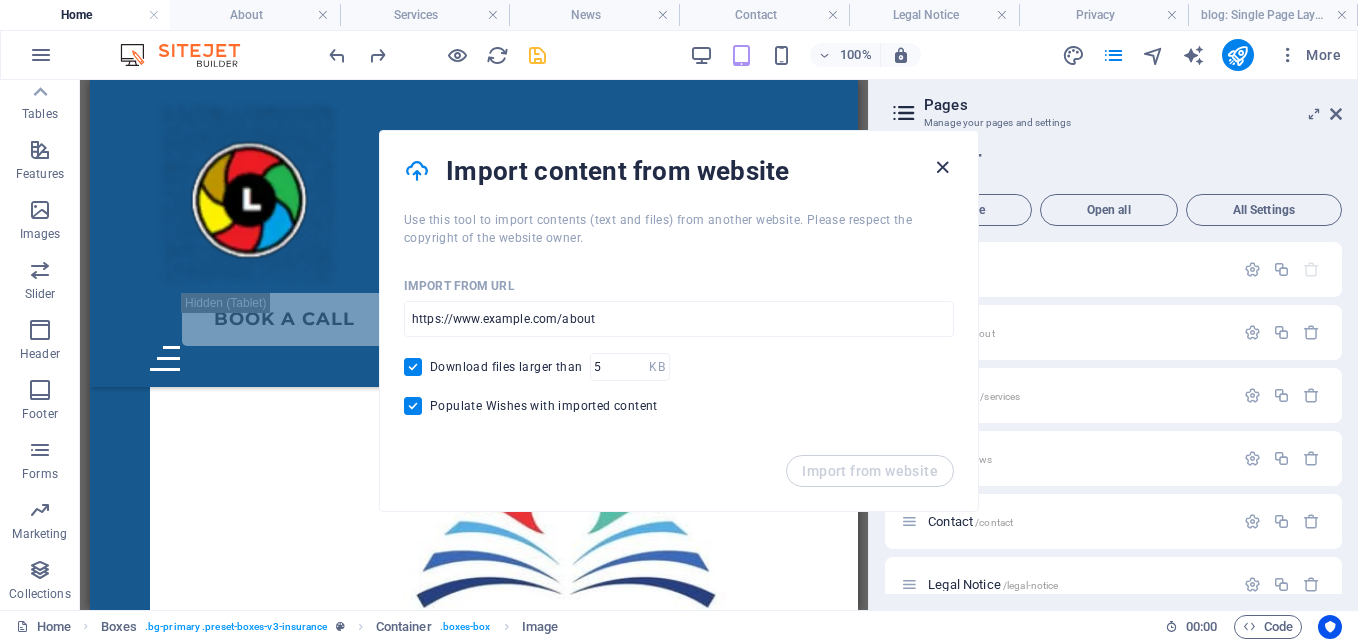 click at bounding box center [942, 167] 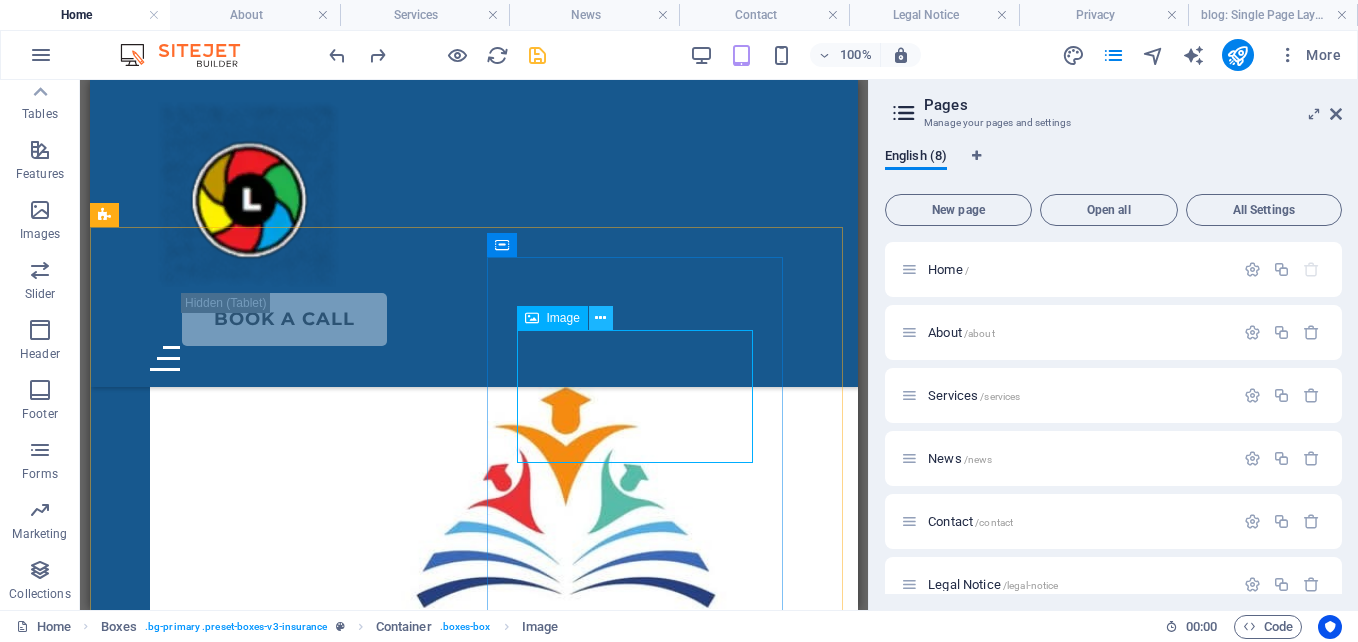 click at bounding box center (600, 318) 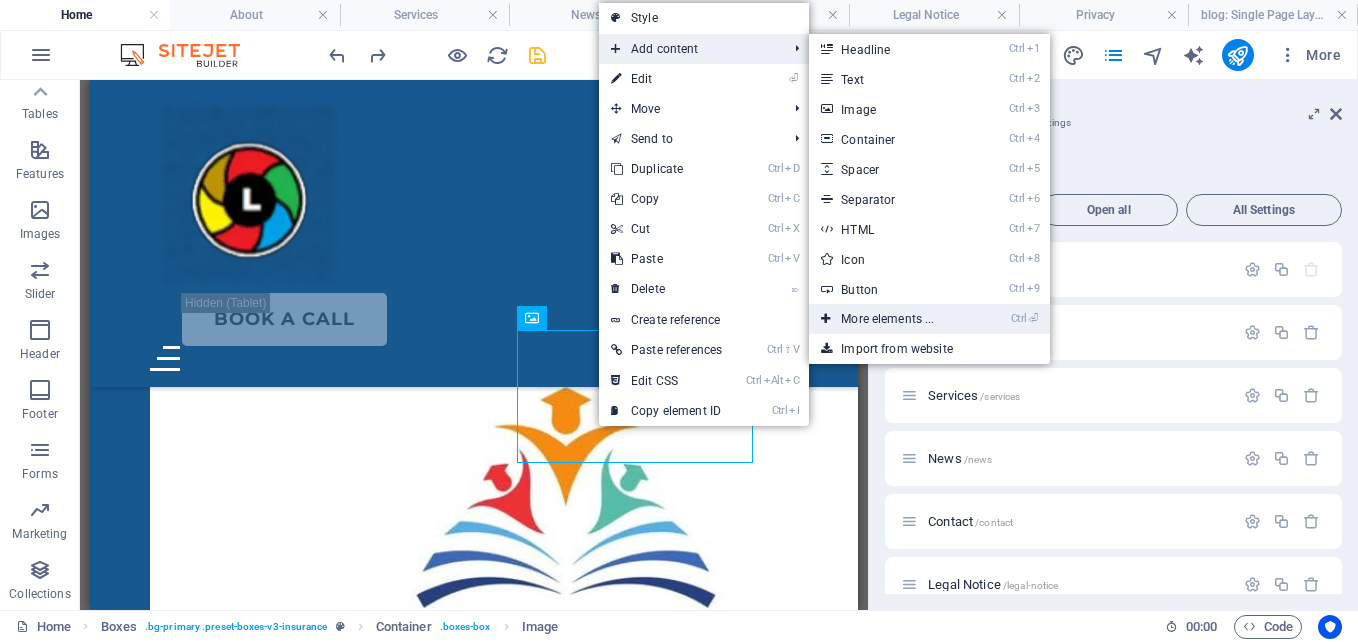 click on "Ctrl ⏎  More elements ..." at bounding box center (891, 319) 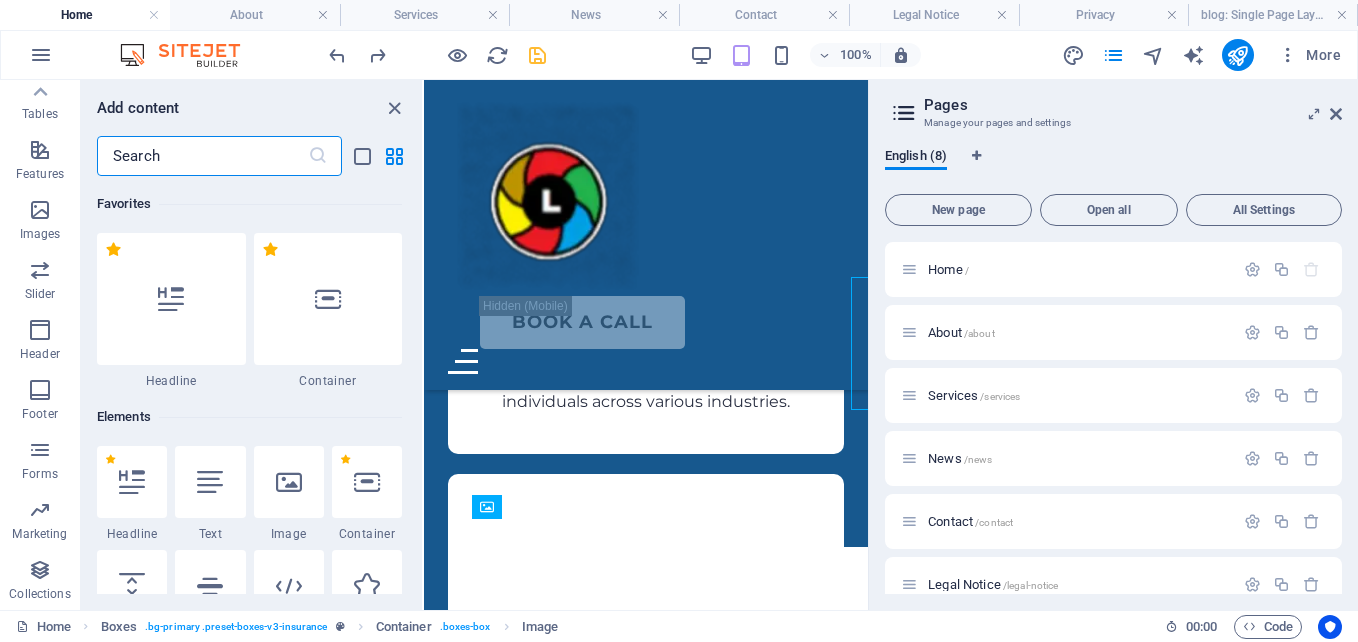 scroll, scrollTop: 1790, scrollLeft: 0, axis: vertical 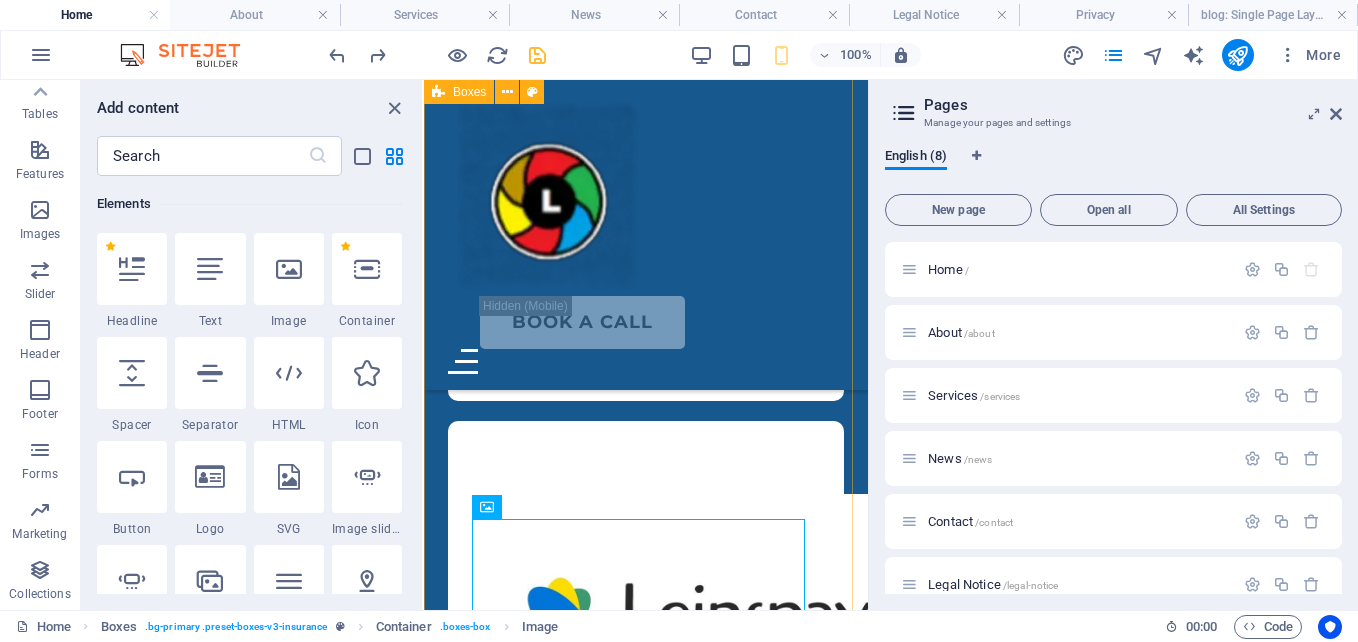 drag, startPoint x: 633, startPoint y: 468, endPoint x: 432, endPoint y: 453, distance: 201.55893 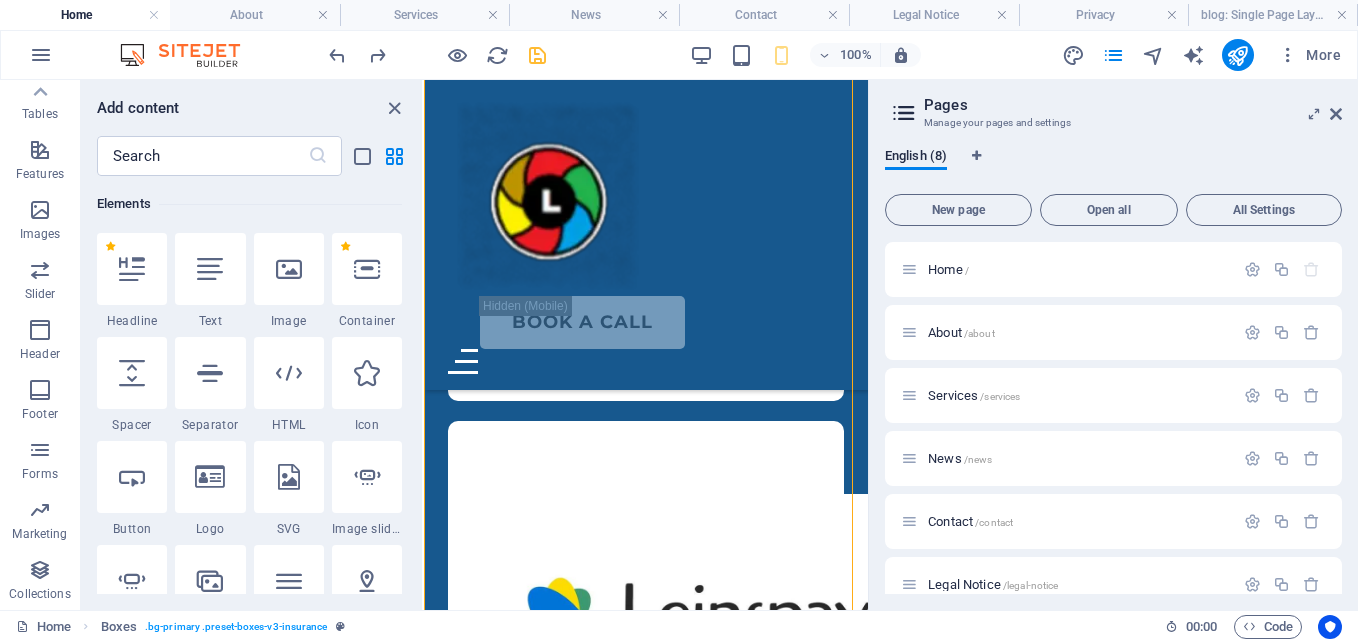 scroll, scrollTop: 0, scrollLeft: 0, axis: both 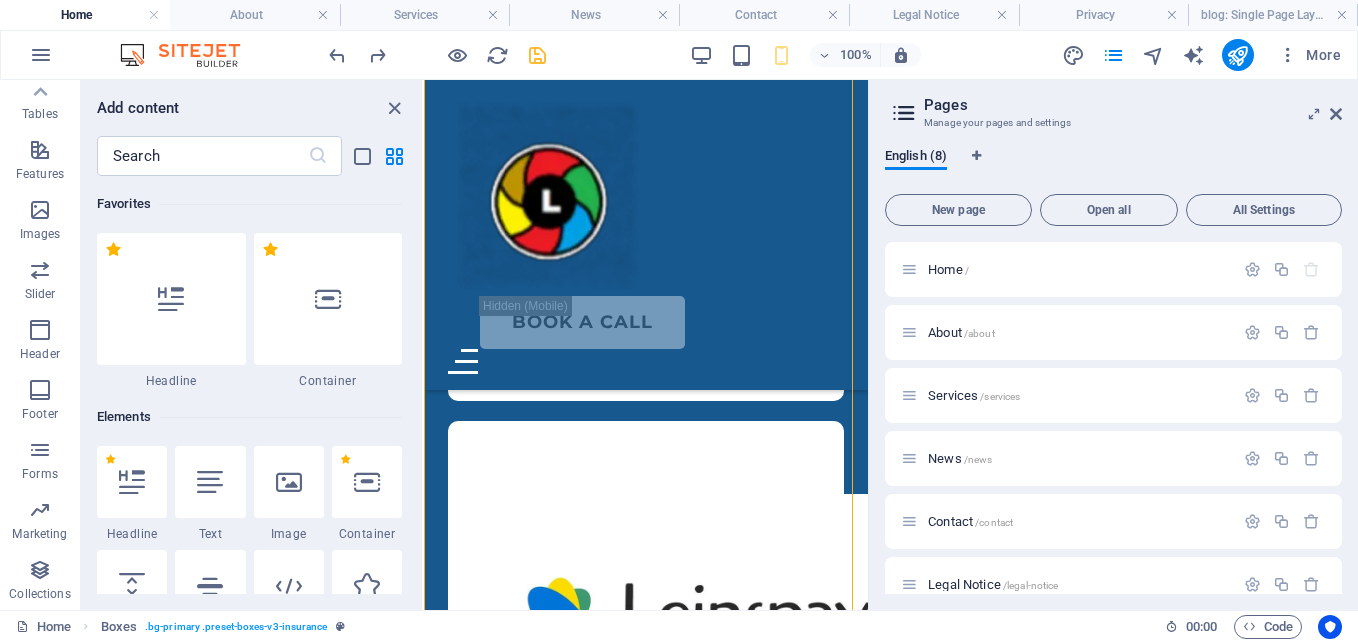 click on "Favorites 1 Star Headline 1 Star Container Elements 1 Star Headline 1 Star Text 1 Star Image 1 Star Container 1 Star Spacer 1 Star Separator 1 Star HTML 1 Star Icon 1 Star Button 1 Star Logo 1 Star SVG 1 Star Image slider 1 Star Slider 1 Star Gallery 1 Star Menu 1 Star Map 1 Star Facebook 1 Star Video 1 Star YouTube 1 Star Vimeo 1 Star Document 1 Star Audio 1 Star Iframe 1 Star Privacy 1 Star Languages Columns 1 Star Container 1 Star 2 columns 1 Star 3 columns 1 Star 4 columns 1 Star 5 columns 1 Star 6 columns 1 Star 40-60 1 Star 20-80 1 Star 80-20 1 Star 30-70 1 Star 70-30 1 Star Unequal Columns 1 Star 25-25-50 1 Star 25-50-25 1 Star 50-25-25 1 Star 20-60-20 1 Star 50-16-16-16 1 Star 16-16-16-50 1 Star Grid 2-1 1 Star Grid 1-2 1 Star Grid 3-1 1 Star Grid 1-3 1 Star Grid 4-1 1 Star Grid 1-4 1 Star Grid 1-2-1 1 Star Grid 1-1-2 1 Star Grid 2h-2v 1 Star Grid 2v-2h 1 Star Grid 2-1-2 1 Star Grid 3-4 Content 1 Star Text in columns 1 Star Text 1 Star Text with separator 1 Star Image with text box 1 Star 1 Star Boxes" at bounding box center [251, 385] 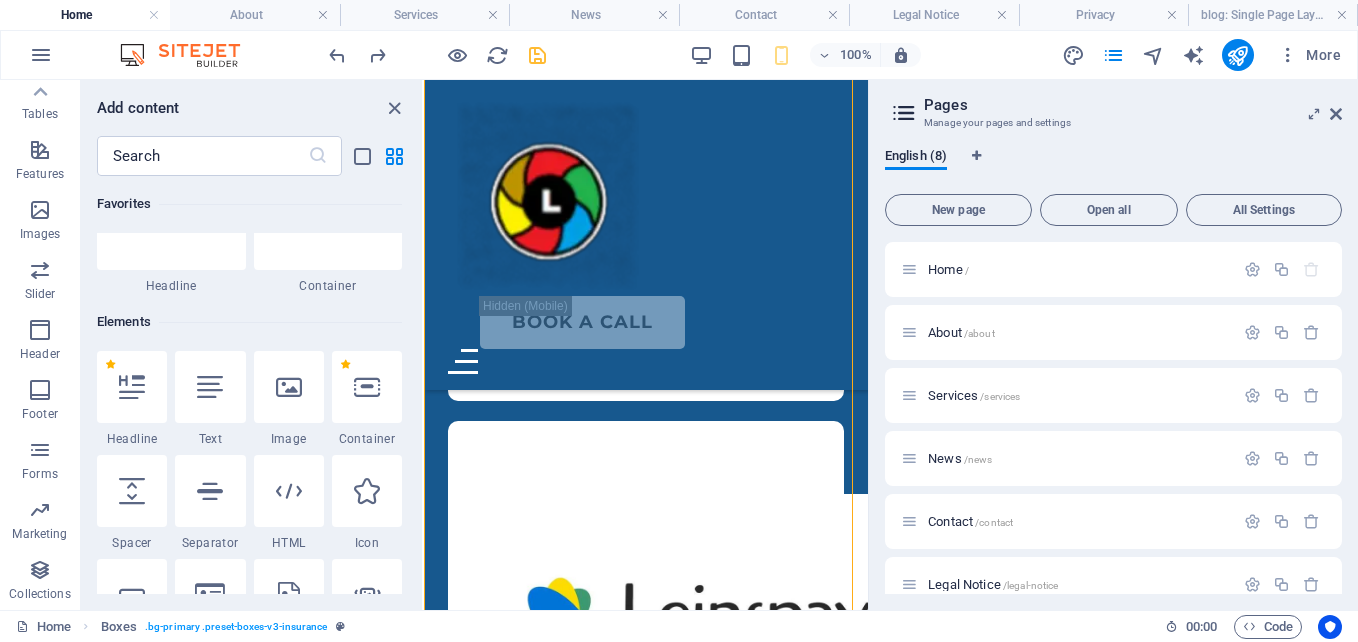 scroll, scrollTop: 286, scrollLeft: 0, axis: vertical 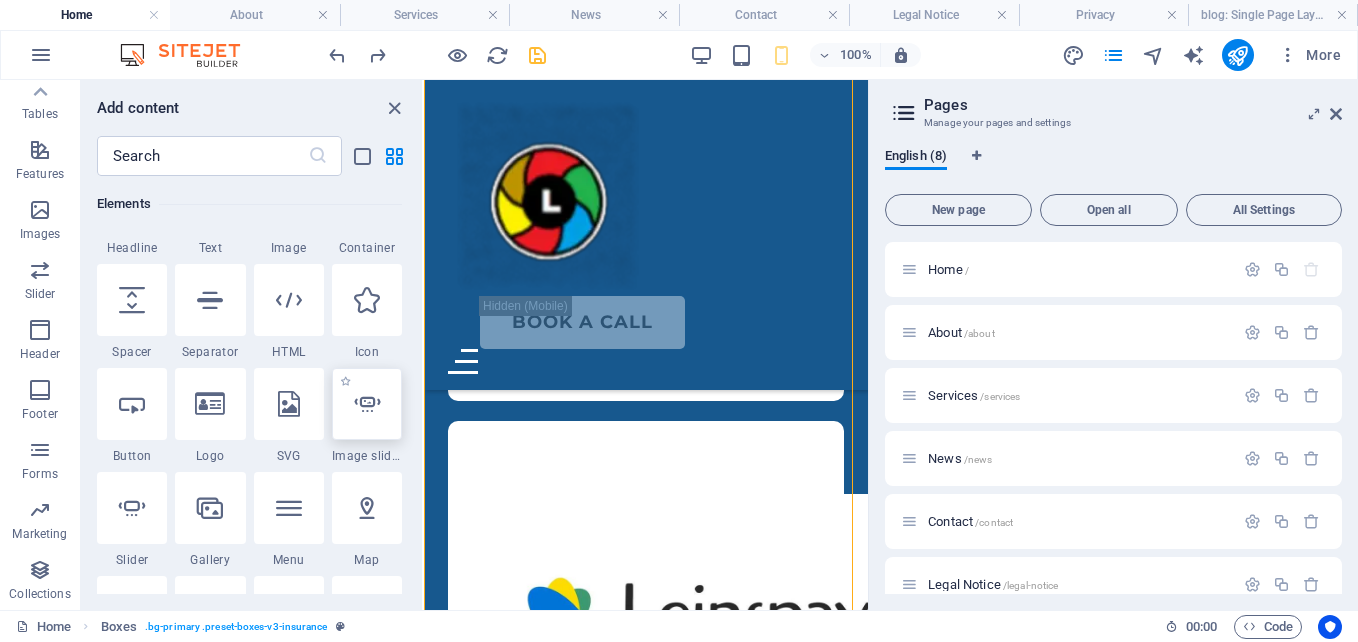 click at bounding box center (367, 404) 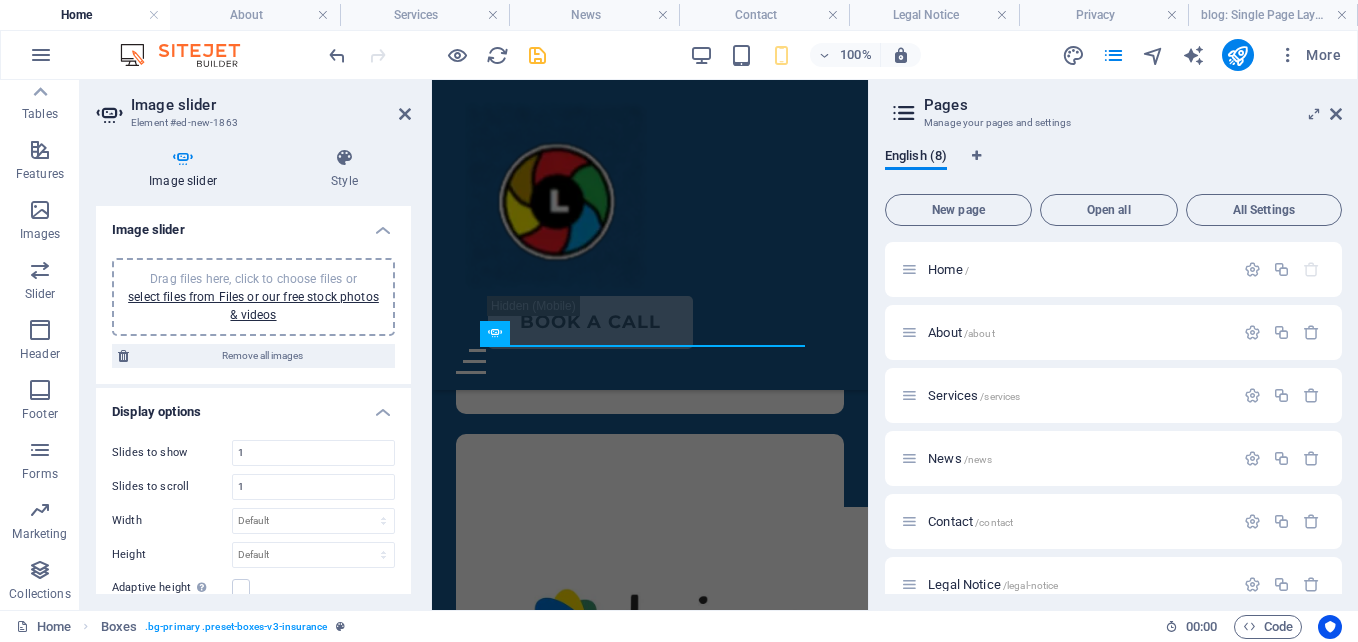 scroll, scrollTop: 1456, scrollLeft: 0, axis: vertical 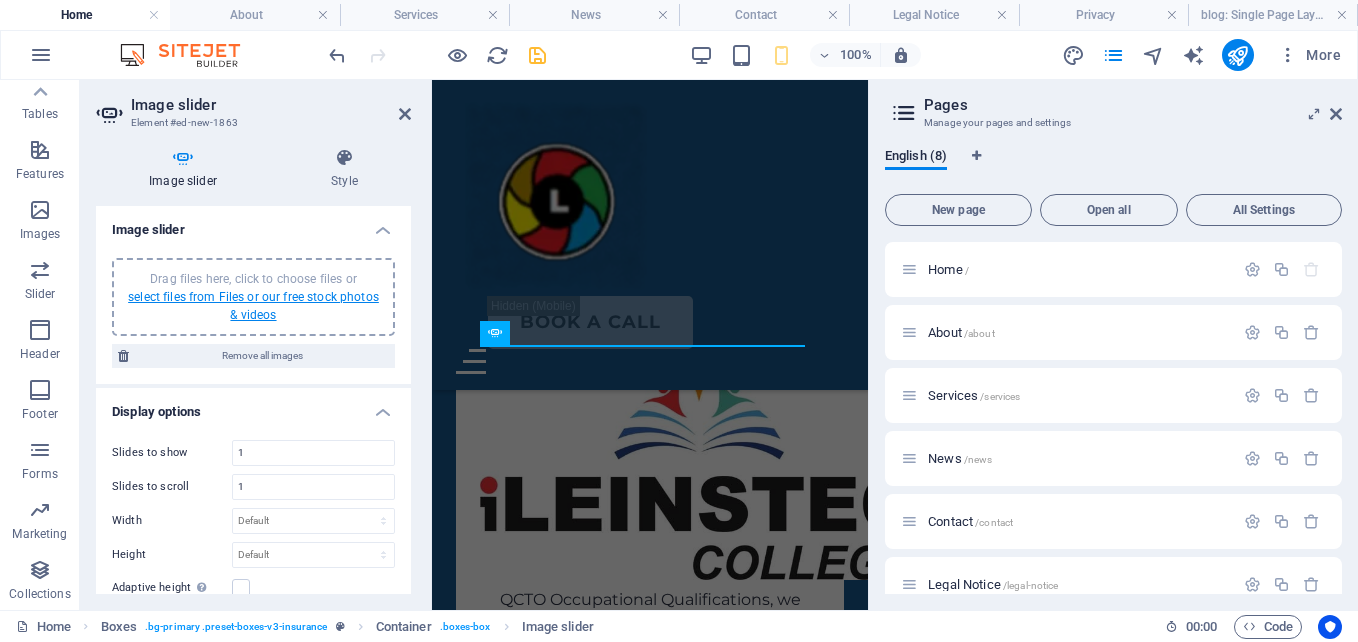 click on "select files from Files or our free stock photos & videos" at bounding box center [253, 306] 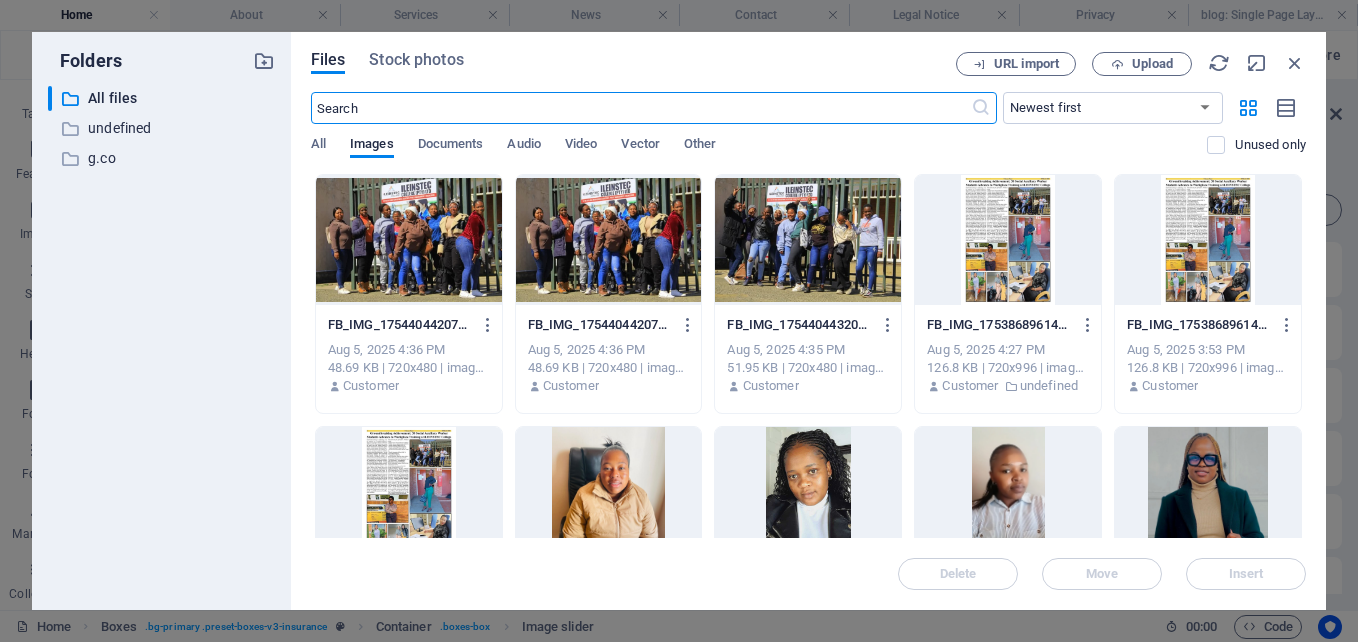 scroll, scrollTop: 1121, scrollLeft: 0, axis: vertical 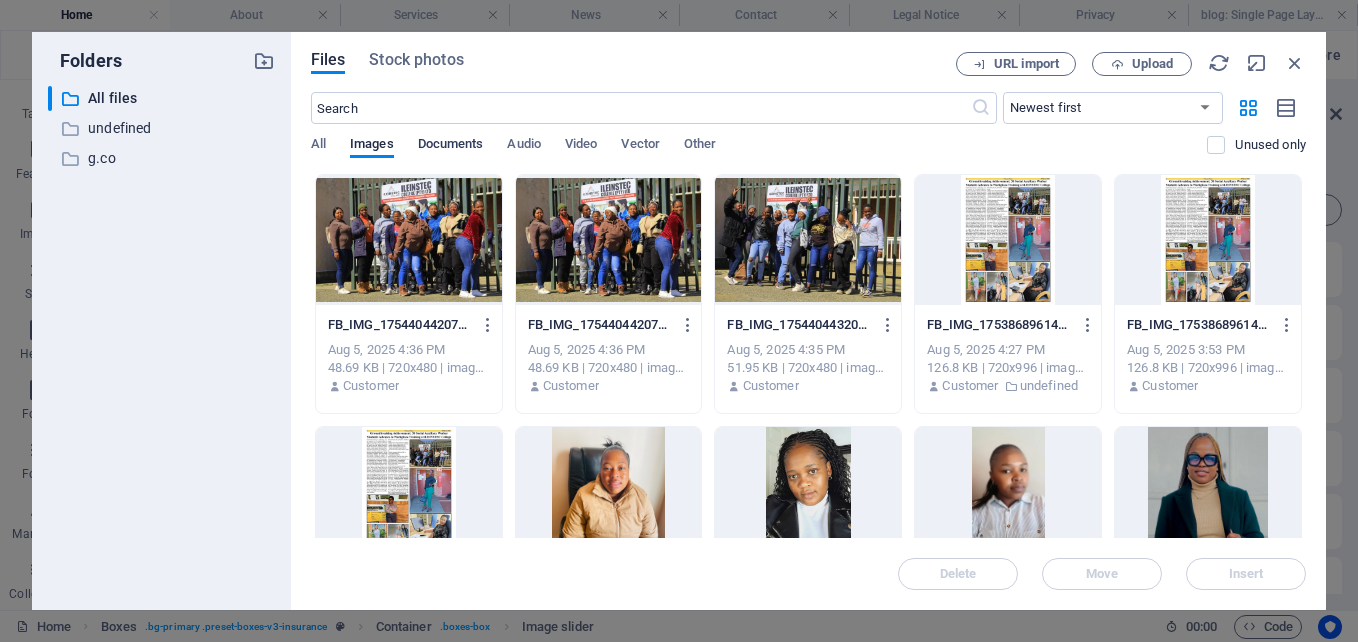 click on "Documents" at bounding box center (451, 146) 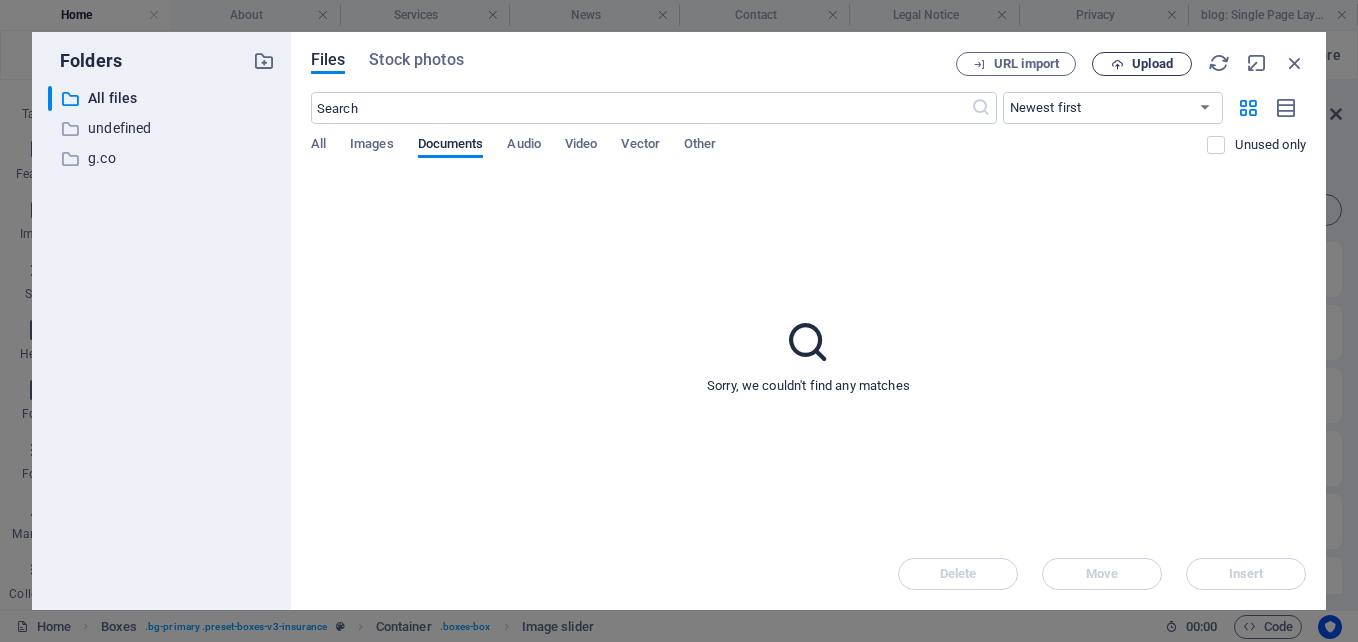 click on "Upload" at bounding box center (1152, 64) 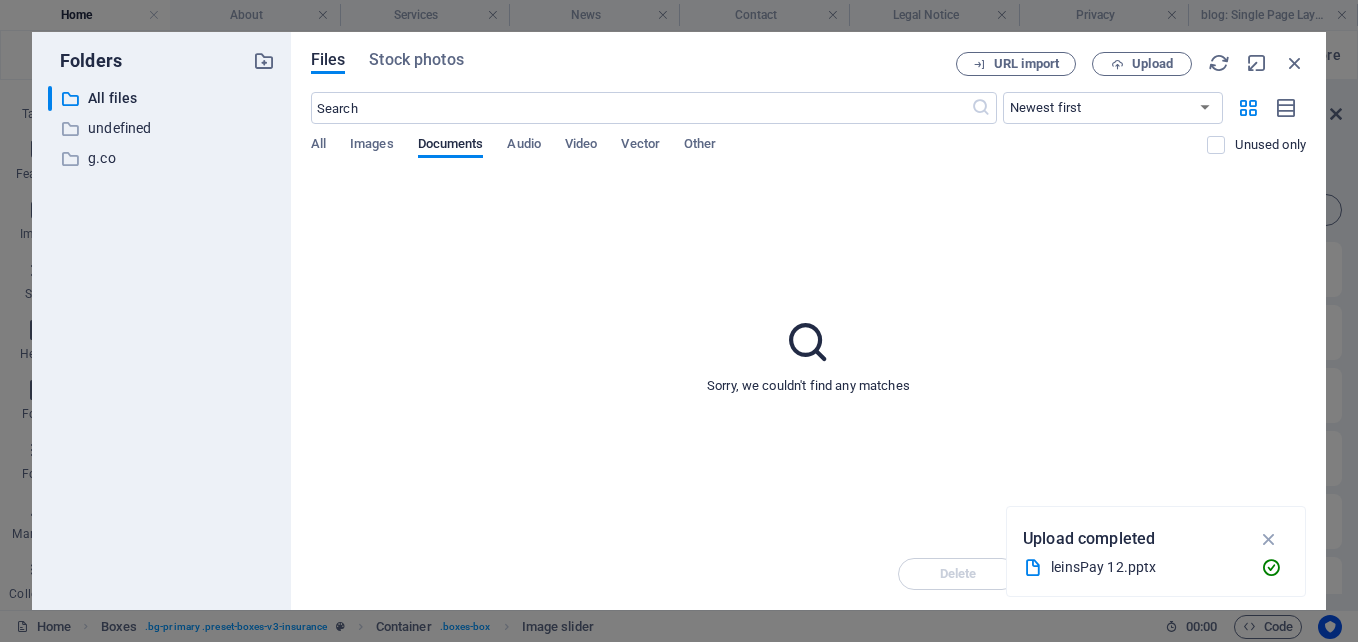 click on "Sorry, we couldn't find any matches" at bounding box center (808, 356) 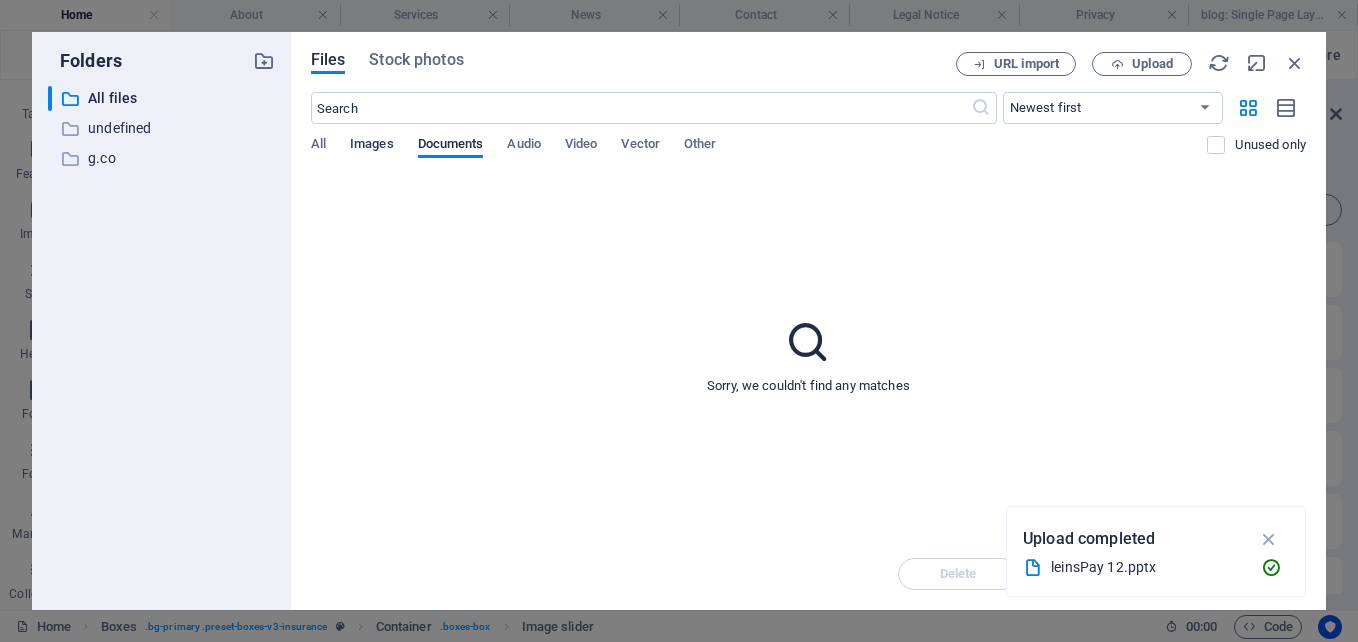 click on "Images" at bounding box center (372, 146) 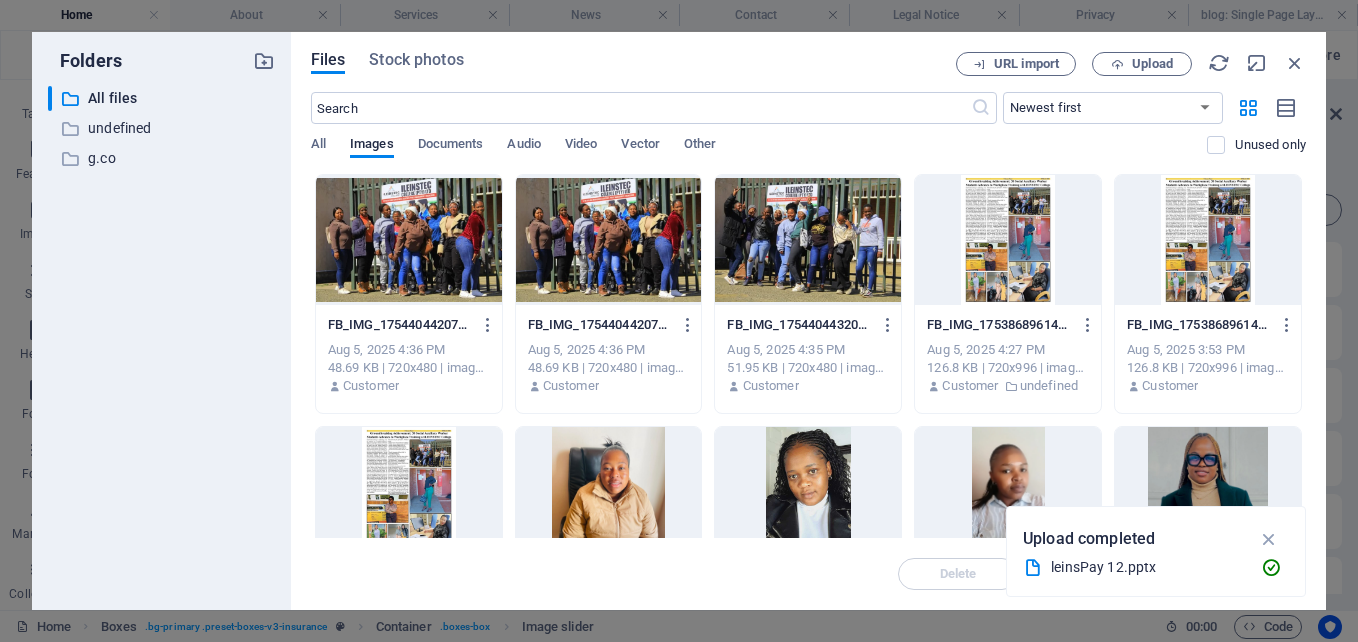 click on "All Images Documents Audio Video Vector Other" at bounding box center [759, 155] 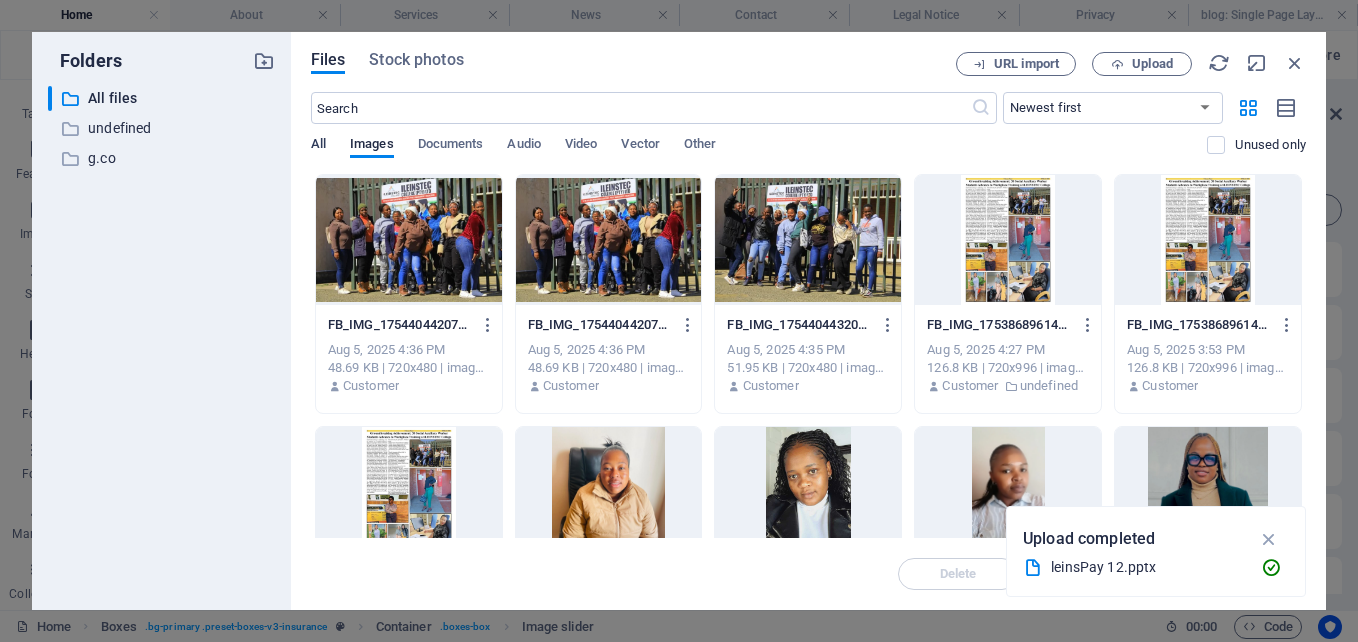 click on "All" at bounding box center [318, 146] 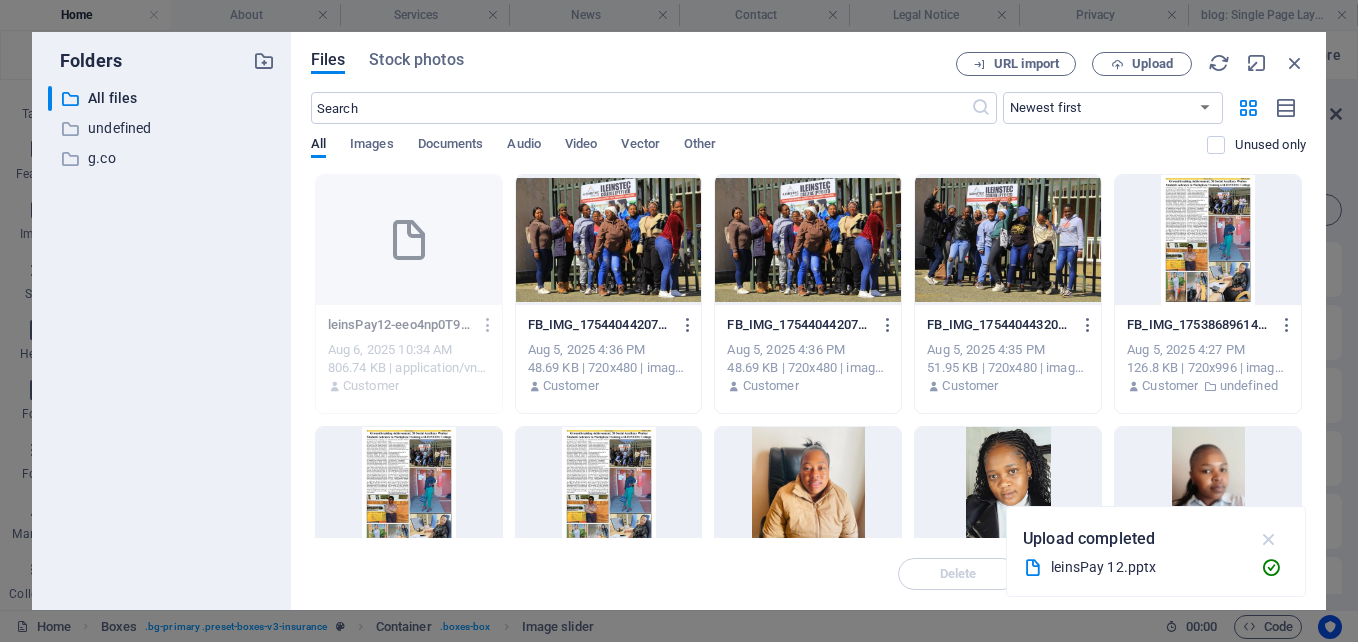 click at bounding box center [1269, 539] 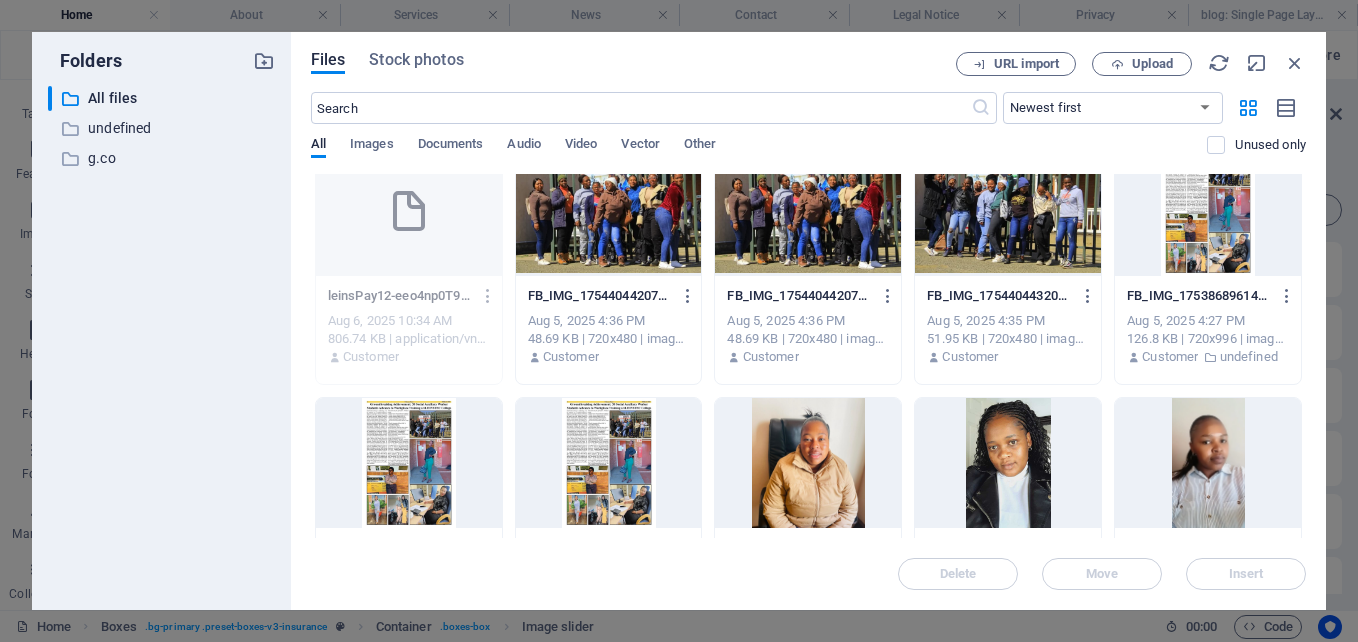 scroll, scrollTop: 0, scrollLeft: 0, axis: both 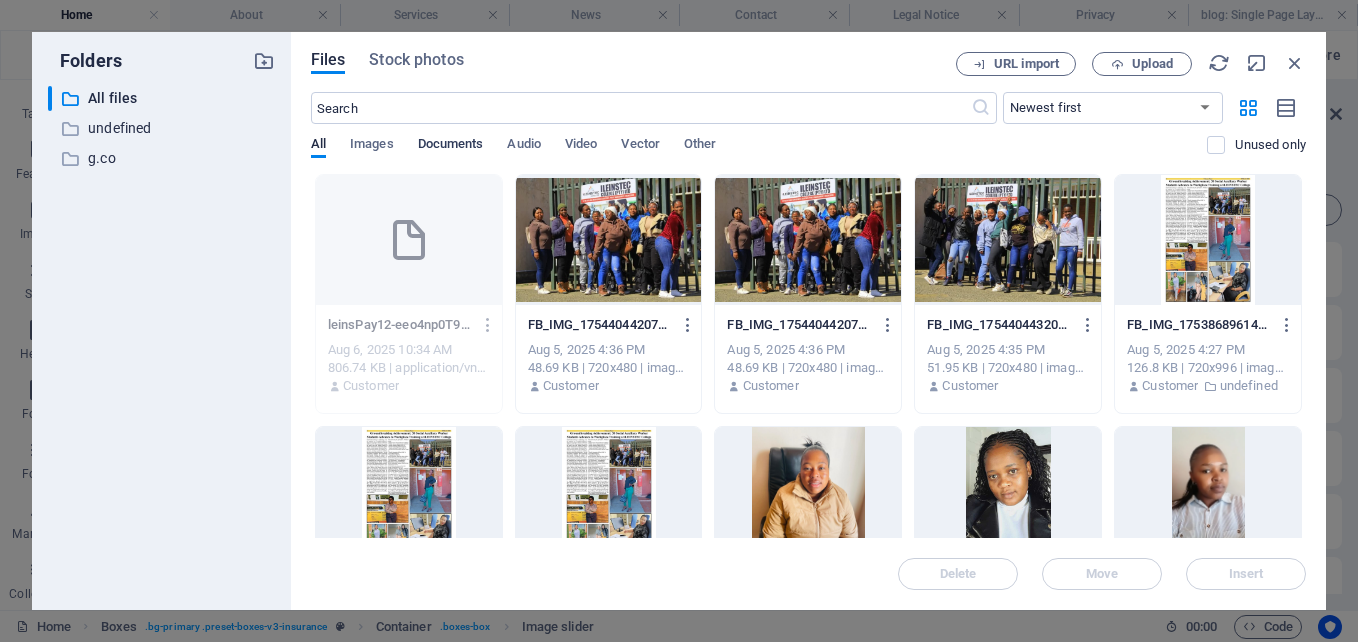 click on "Documents" at bounding box center [451, 146] 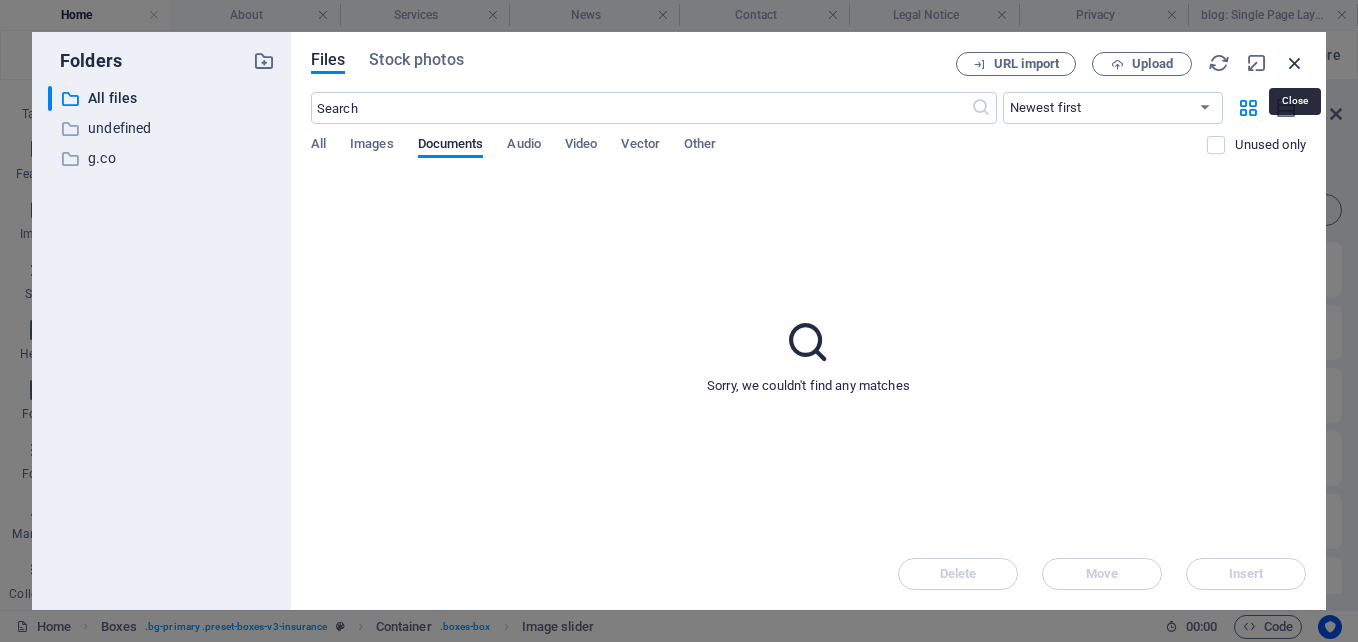 drag, startPoint x: 1299, startPoint y: 60, endPoint x: 206, endPoint y: 163, distance: 1097.8424 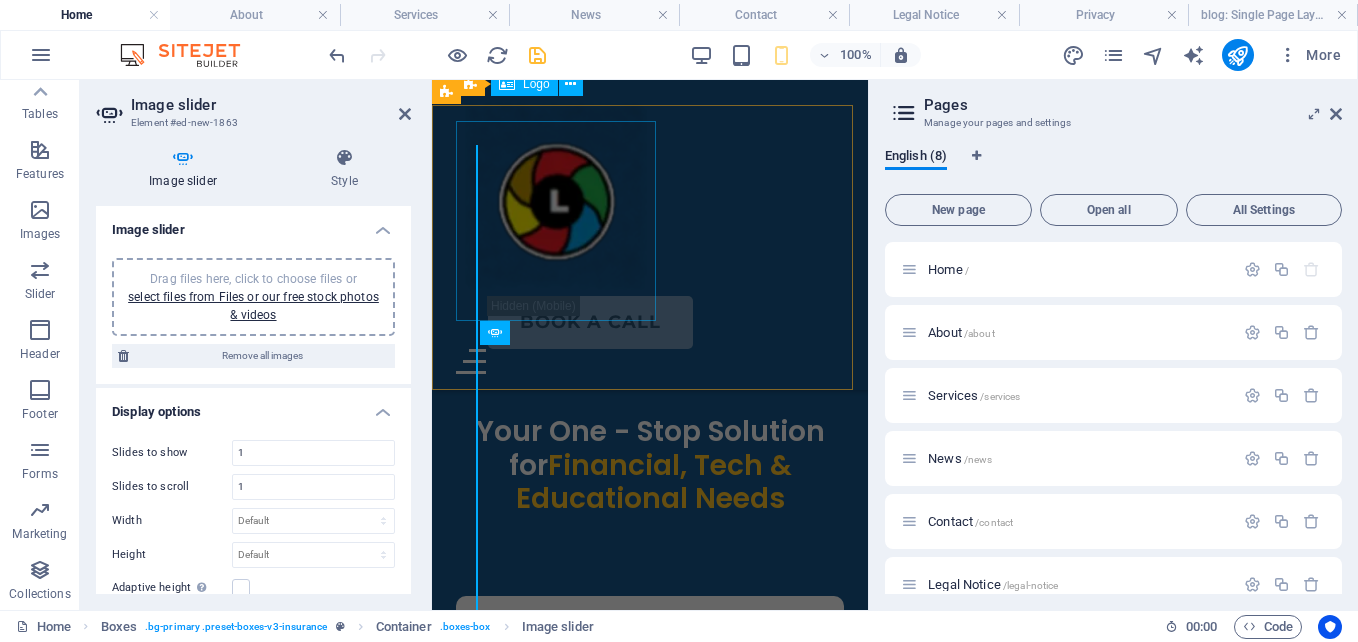 scroll, scrollTop: 1456, scrollLeft: 0, axis: vertical 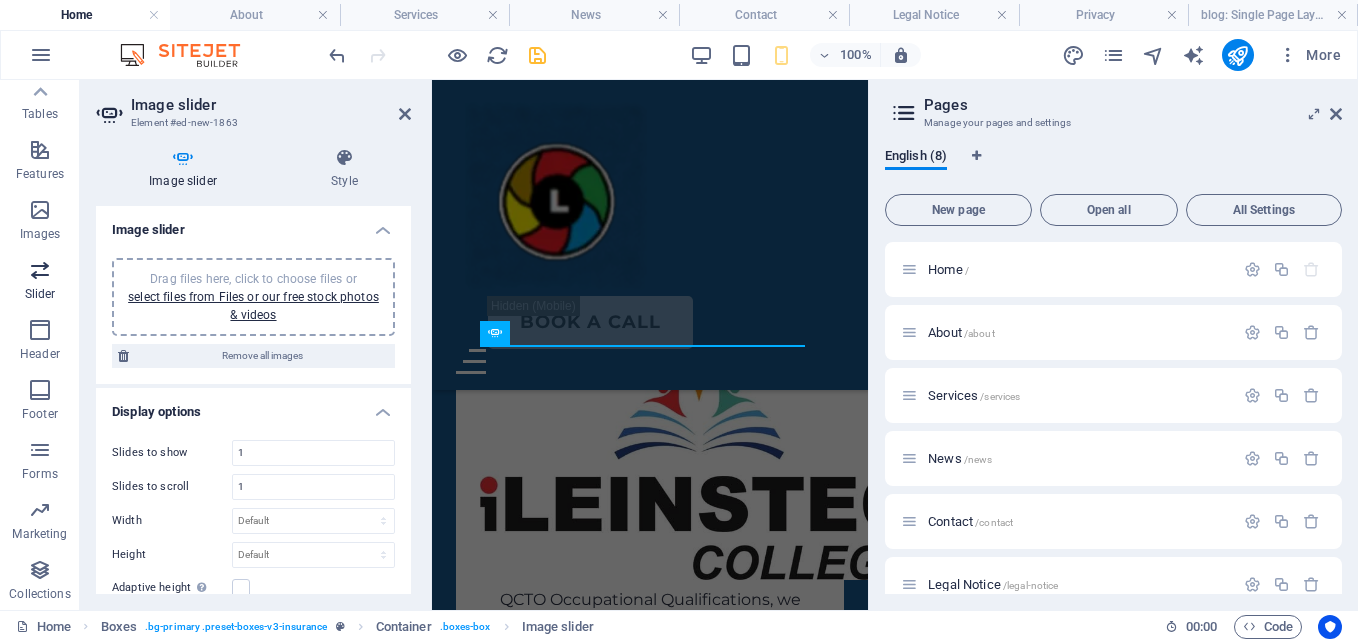 click at bounding box center (40, 270) 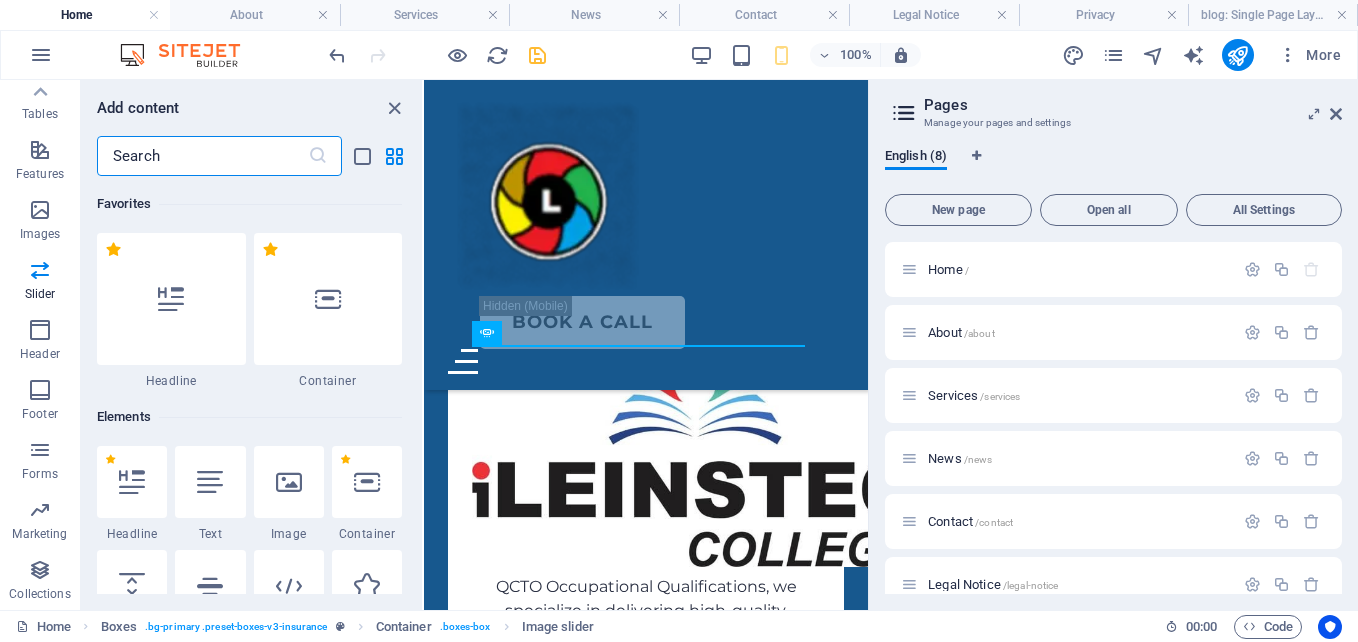 scroll, scrollTop: 1439, scrollLeft: 0, axis: vertical 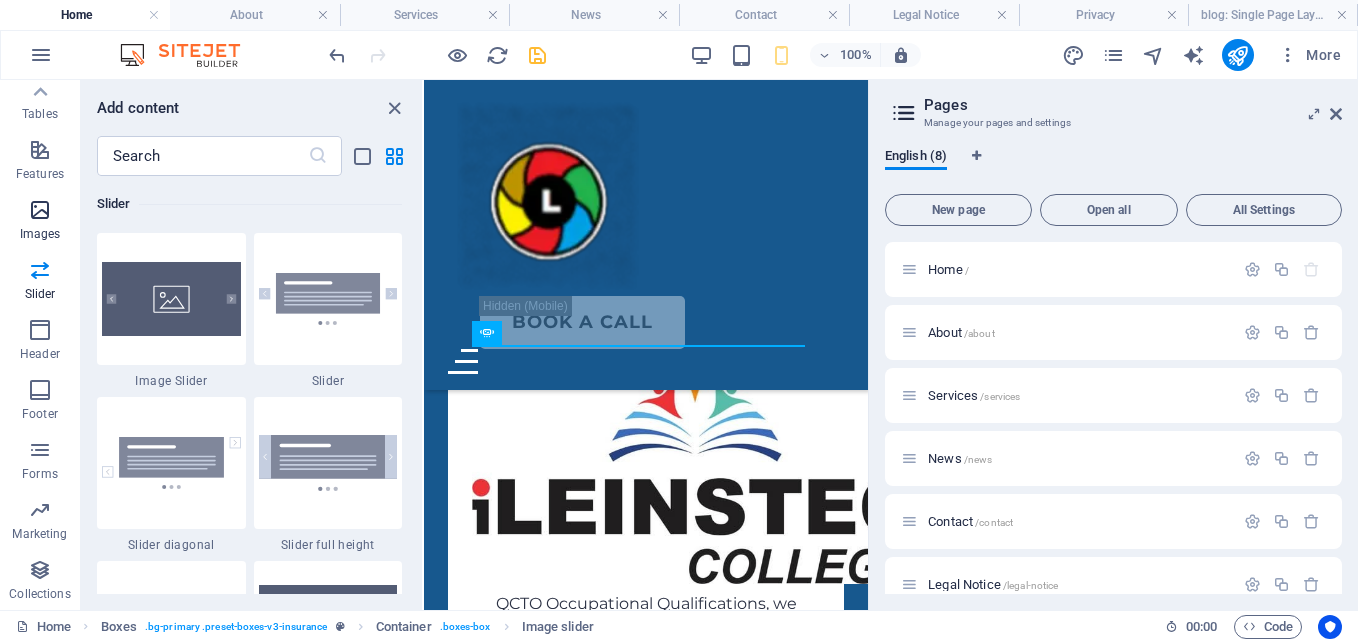 click on "Images" at bounding box center [40, 222] 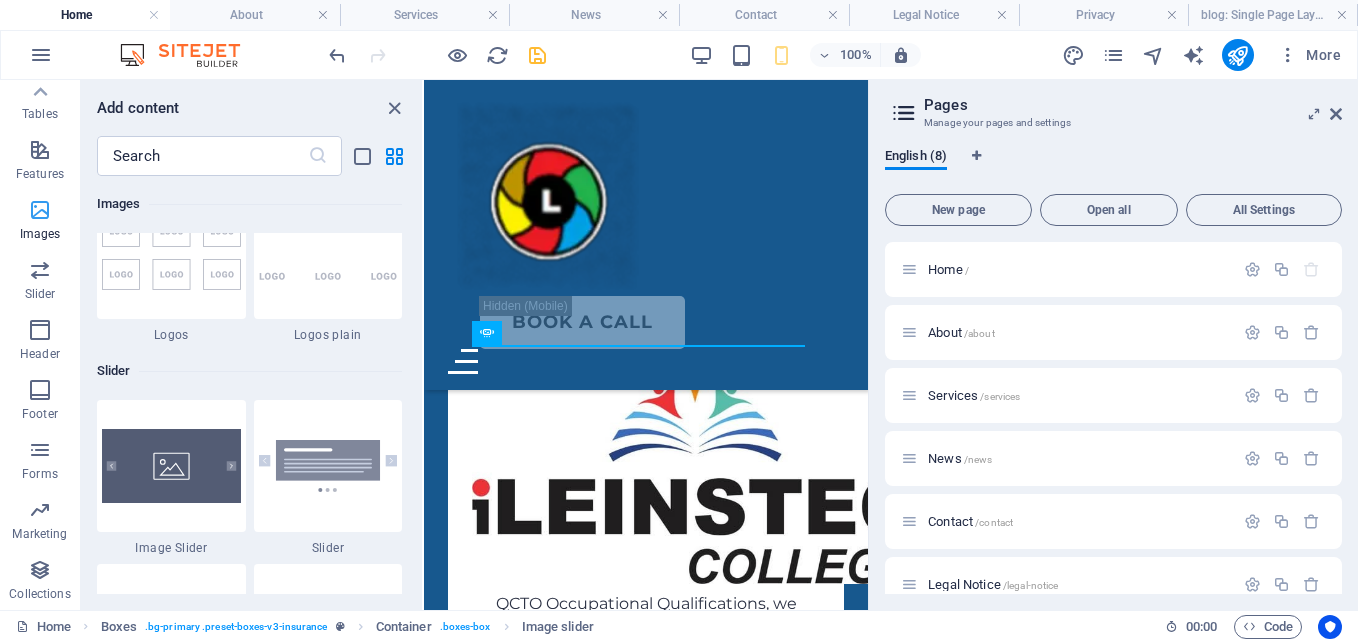scroll, scrollTop: 10140, scrollLeft: 0, axis: vertical 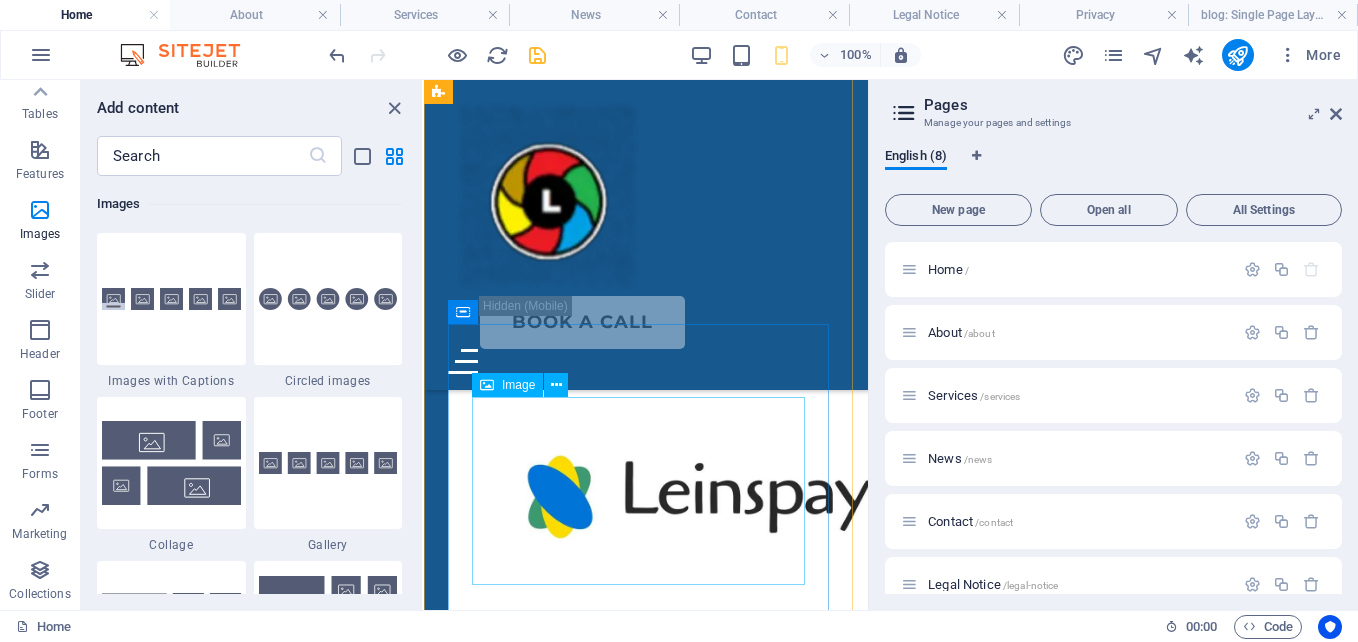 click at bounding box center (646, 497) 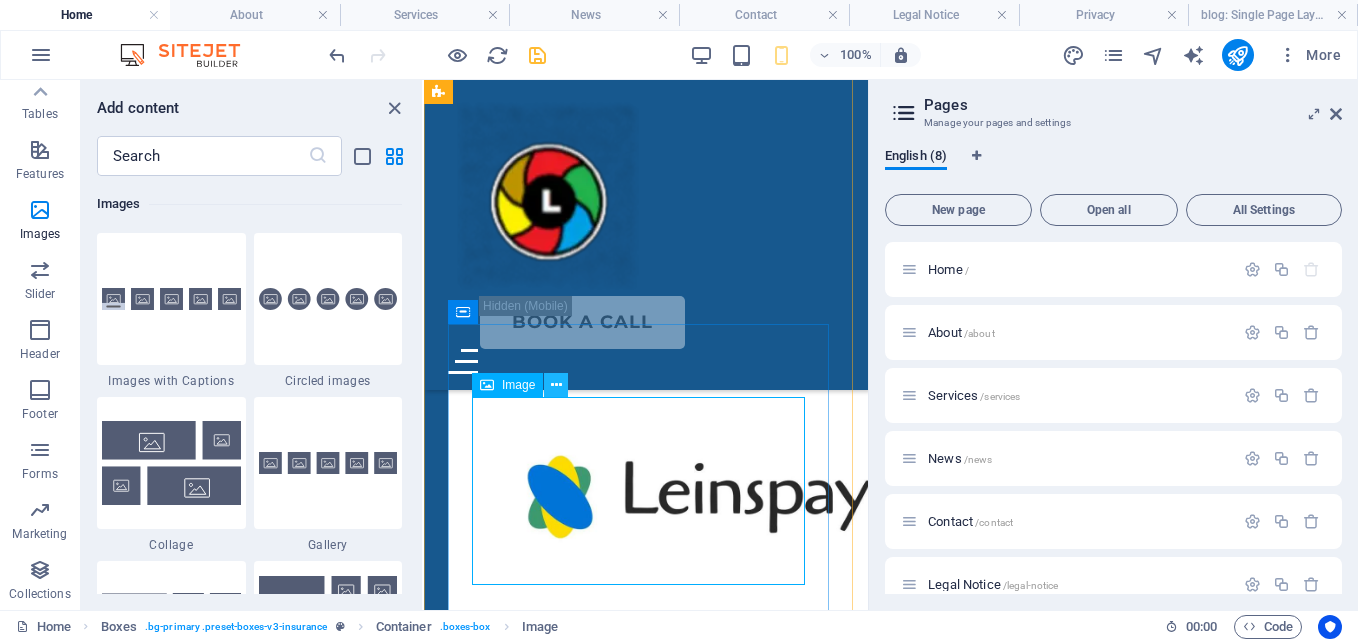 click at bounding box center [556, 385] 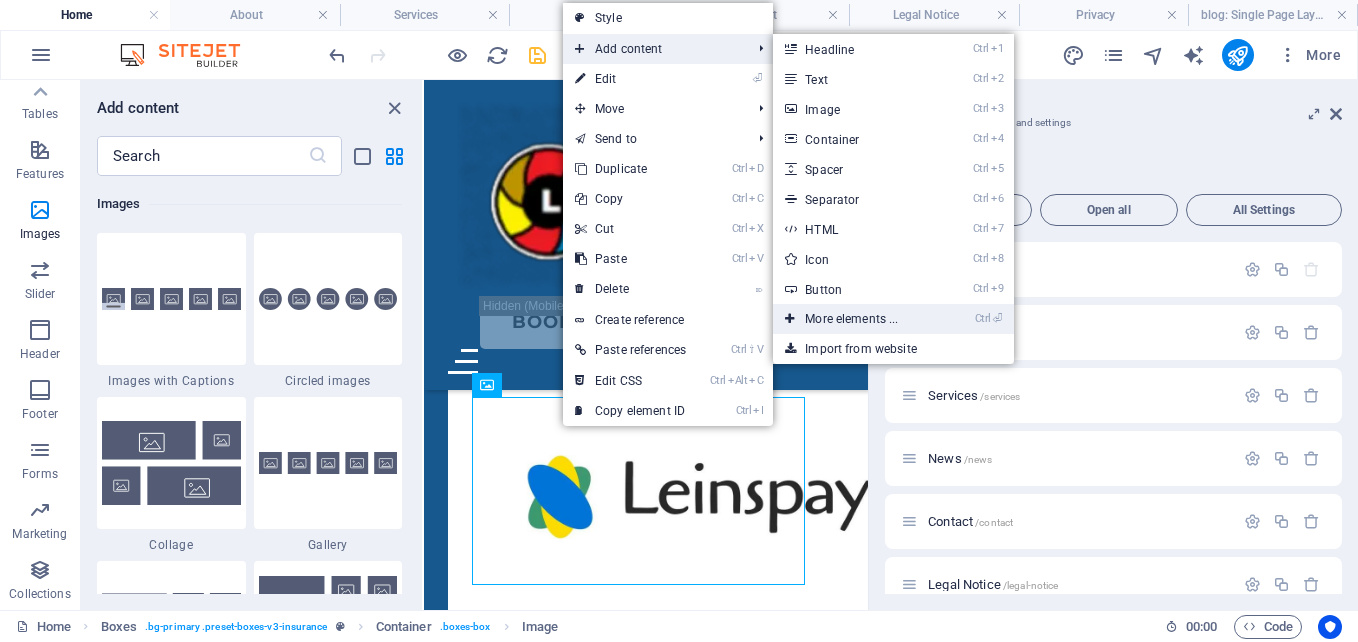 click on "Ctrl ⏎  More elements ..." at bounding box center (855, 319) 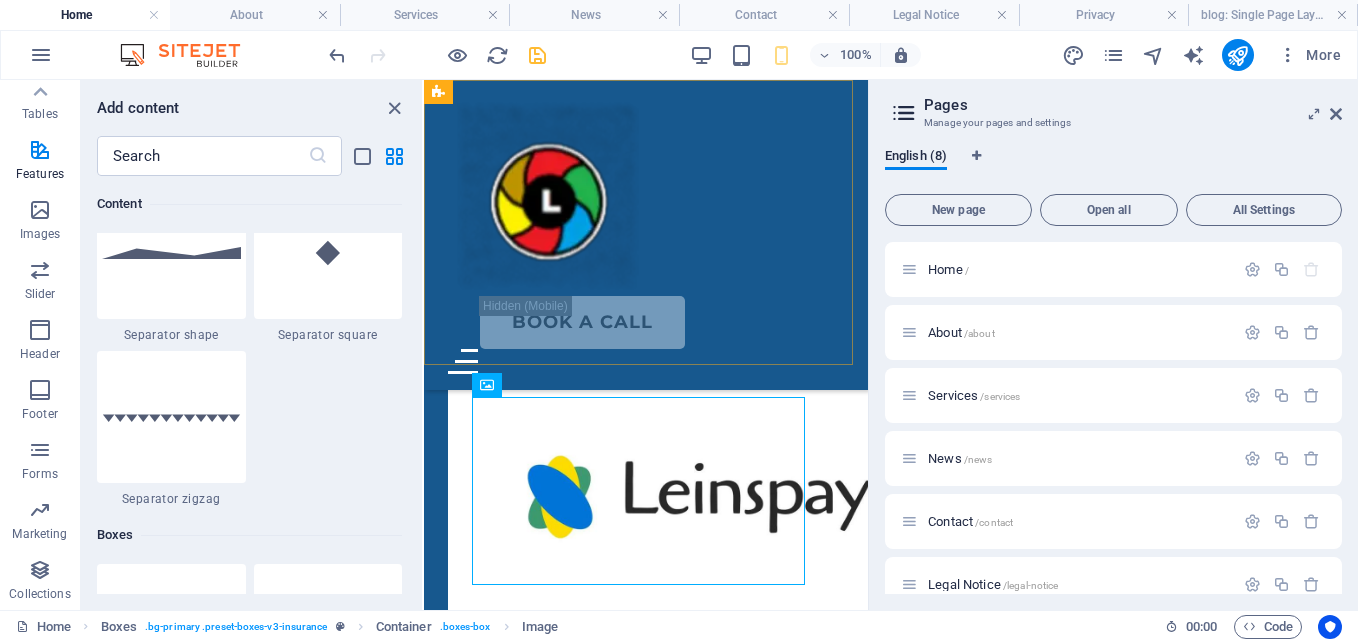 scroll, scrollTop: 213, scrollLeft: 0, axis: vertical 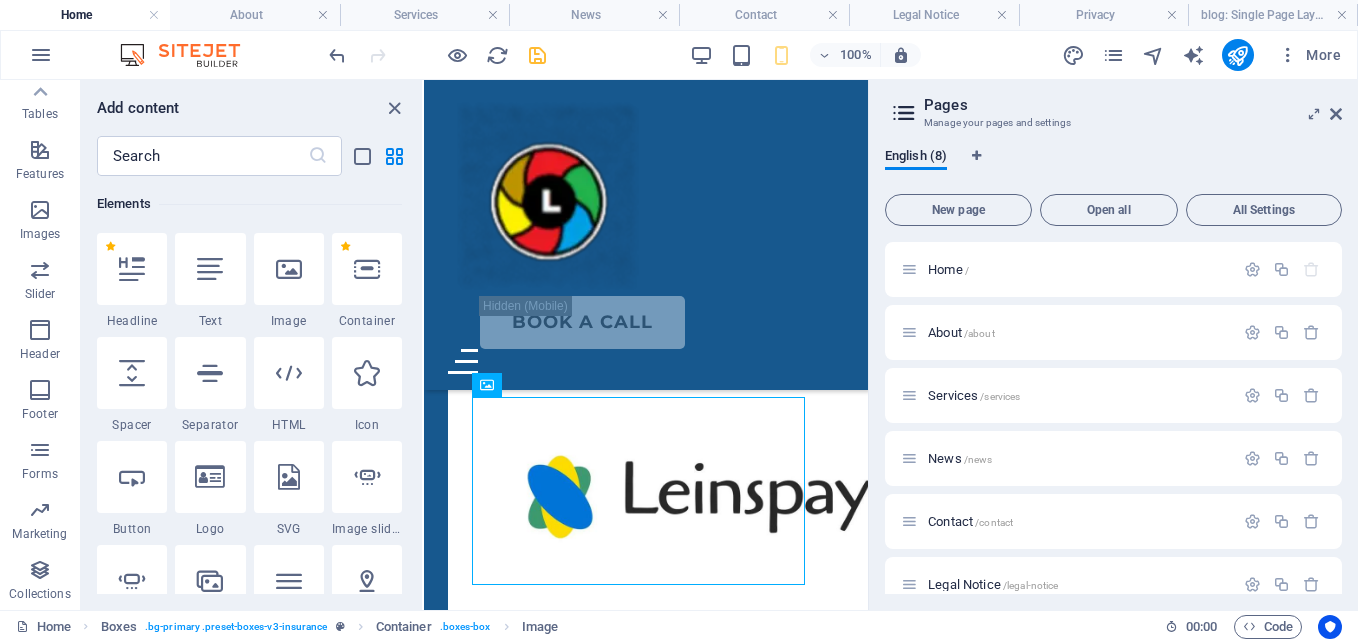 click on "Favorites 1 Star Headline 1 Star Container Elements 1 Star Headline 1 Star Text 1 Star Image 1 Star Container 1 Star Spacer 1 Star Separator 1 Star HTML 1 Star Icon 1 Star Button 1 Star Logo 1 Star SVG 1 Star Image slider 1 Star Slider 1 Star Gallery 1 Star Menu 1 Star Map 1 Star Facebook 1 Star Video 1 Star YouTube 1 Star Vimeo 1 Star Document 1 Star Audio 1 Star Iframe 1 Star Privacy 1 Star Languages Columns 1 Star Container 1 Star 2 columns 1 Star 3 columns 1 Star 4 columns 1 Star 5 columns 1 Star 6 columns 1 Star 40-60 1 Star 20-80 1 Star 80-20 1 Star 30-70 1 Star 70-30 1 Star Unequal Columns 1 Star 25-25-50 1 Star 25-50-25 1 Star 50-25-25 1 Star 20-60-20 1 Star 50-16-16-16 1 Star 16-16-16-50 1 Star Grid 2-1 1 Star Grid 1-2 1 Star Grid 3-1 1 Star Grid 1-3 1 Star Grid 4-1 1 Star Grid 1-4 1 Star Grid 1-2-1 1 Star Grid 1-1-2 1 Star Grid 2h-2v 1 Star Grid 2v-2h 1 Star Grid 2-1-2 1 Star Grid 3-4 Content 1 Star Text in columns 1 Star Text 1 Star Text with separator 1 Star Image with text box 1 Star 1 Star Boxes" at bounding box center (251, 385) 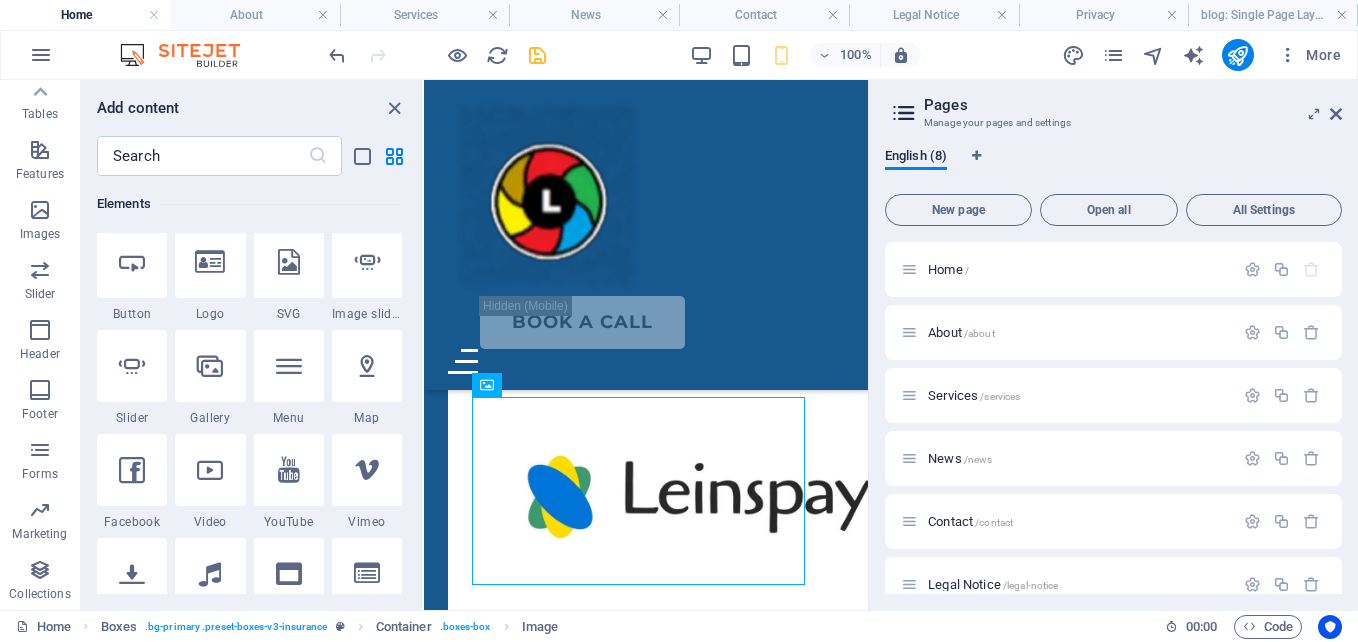 scroll, scrollTop: 477, scrollLeft: 0, axis: vertical 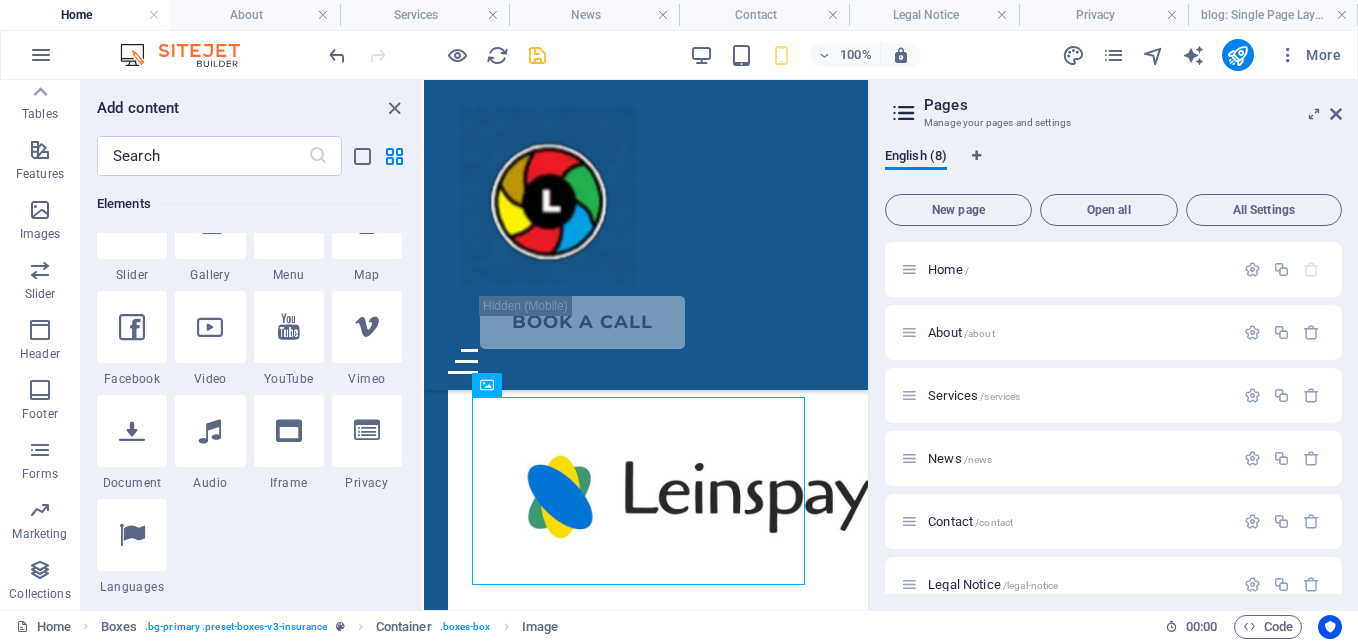 click on "Favorites 1 Star Headline 1 Star Container Elements 1 Star Headline 1 Star Text 1 Star Image 1 Star Container 1 Star Spacer 1 Star Separator 1 Star HTML 1 Star Icon 1 Star Button 1 Star Logo 1 Star SVG 1 Star Image slider 1 Star Slider 1 Star Gallery 1 Star Menu 1 Star Map 1 Star Facebook 1 Star Video 1 Star YouTube 1 Star Vimeo 1 Star Document 1 Star Audio 1 Star Iframe 1 Star Privacy 1 Star Languages Columns 1 Star Container 1 Star 2 columns 1 Star 3 columns 1 Star 4 columns 1 Star 5 columns 1 Star 6 columns 1 Star 40-60 1 Star 20-80 1 Star 80-20 1 Star 30-70 1 Star 70-30 1 Star Unequal Columns 1 Star 25-25-50 1 Star 25-50-25 1 Star 50-25-25 1 Star 20-60-20 1 Star 50-16-16-16 1 Star 16-16-16-50 1 Star Grid 2-1 1 Star Grid 1-2 1 Star Grid 3-1 1 Star Grid 1-3 1 Star Grid 4-1 1 Star Grid 1-4 1 Star Grid 1-2-1 1 Star Grid 1-1-2 1 Star Grid 2h-2v 1 Star Grid 2v-2h 1 Star Grid 2-1-2 1 Star Grid 3-4 Content 1 Star Text in columns 1 Star Text 1 Star Text with separator 1 Star Image with text box 1 Star 1 Star Boxes" at bounding box center (251, 385) 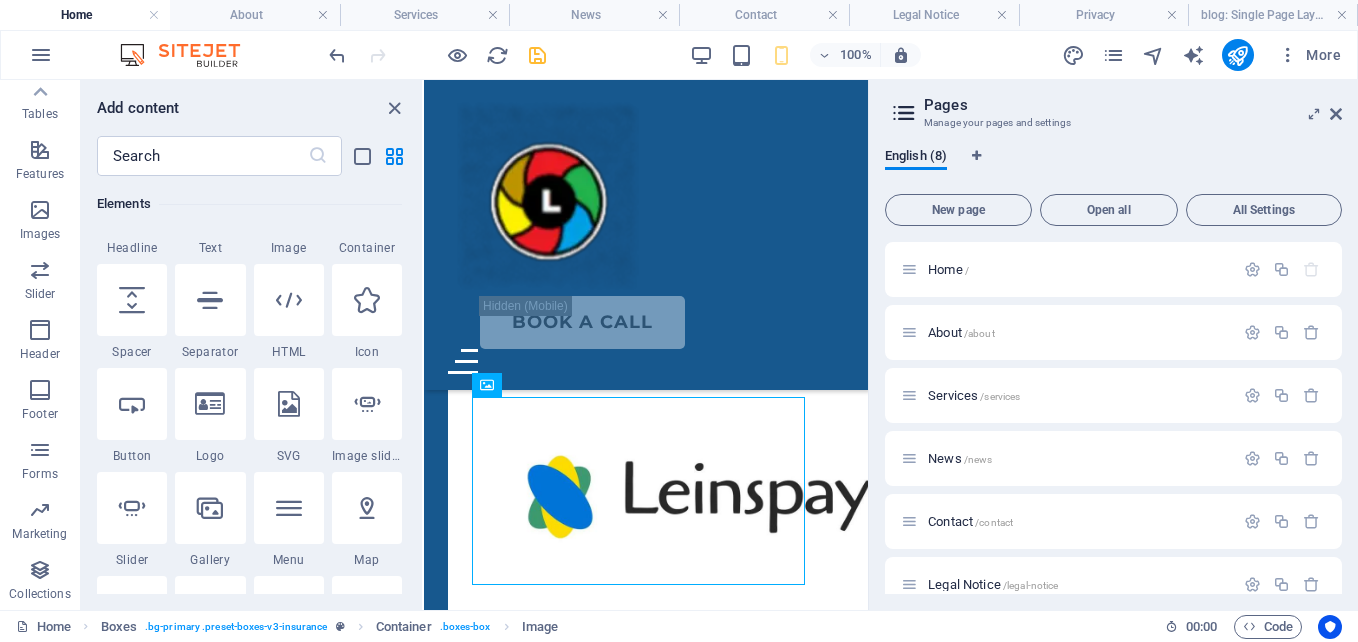 scroll, scrollTop: 238, scrollLeft: 0, axis: vertical 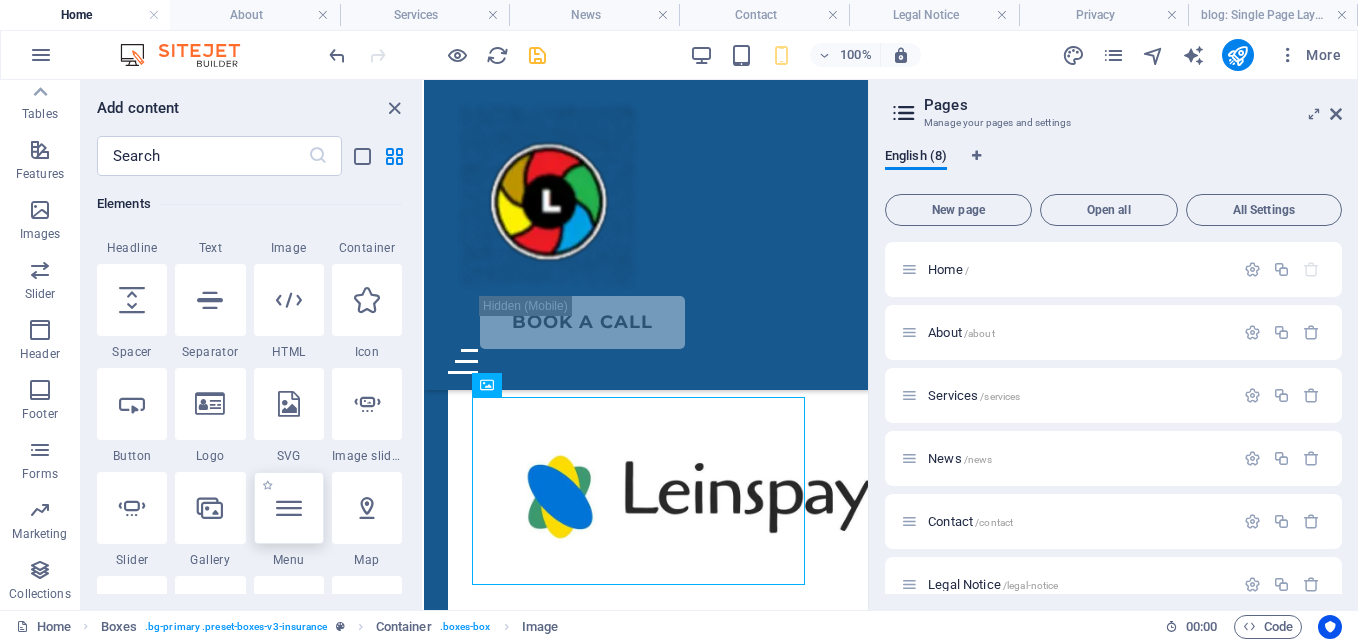click at bounding box center (289, 508) 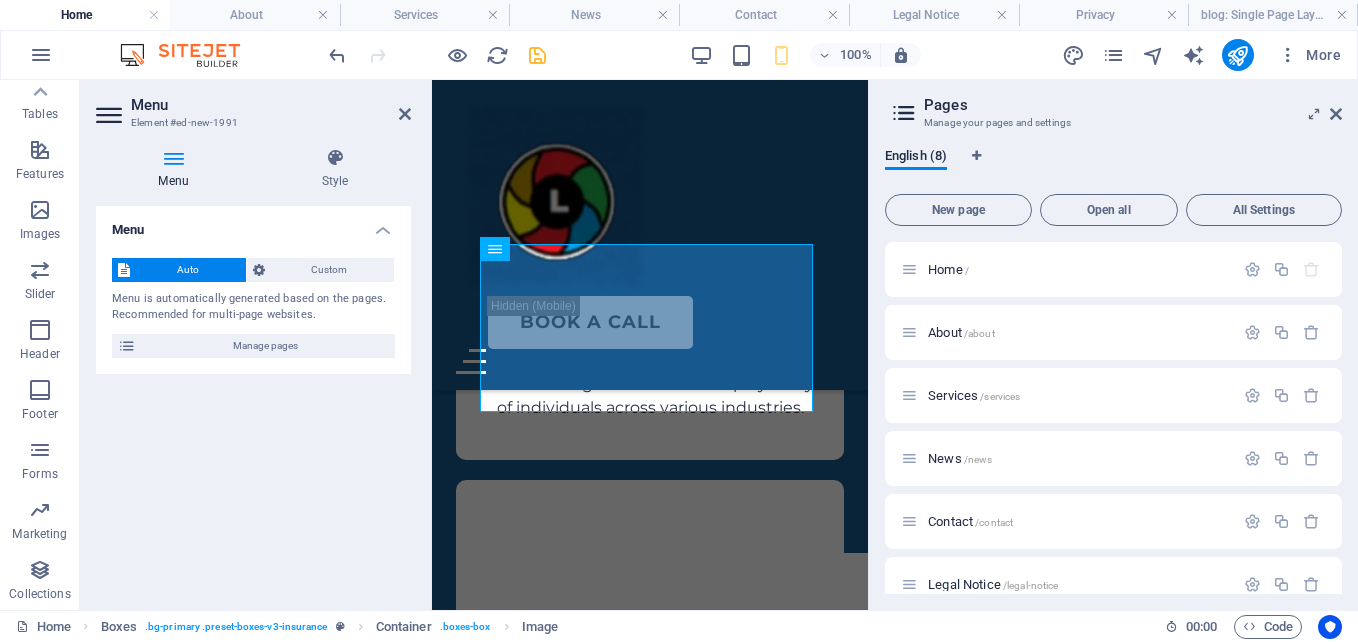 scroll, scrollTop: 1540, scrollLeft: 0, axis: vertical 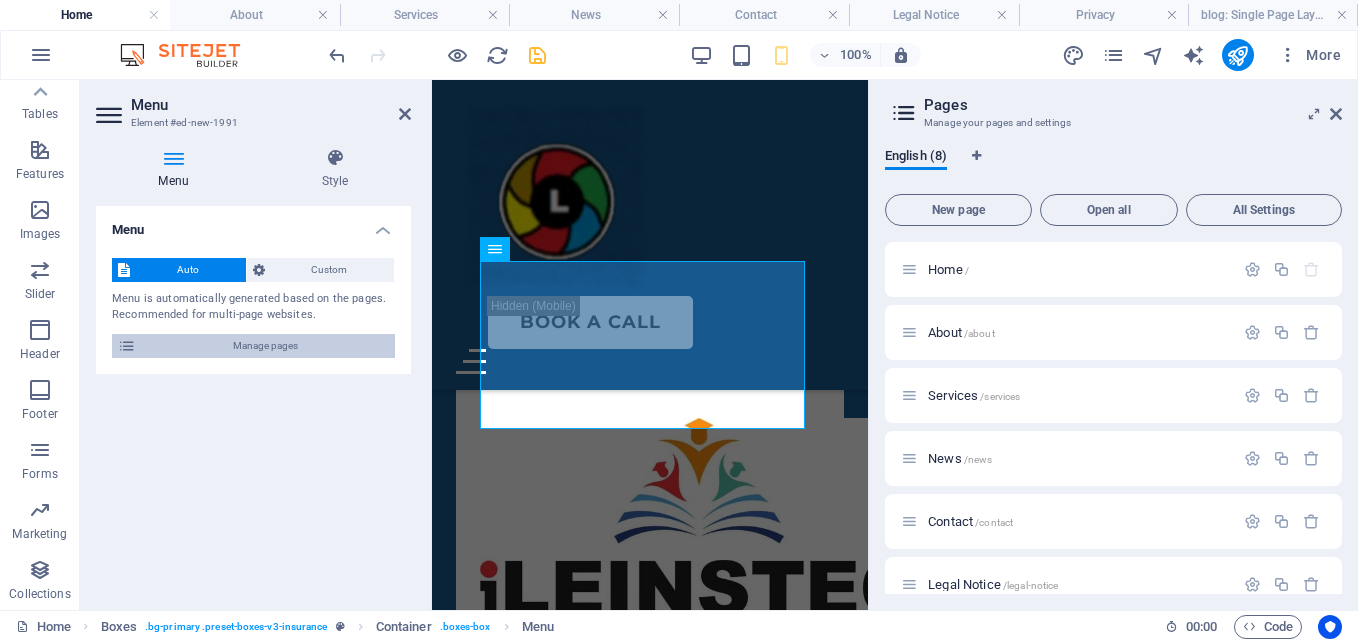 click on "Manage pages" at bounding box center [265, 346] 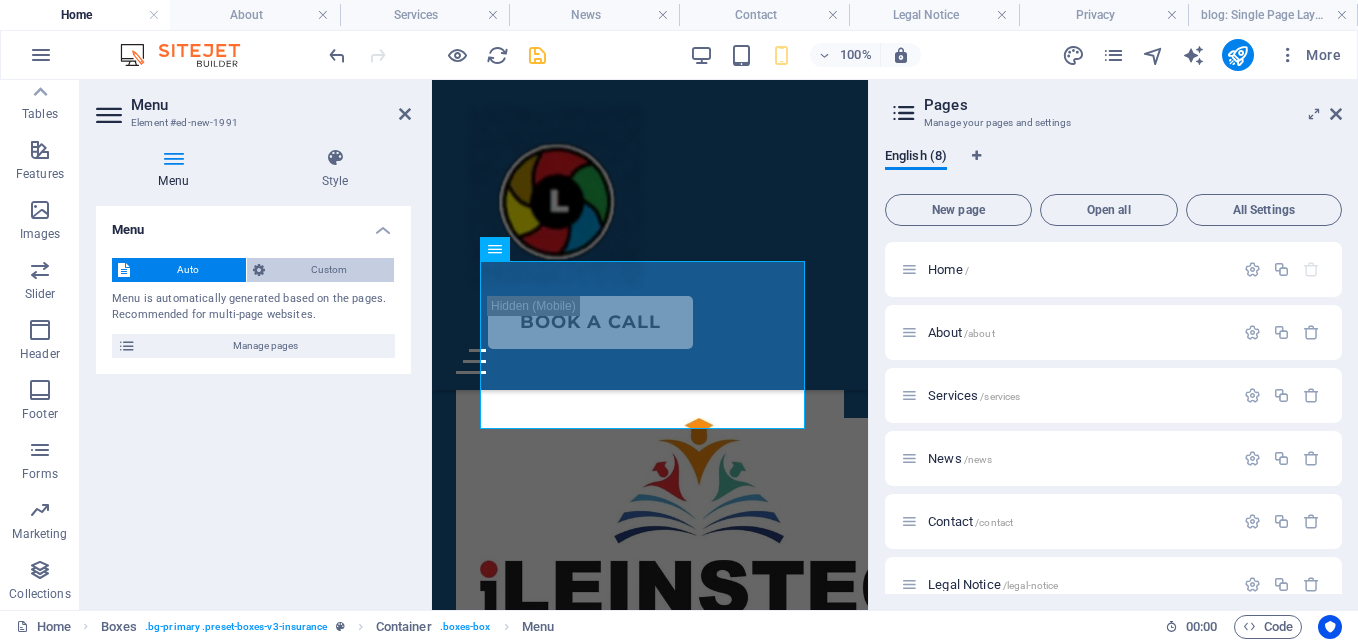click on "Custom" at bounding box center (330, 270) 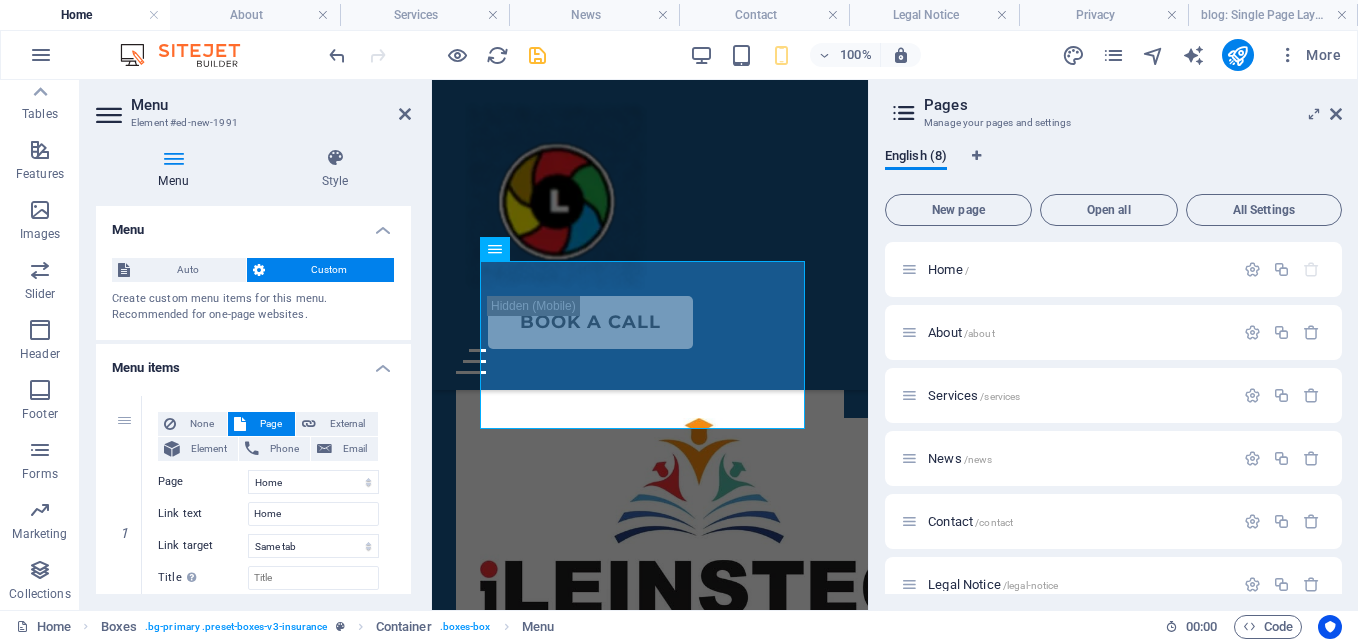 drag, startPoint x: 412, startPoint y: 251, endPoint x: 412, endPoint y: 286, distance: 35 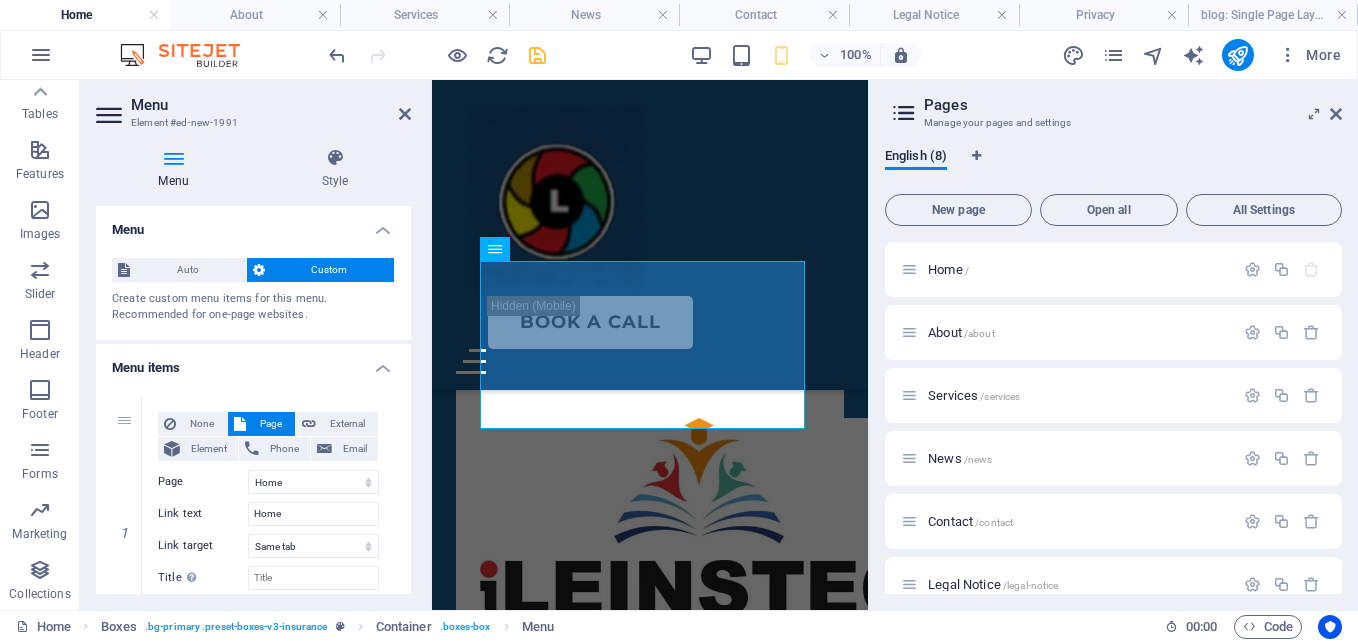 click on "Auto Custom Create custom menu items for this menu. Recommended for one-page websites. Manage pages" at bounding box center (253, 291) 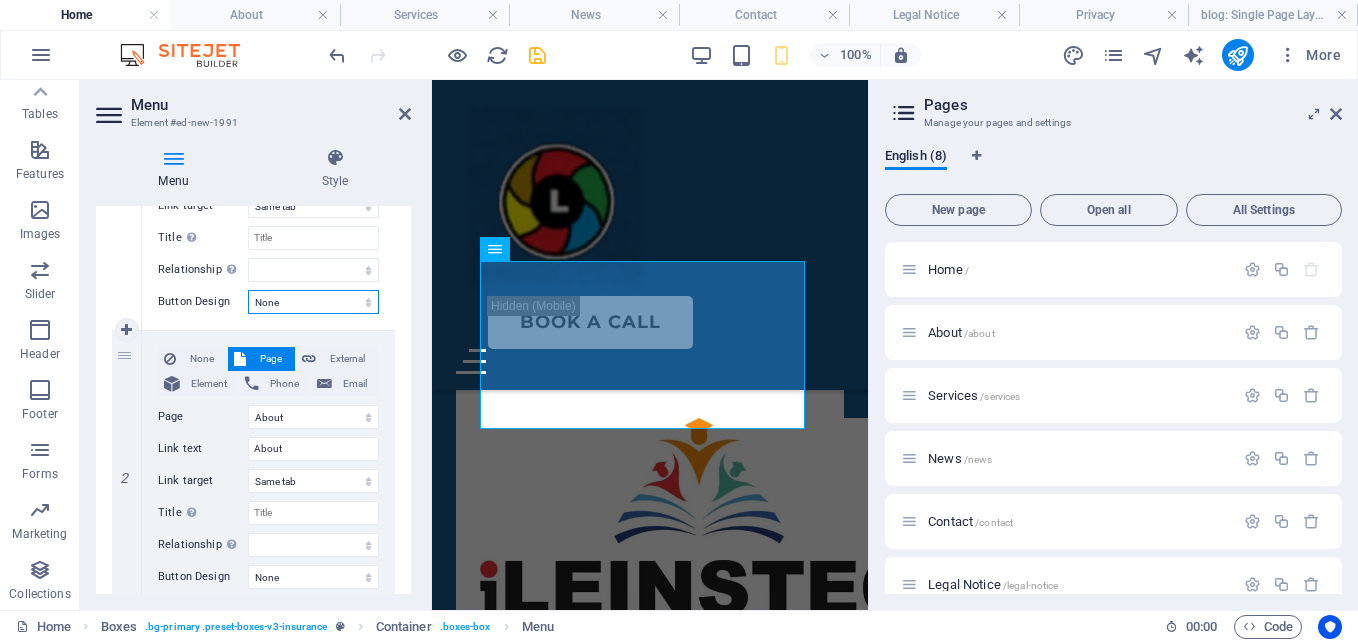 click on "None Default Primary Secondary" at bounding box center [313, 302] 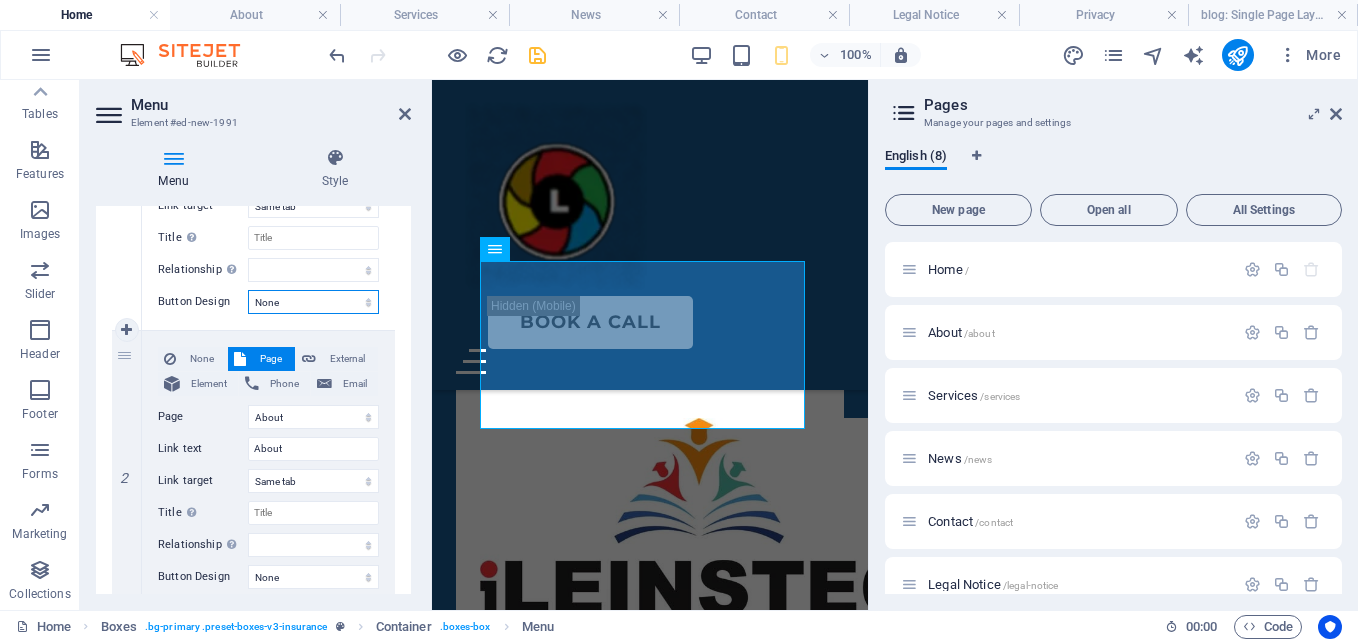 click on "None Default Primary Secondary" at bounding box center [313, 302] 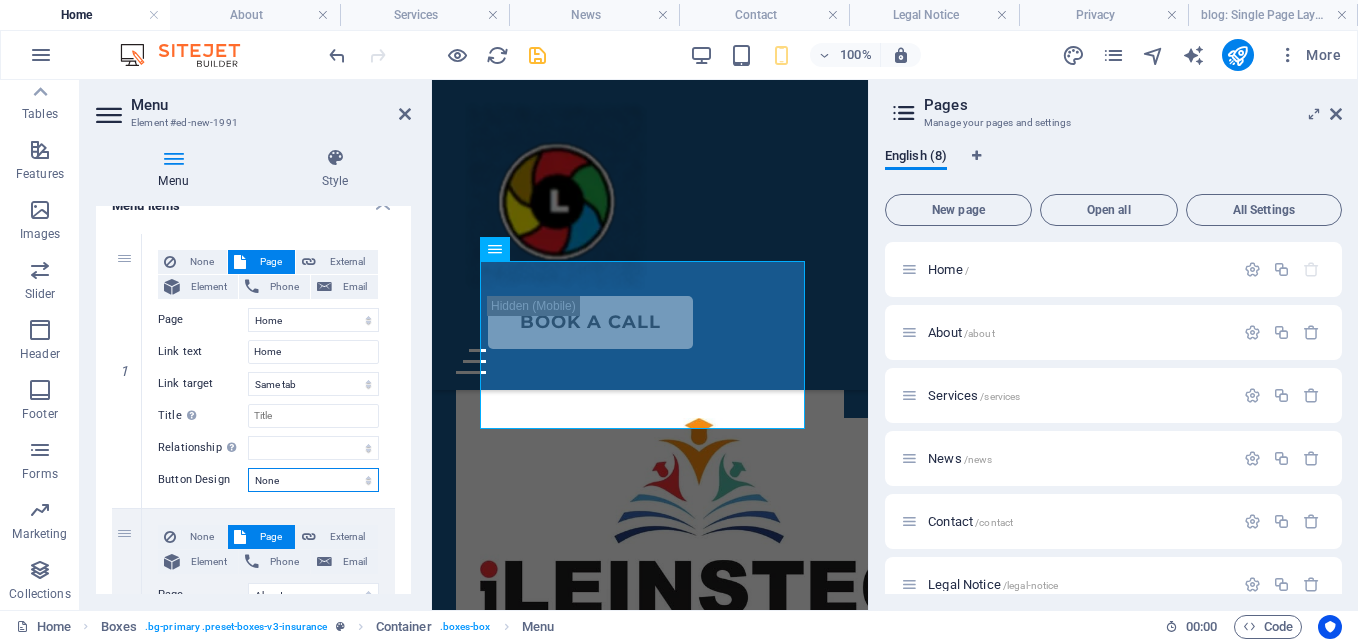 scroll, scrollTop: 156, scrollLeft: 0, axis: vertical 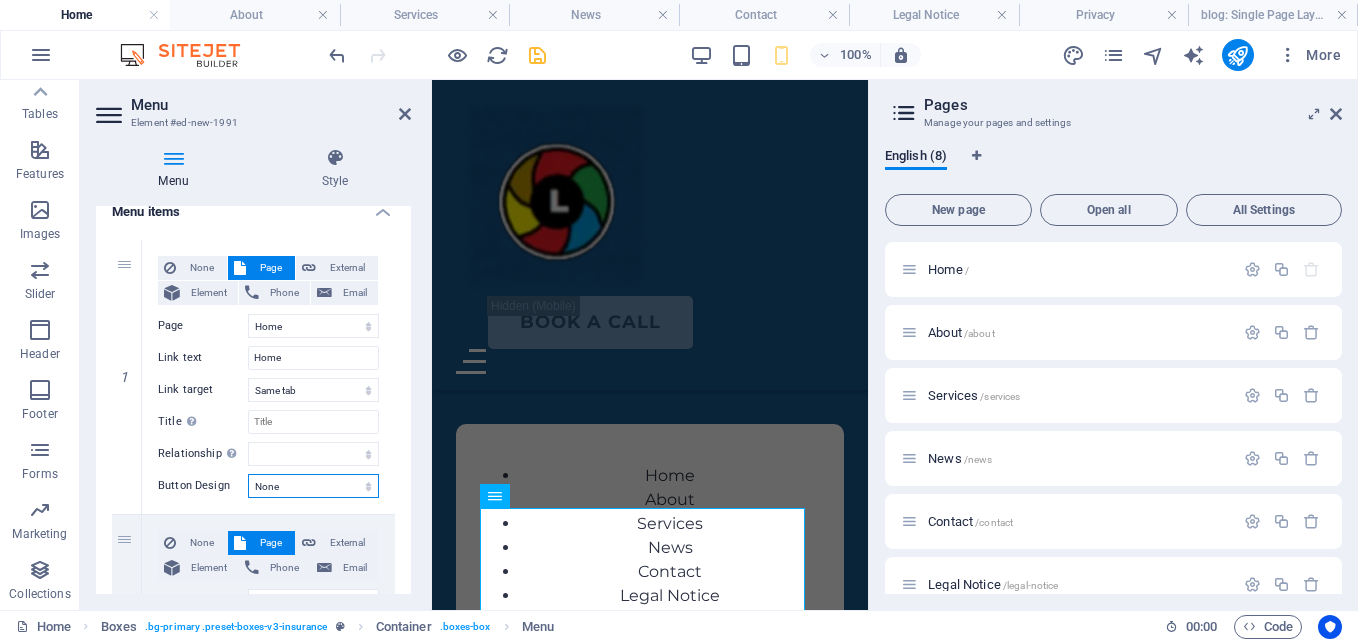 drag, startPoint x: 860, startPoint y: 176, endPoint x: 1301, endPoint y: 246, distance: 446.521 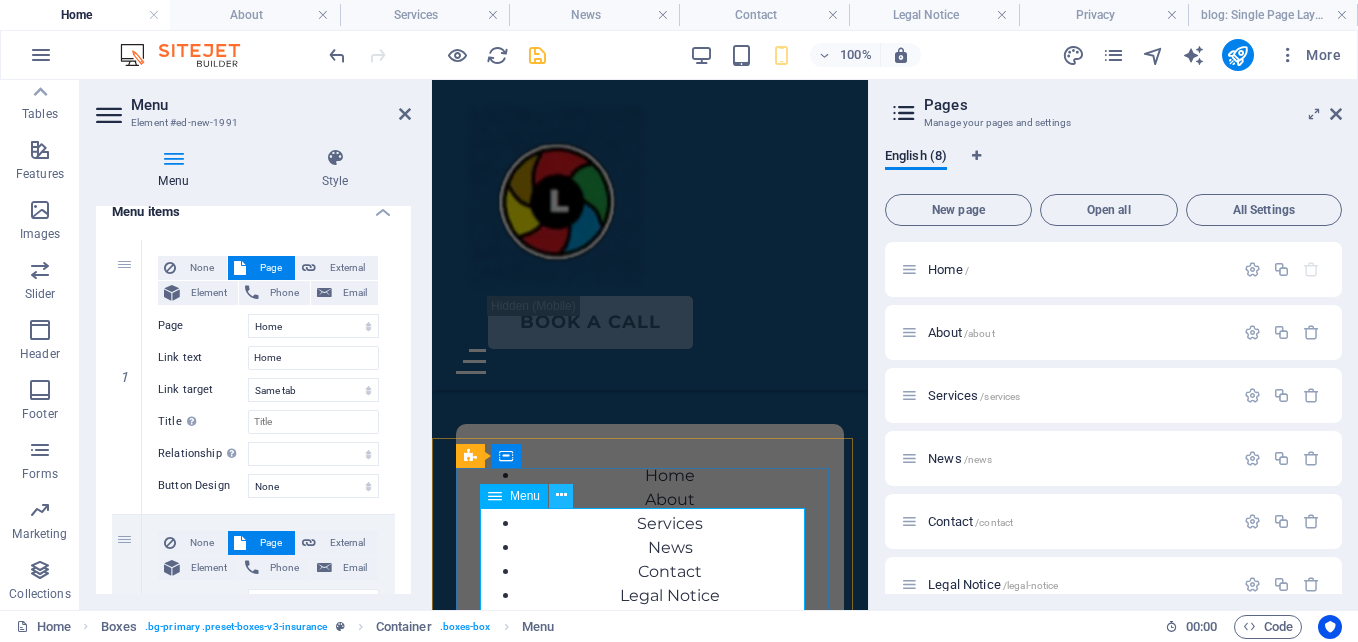 click at bounding box center [561, 496] 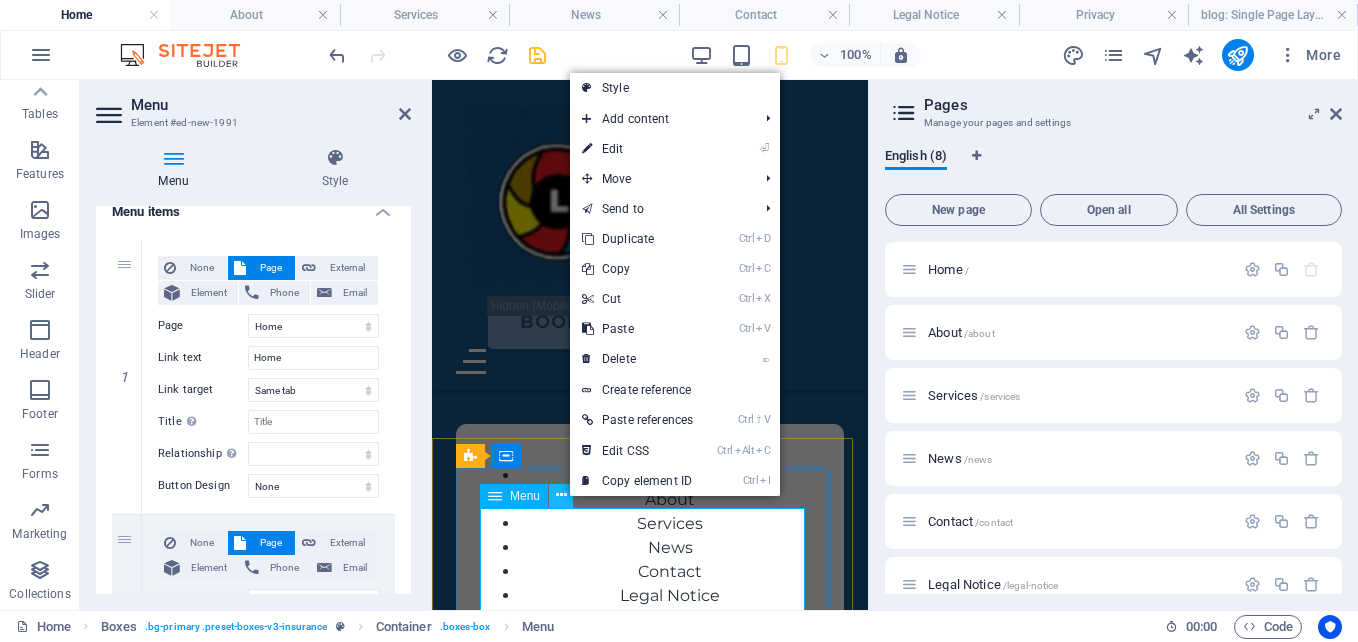 click at bounding box center [561, 496] 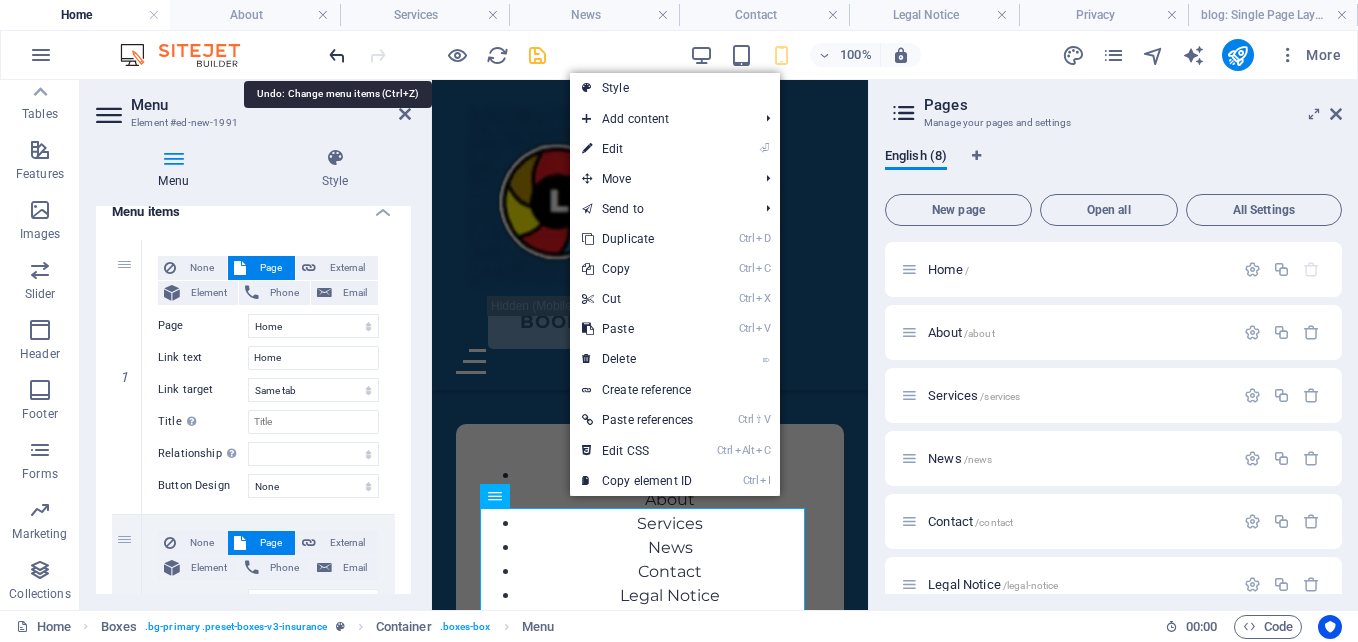 click at bounding box center [337, 55] 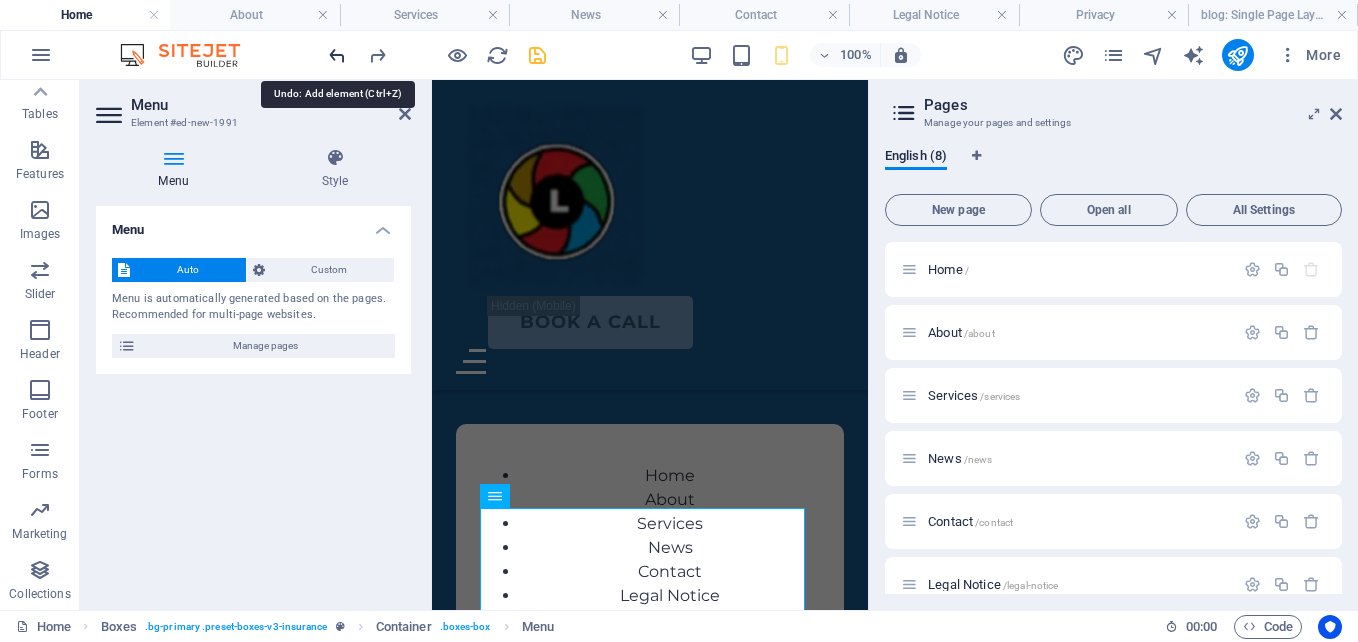 scroll, scrollTop: 0, scrollLeft: 0, axis: both 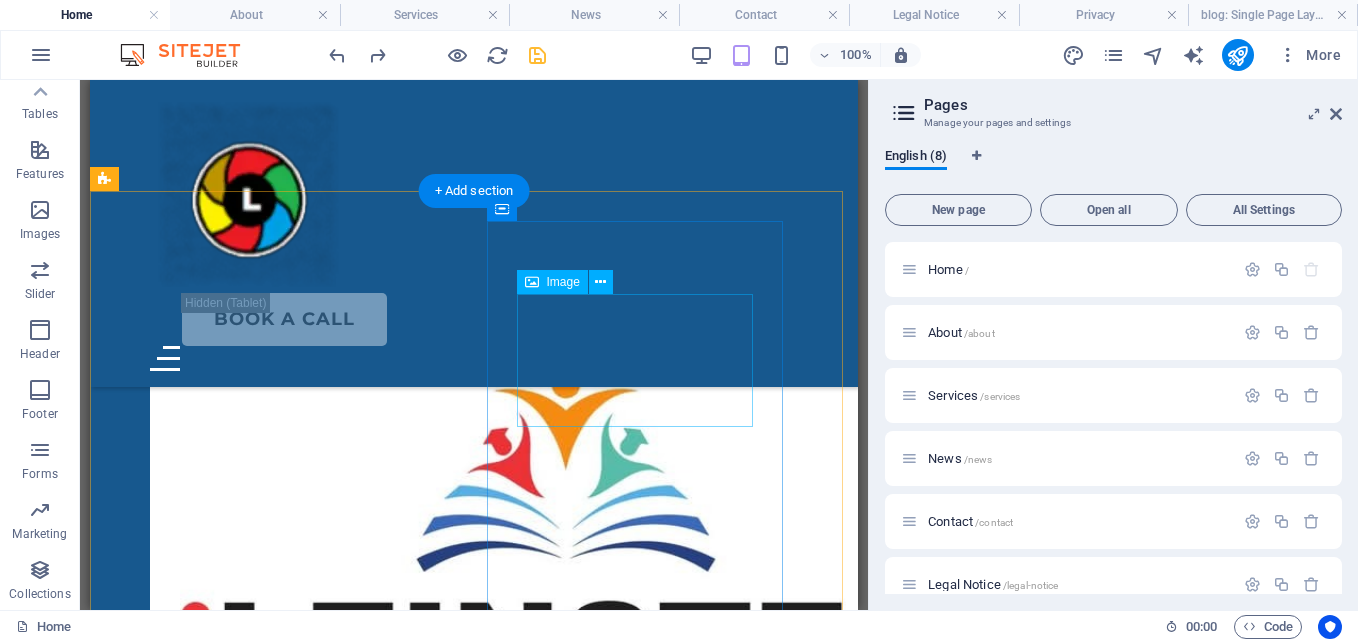 click at bounding box center (302, 1333) 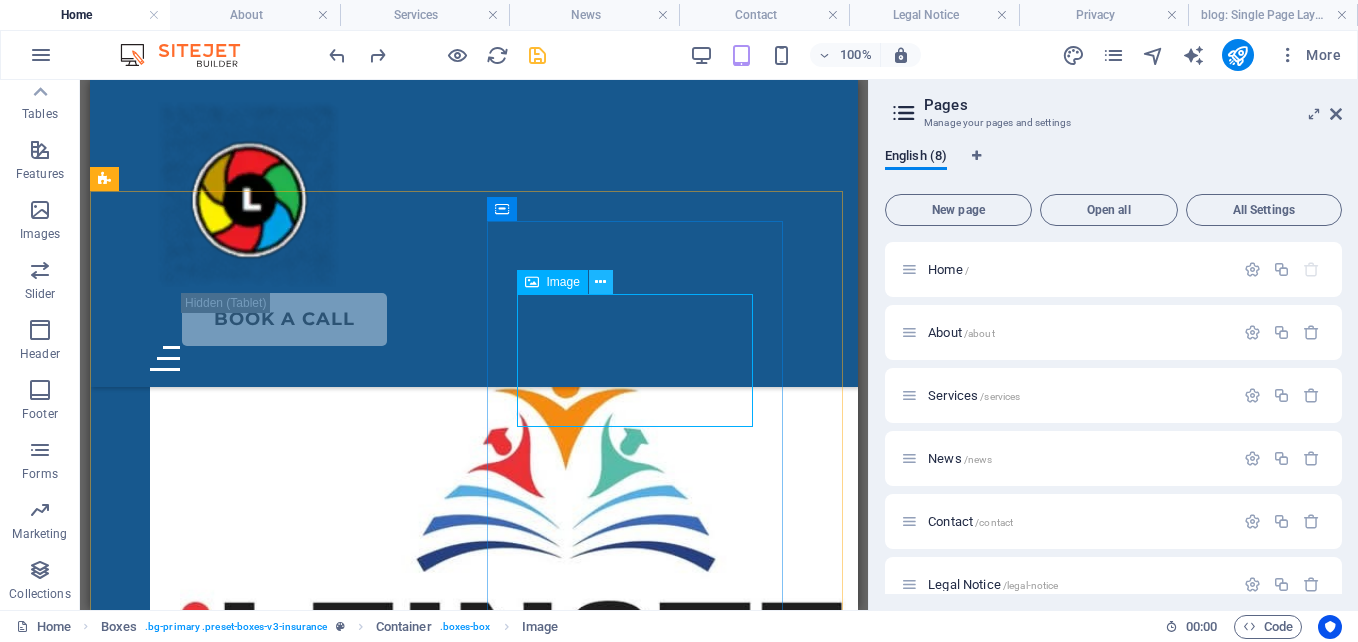 click at bounding box center (600, 282) 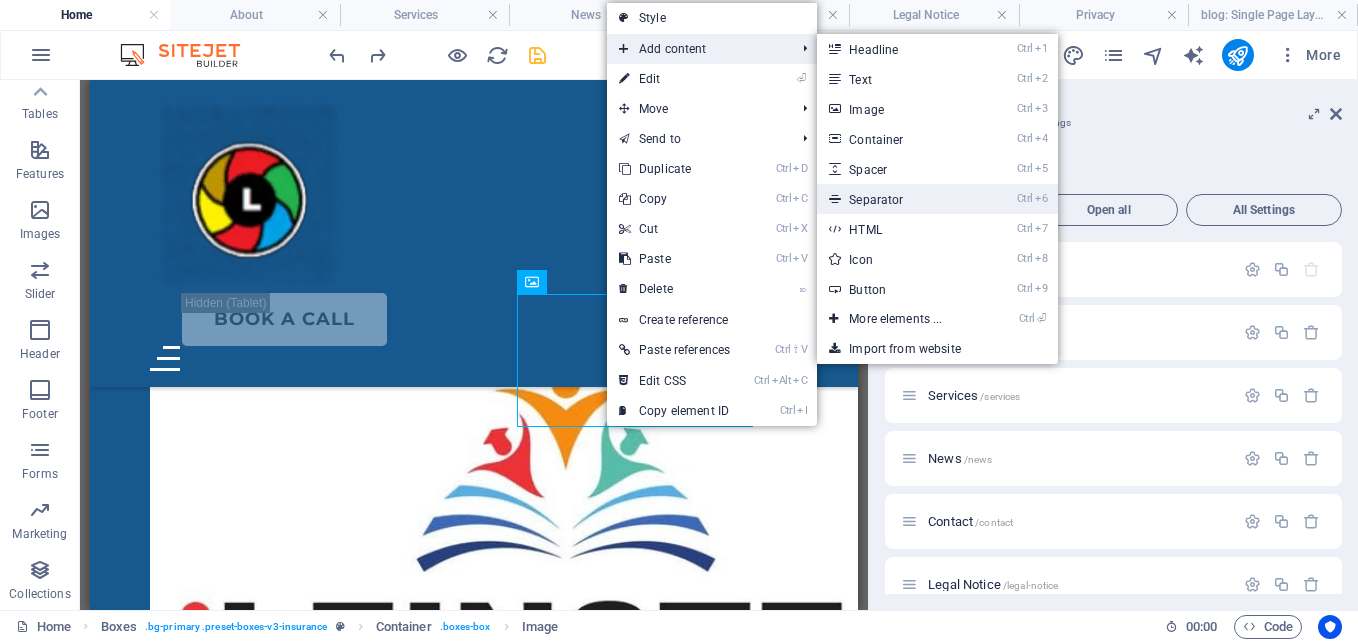 click on "Ctrl 6  Separator" at bounding box center (899, 199) 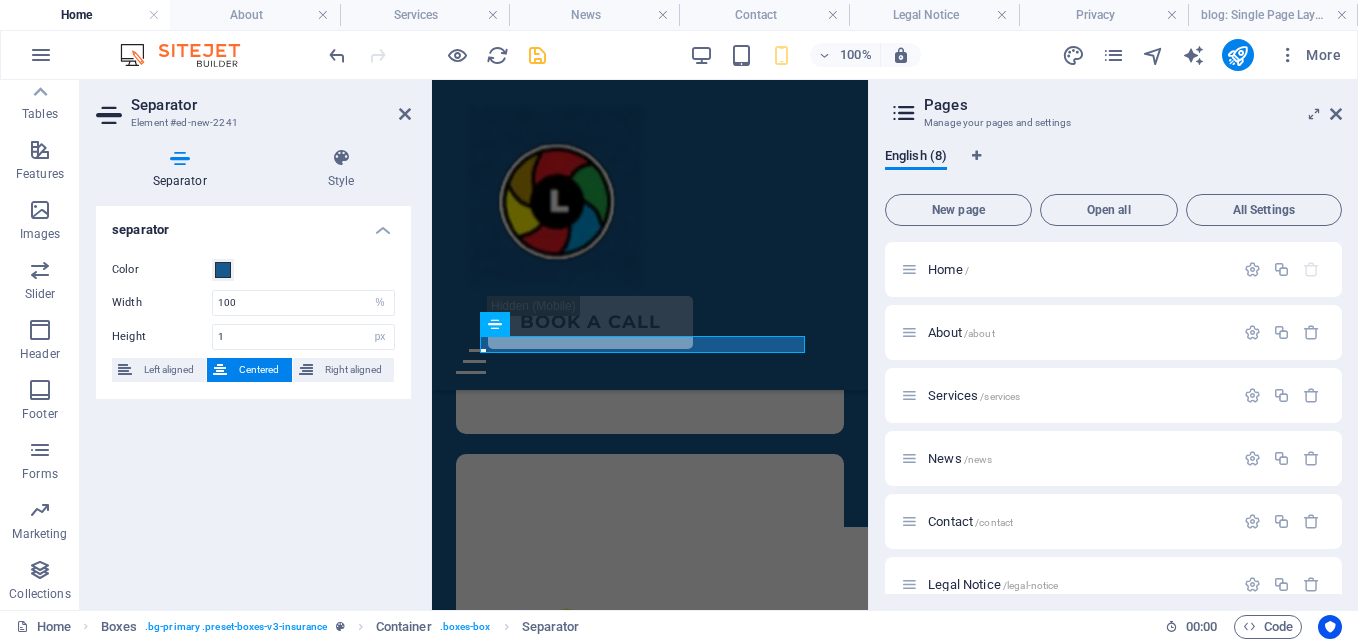 scroll, scrollTop: 2169, scrollLeft: 0, axis: vertical 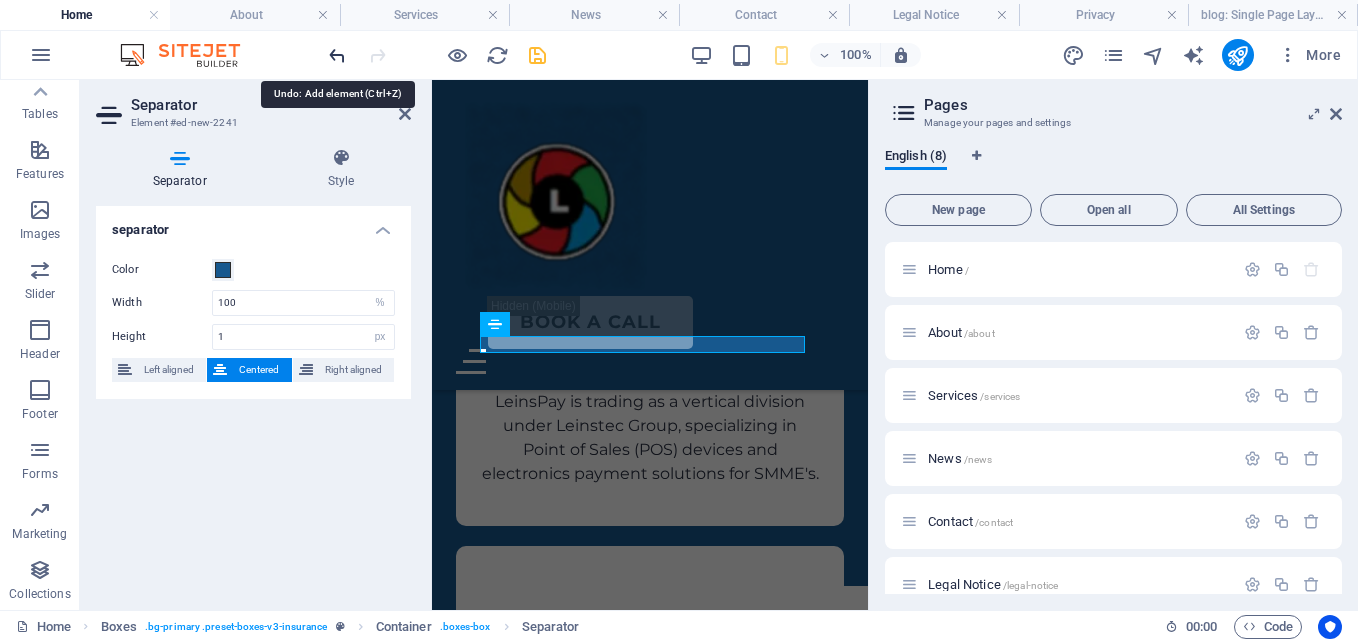 click at bounding box center (337, 55) 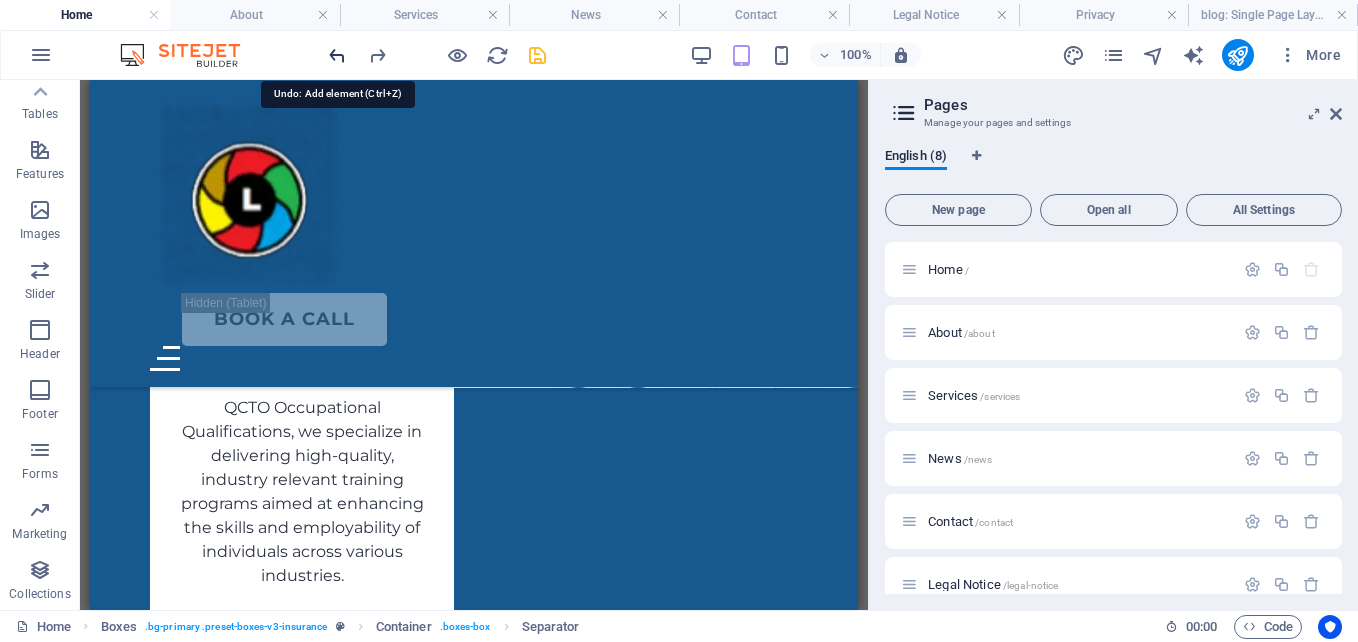 scroll, scrollTop: 2113, scrollLeft: 0, axis: vertical 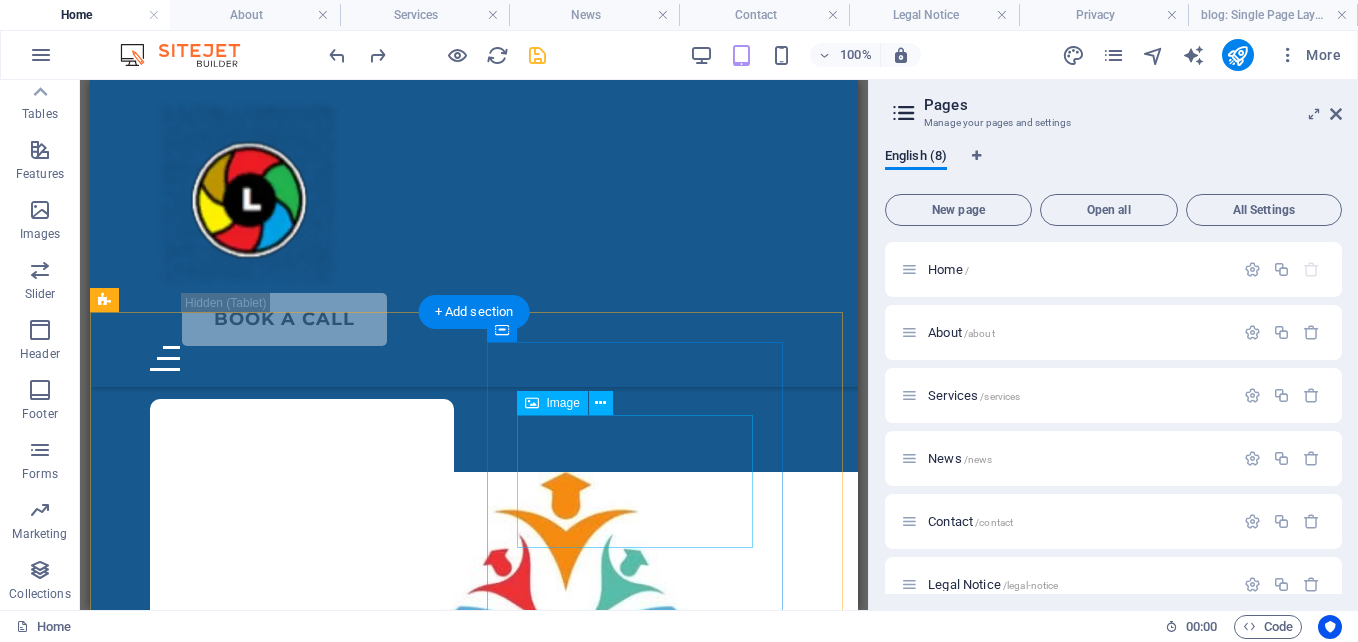click at bounding box center [302, 1454] 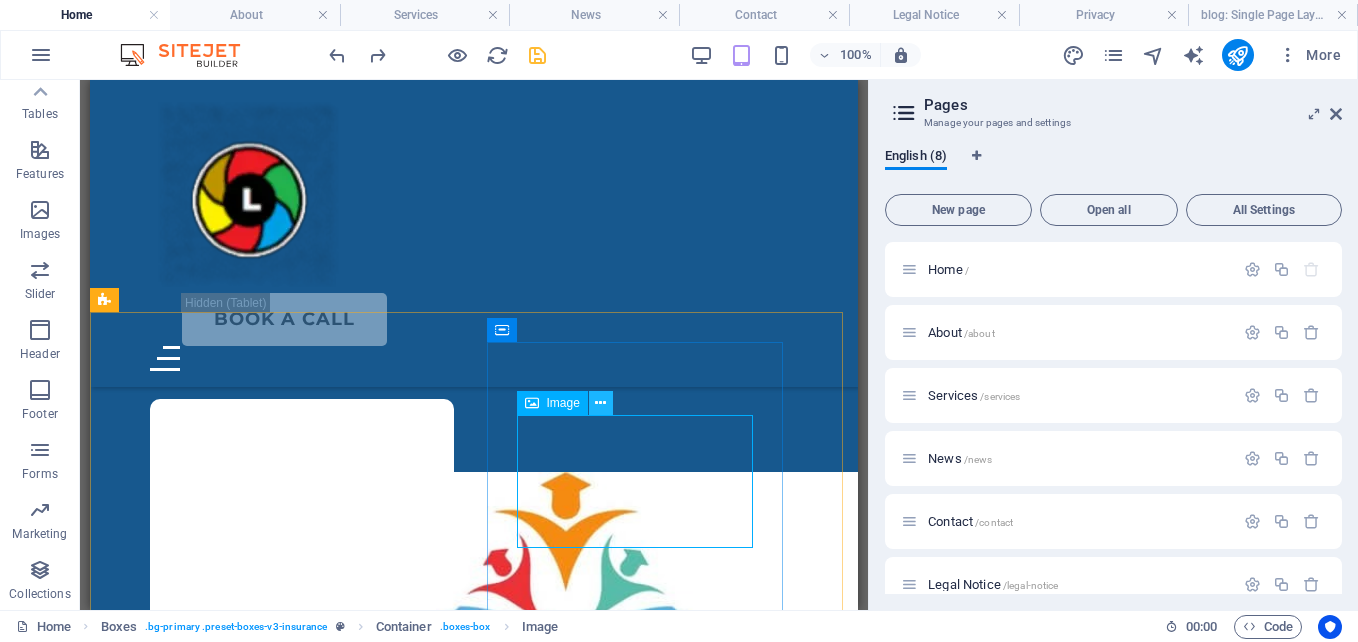click at bounding box center (600, 403) 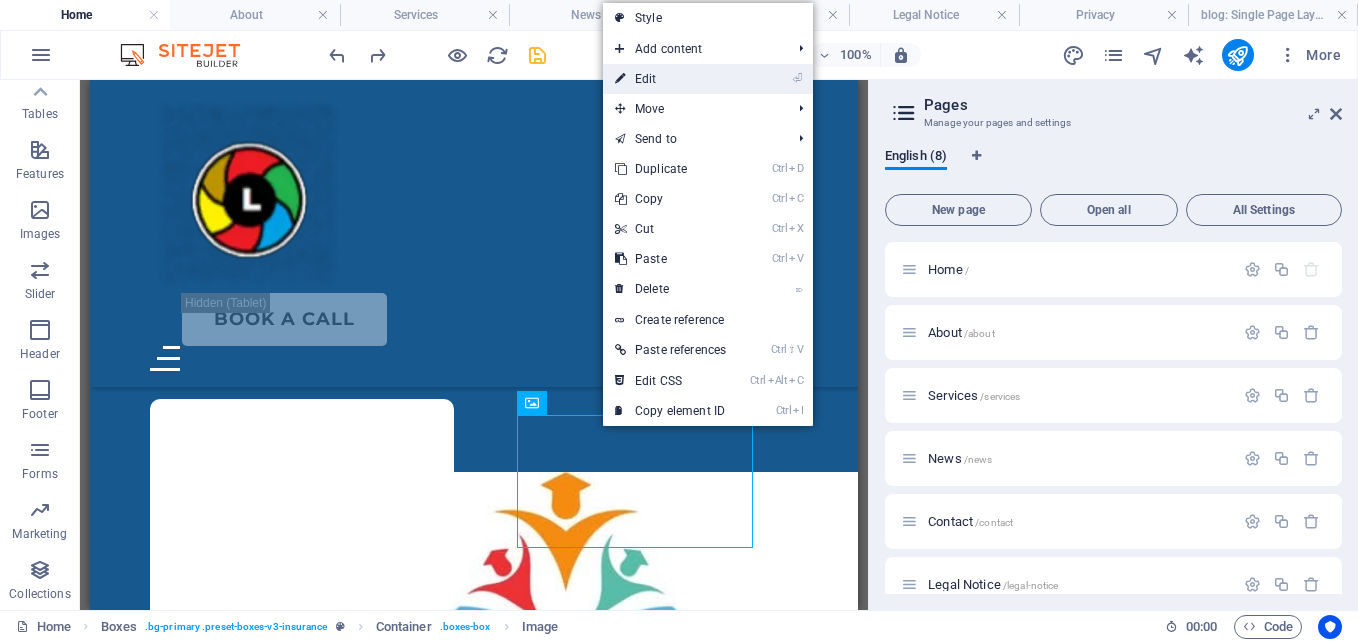 click on "⏎  Edit" at bounding box center (670, 79) 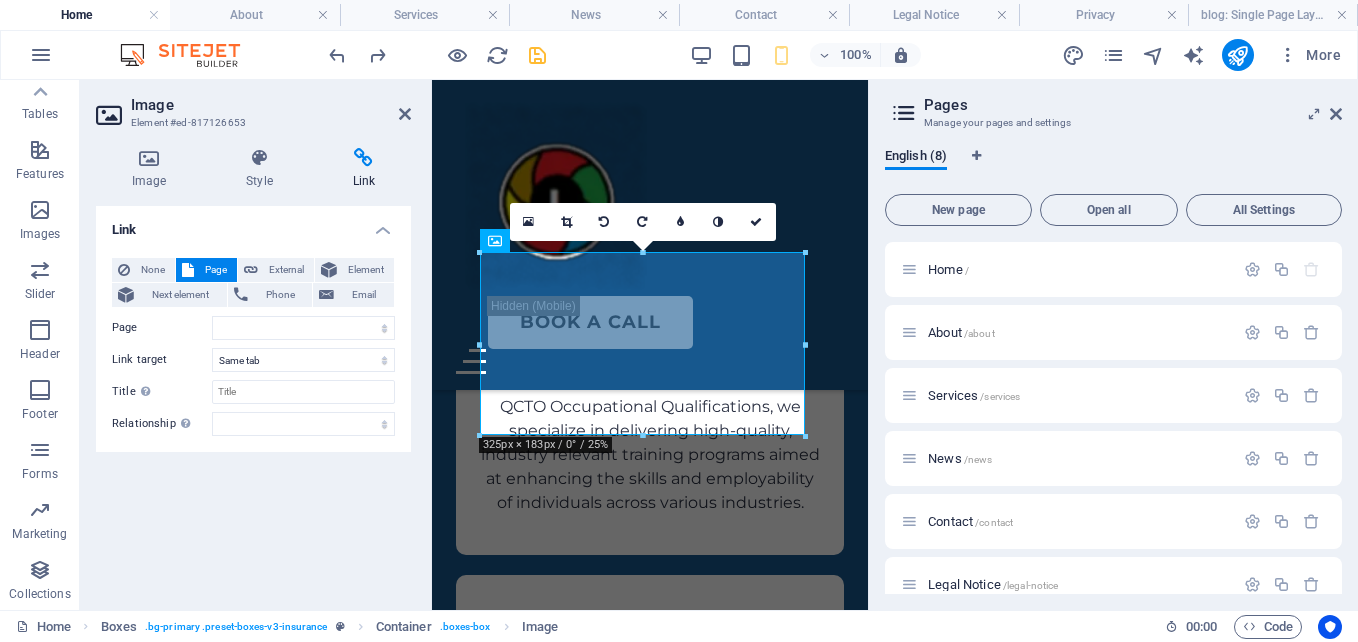 scroll, scrollTop: 2069, scrollLeft: 0, axis: vertical 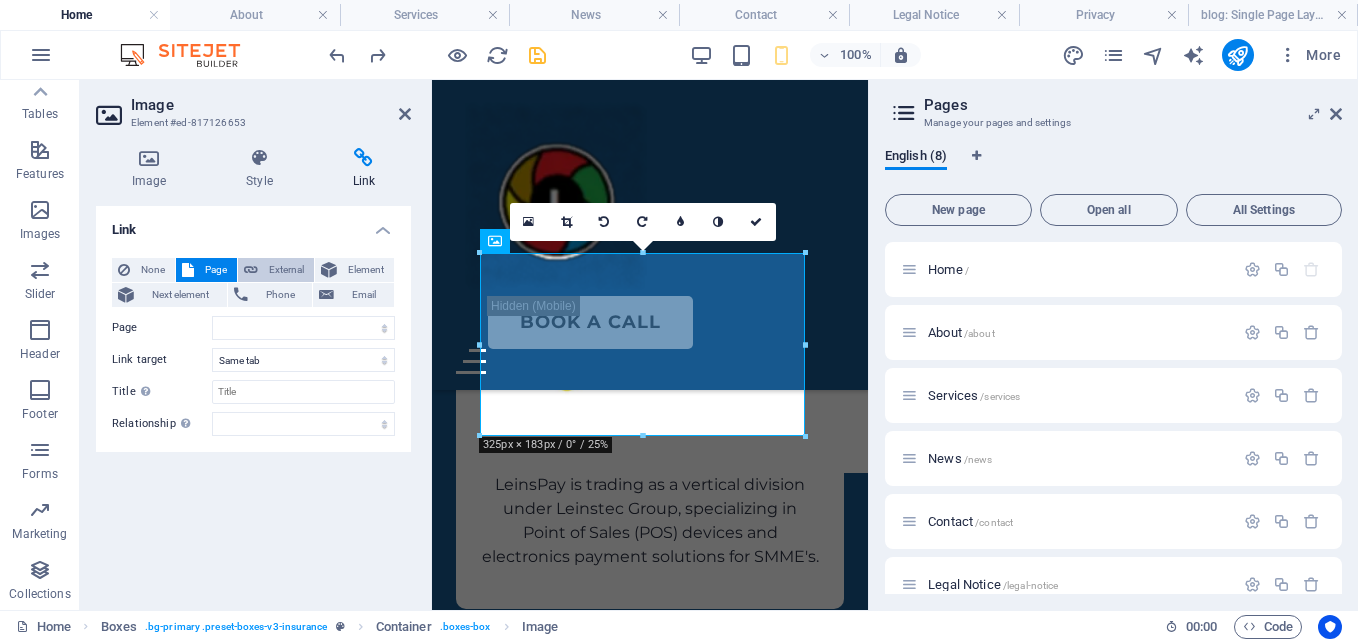 click on "External" at bounding box center (286, 270) 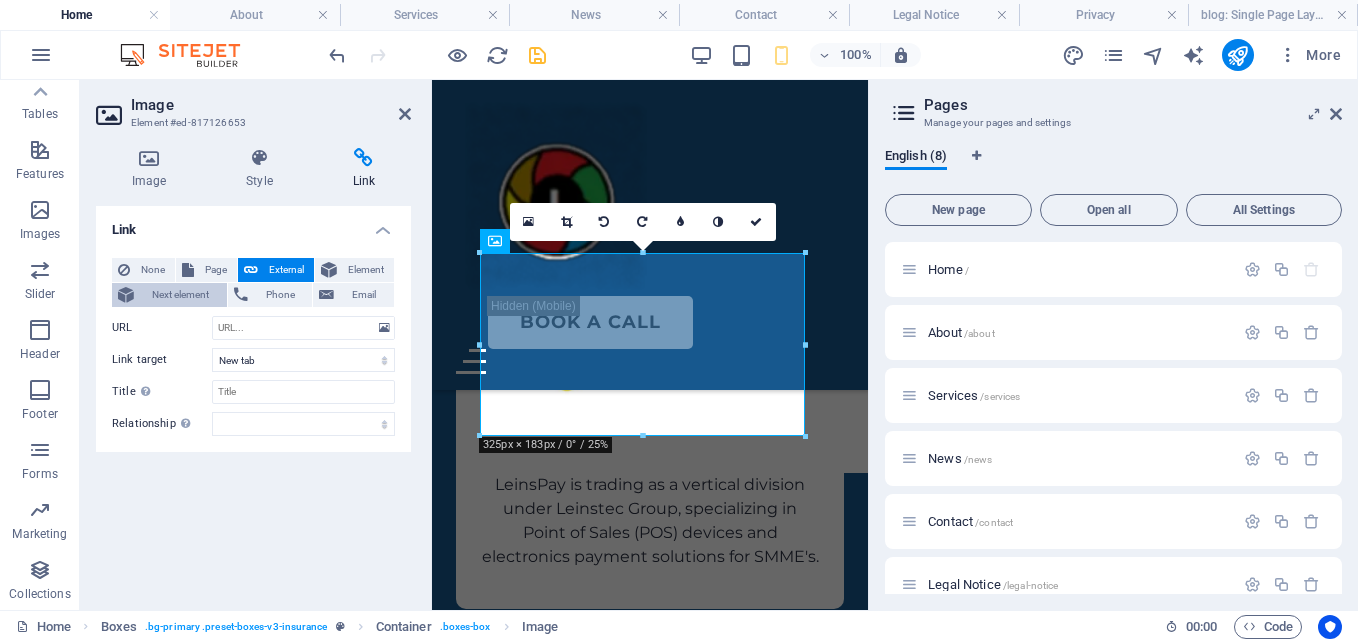click on "Next element" at bounding box center (169, 295) 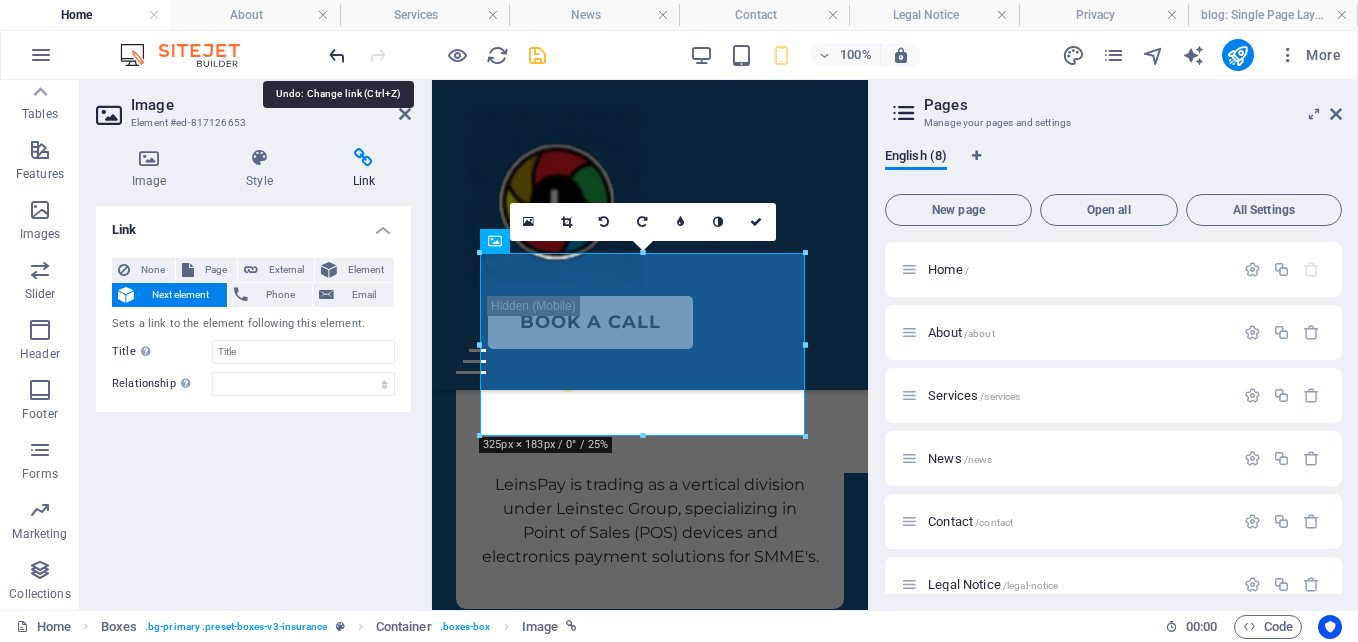 click at bounding box center (337, 55) 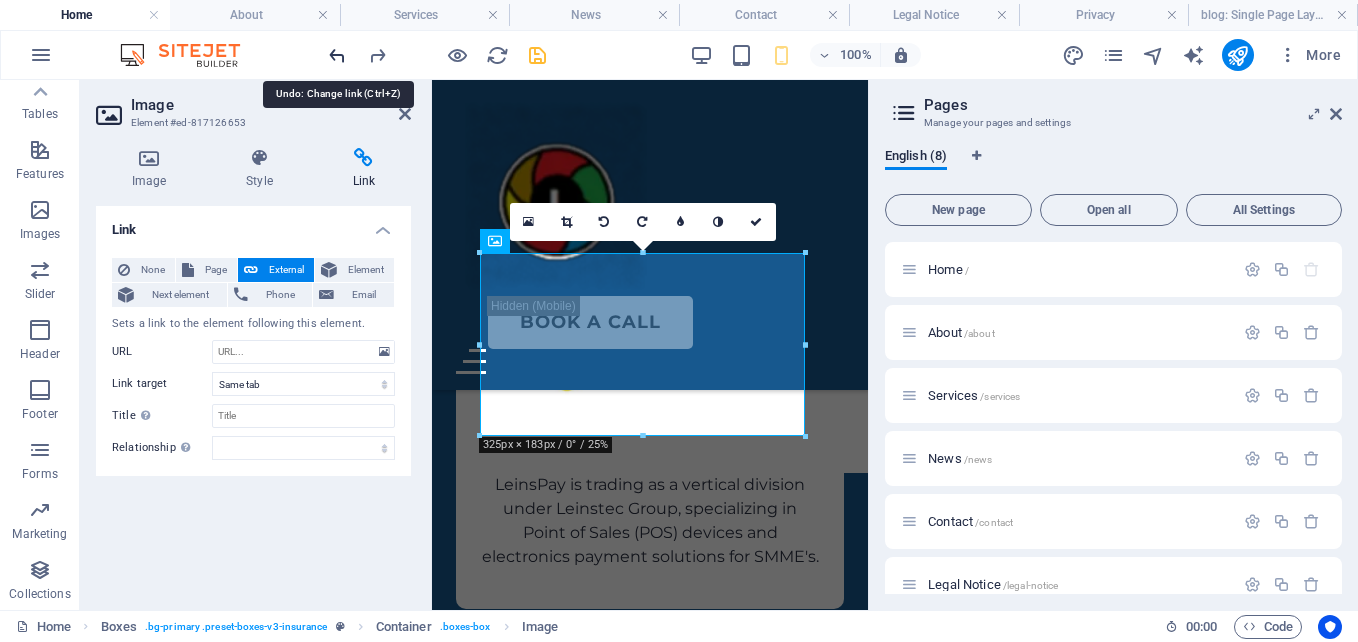 click at bounding box center (337, 55) 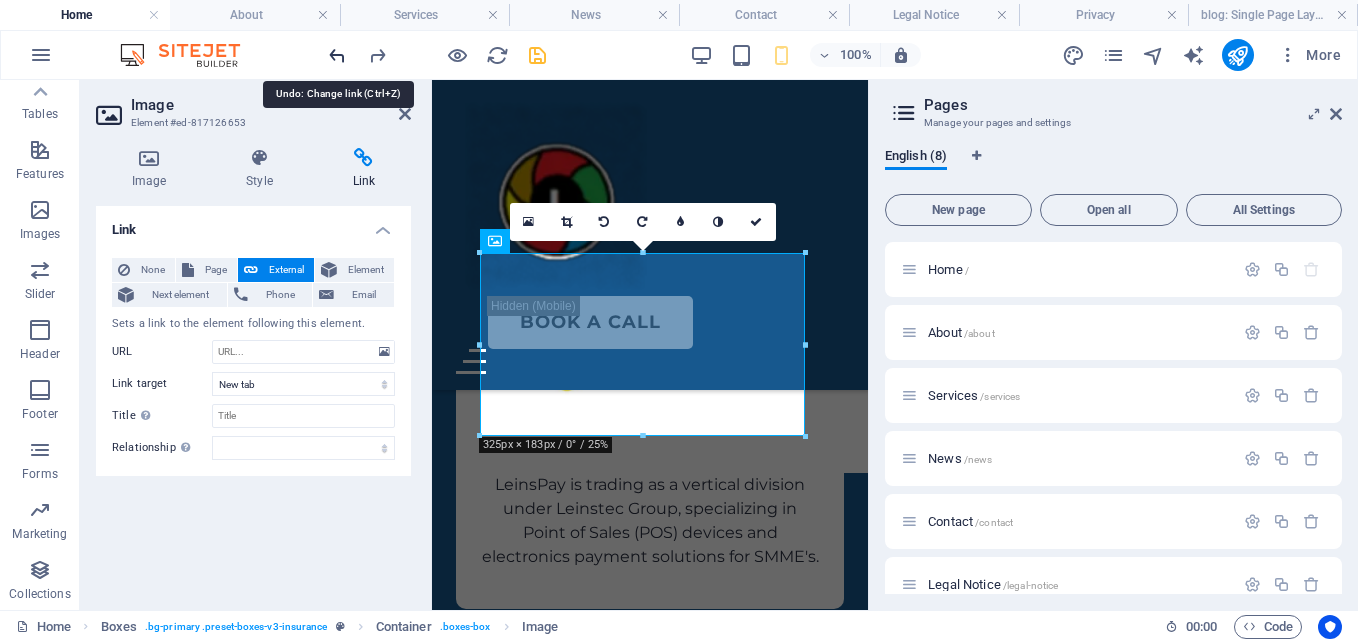 click at bounding box center [337, 55] 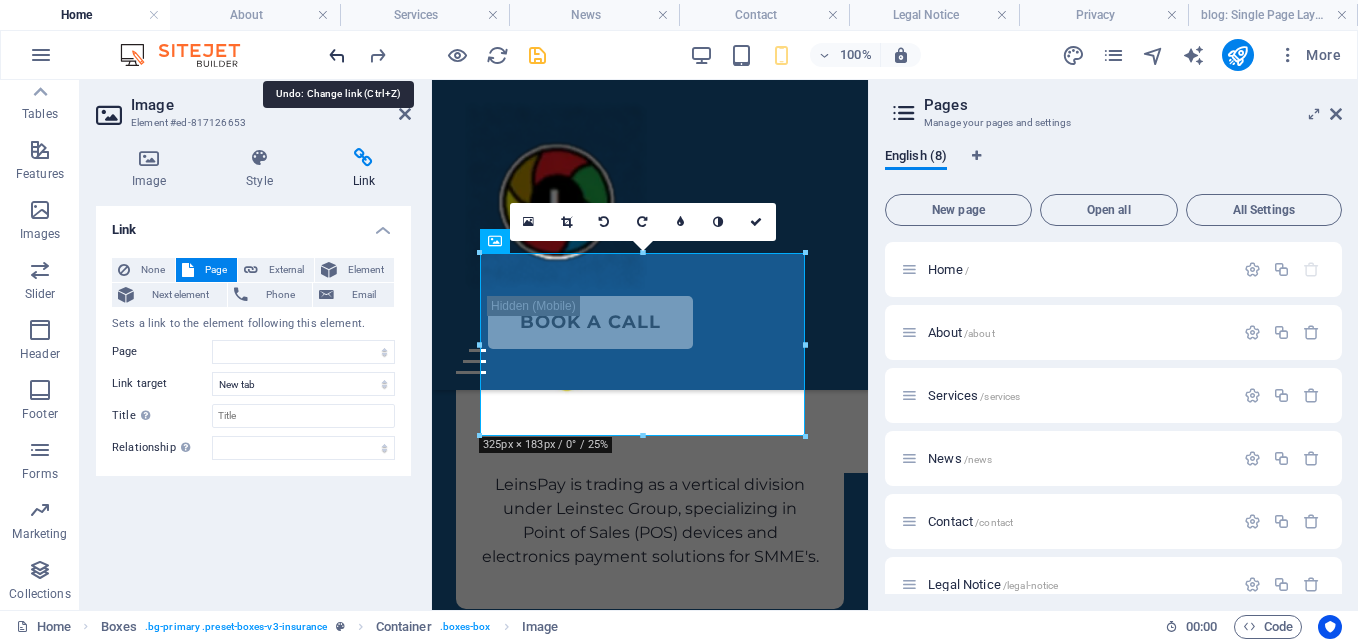 click at bounding box center [337, 55] 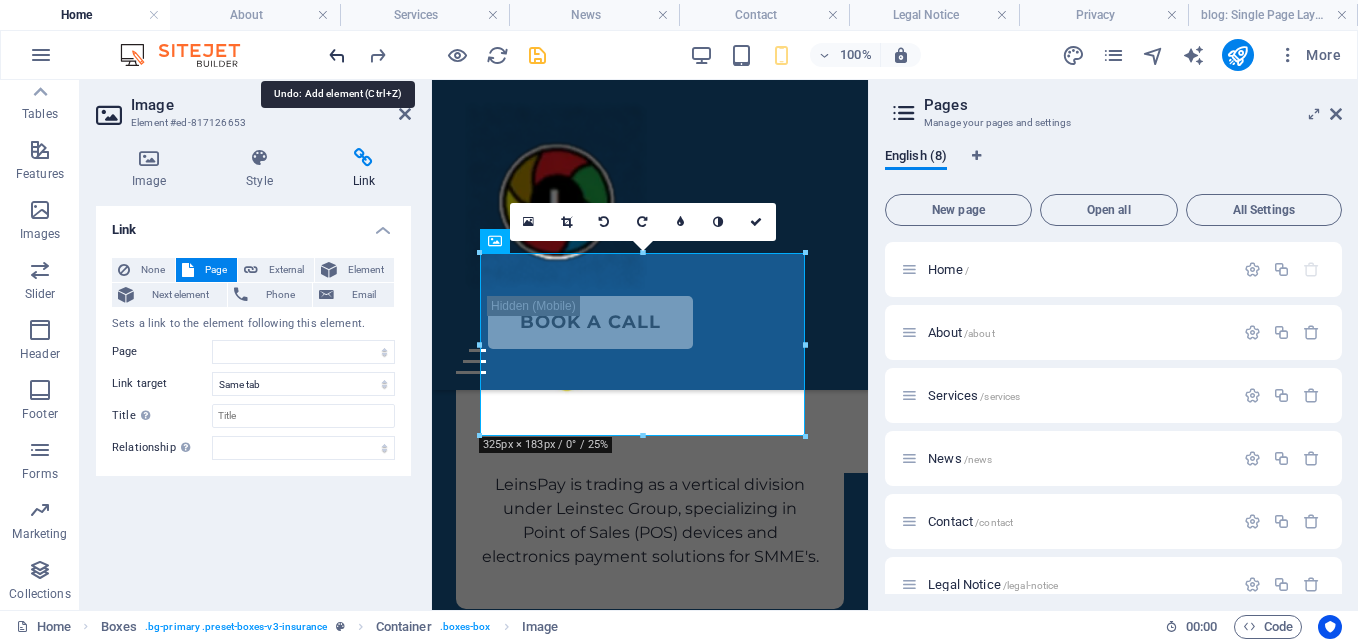 click at bounding box center [337, 55] 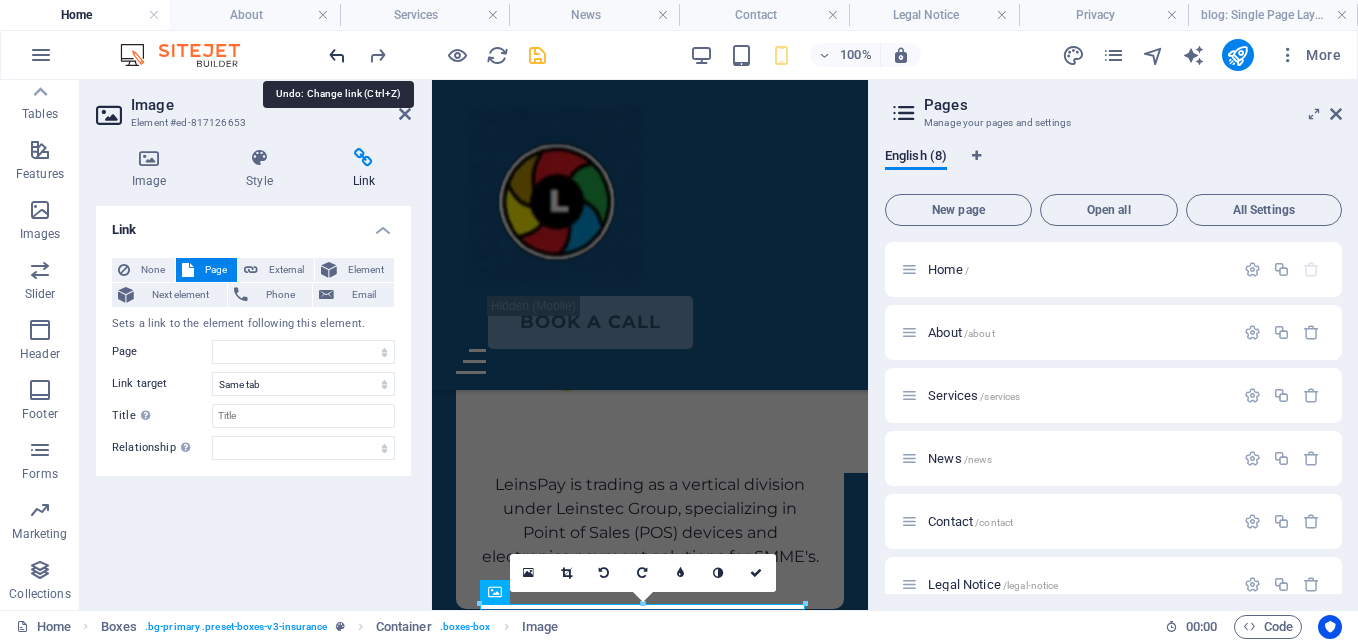 scroll, scrollTop: 1456, scrollLeft: 0, axis: vertical 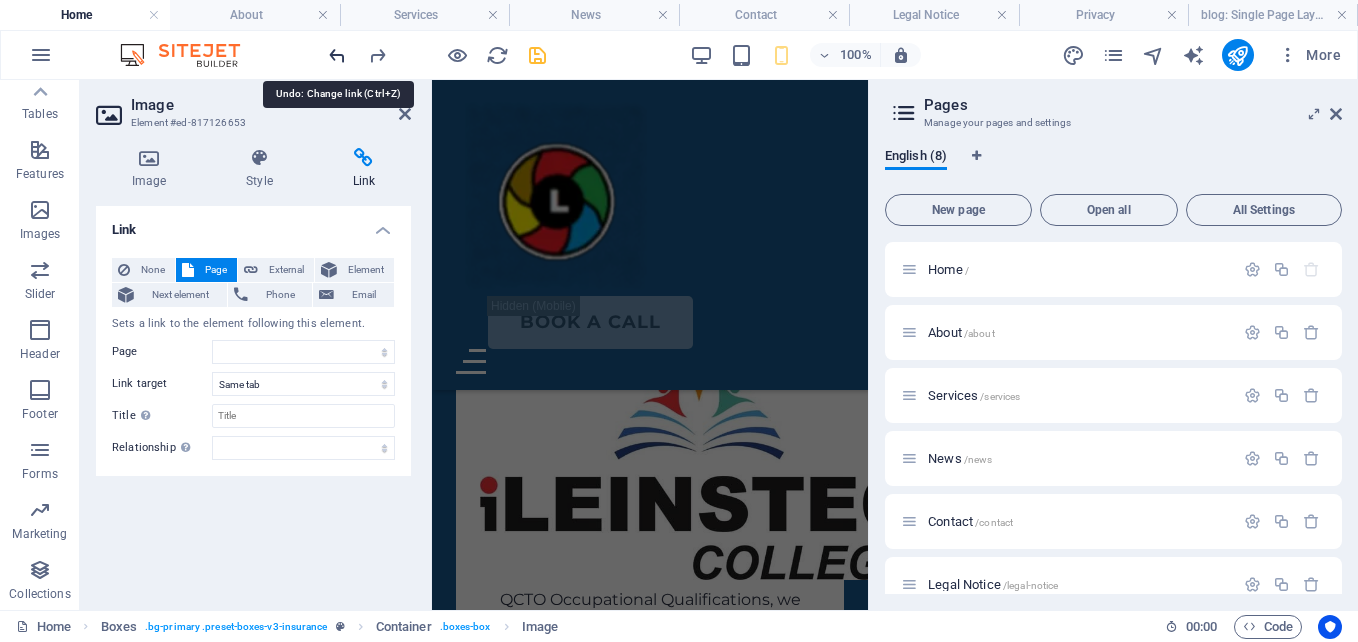 click at bounding box center (337, 55) 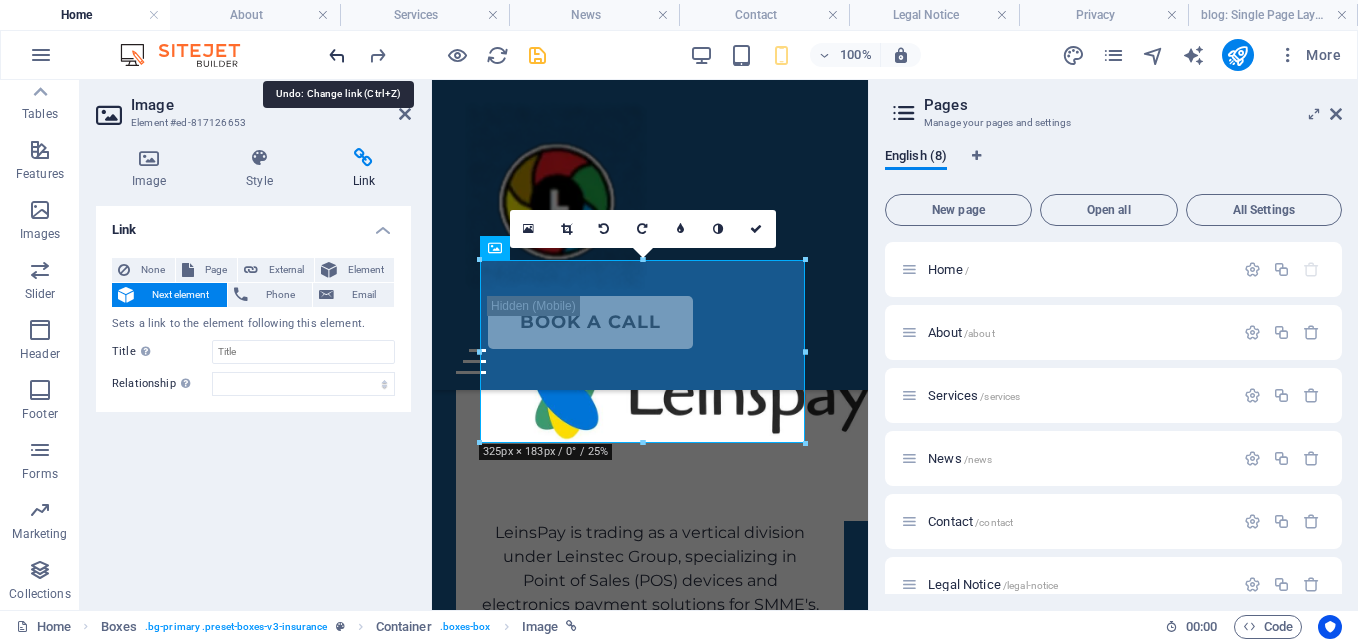 scroll, scrollTop: 2069, scrollLeft: 0, axis: vertical 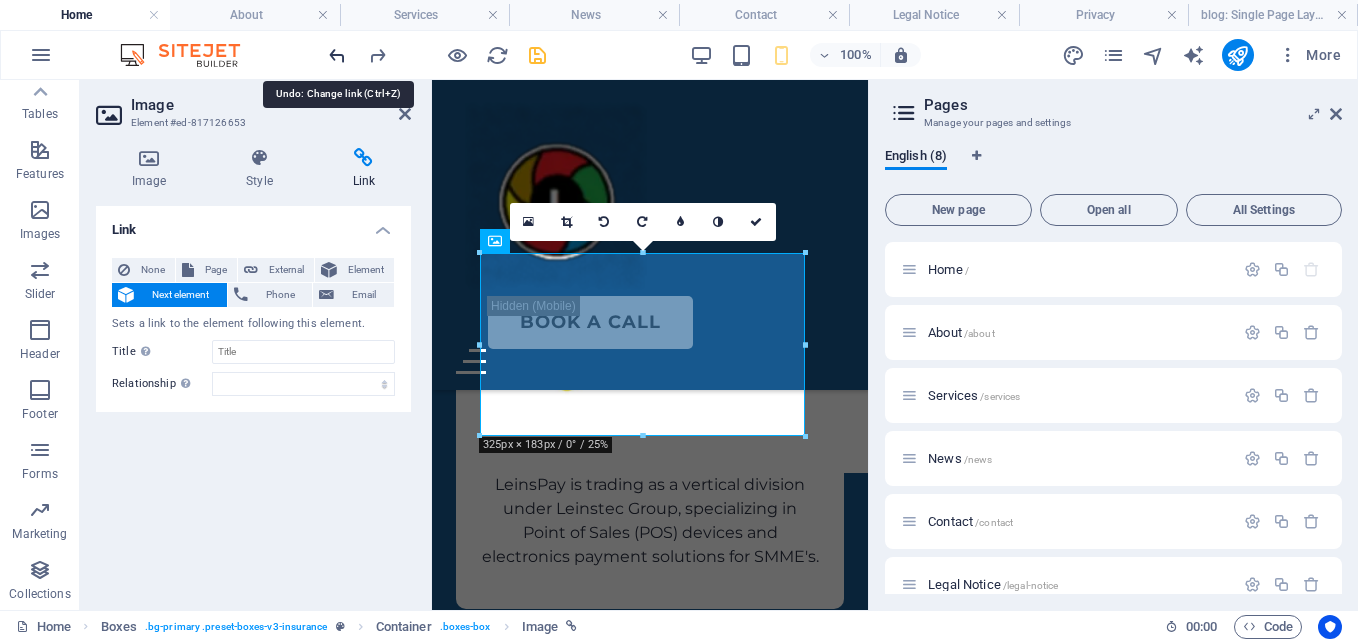 click at bounding box center (337, 55) 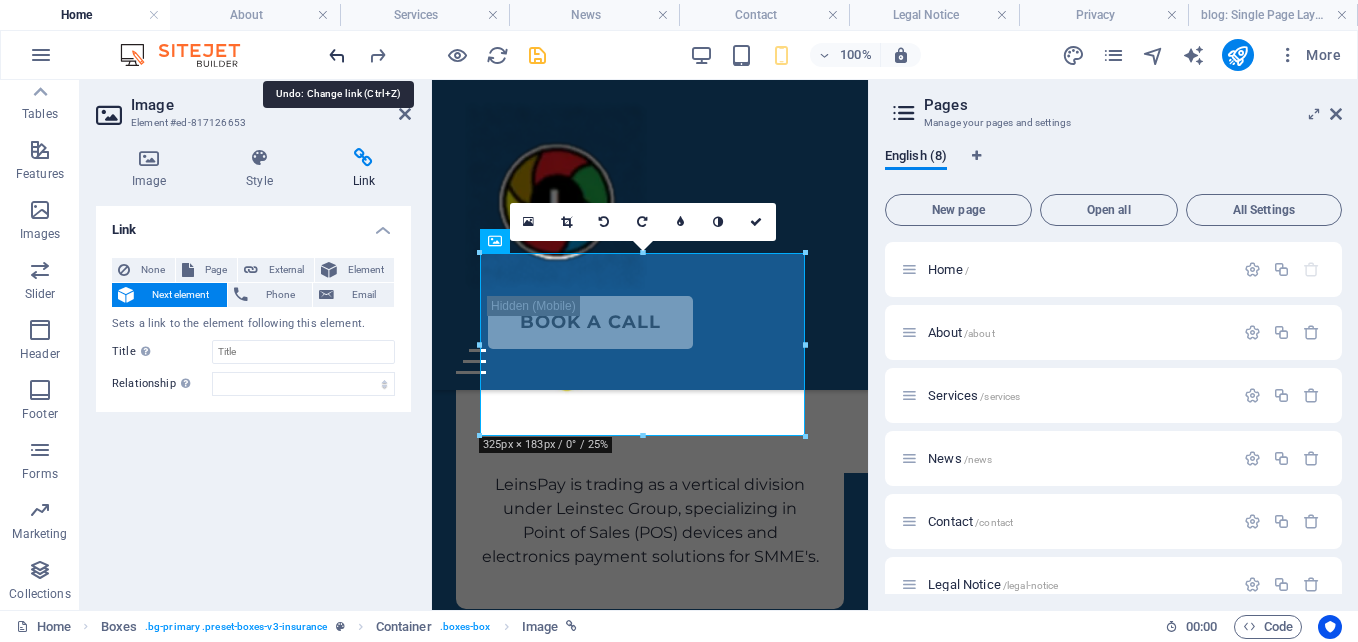 click at bounding box center [337, 55] 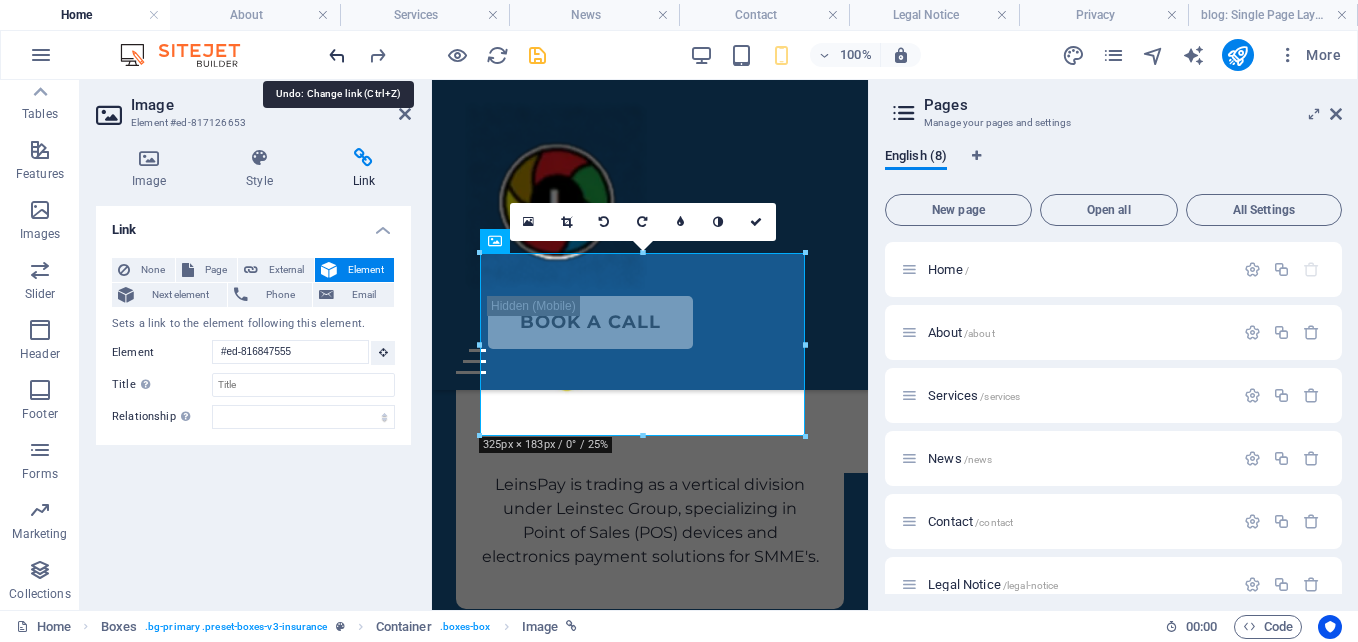 click at bounding box center [337, 55] 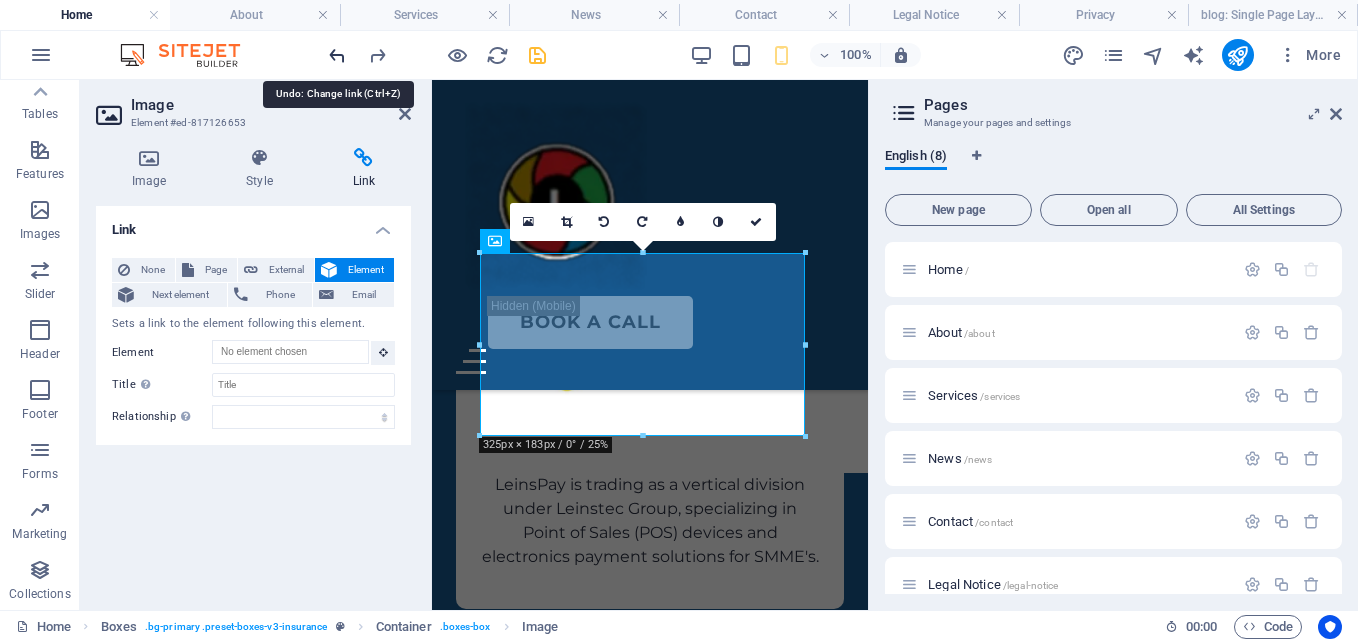 click at bounding box center (337, 55) 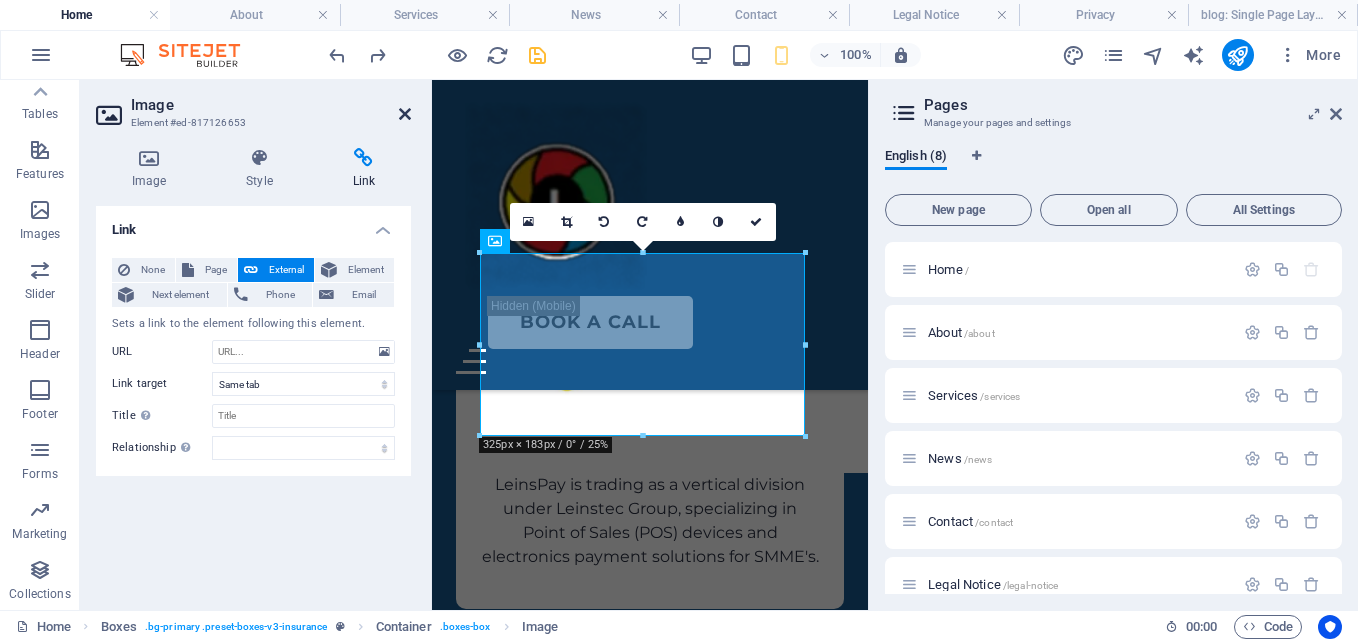 click at bounding box center (405, 114) 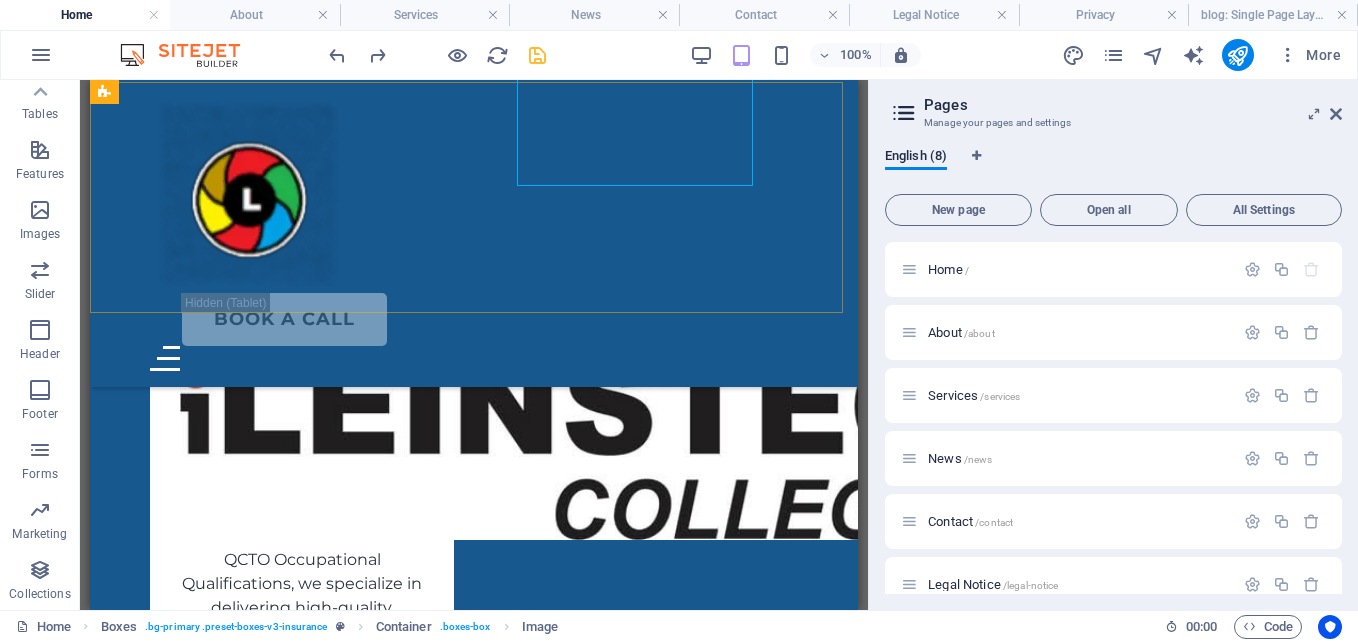 scroll, scrollTop: 2013, scrollLeft: 0, axis: vertical 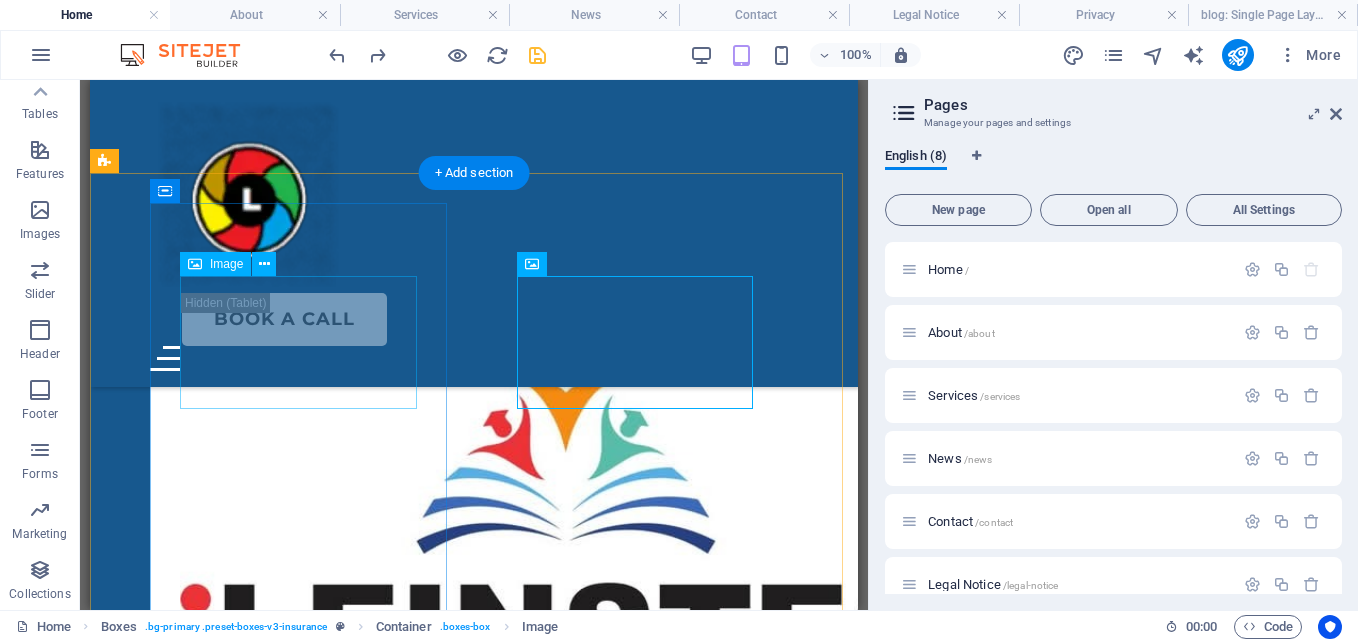 click at bounding box center (302, 549) 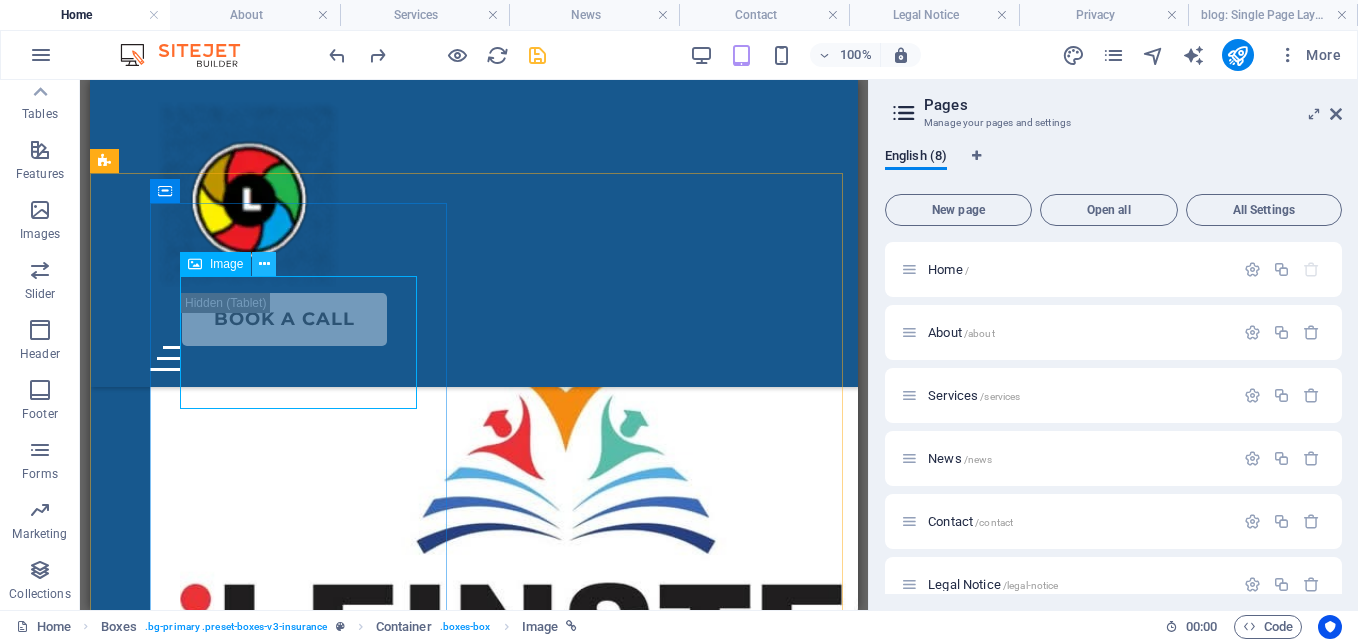 click at bounding box center [264, 264] 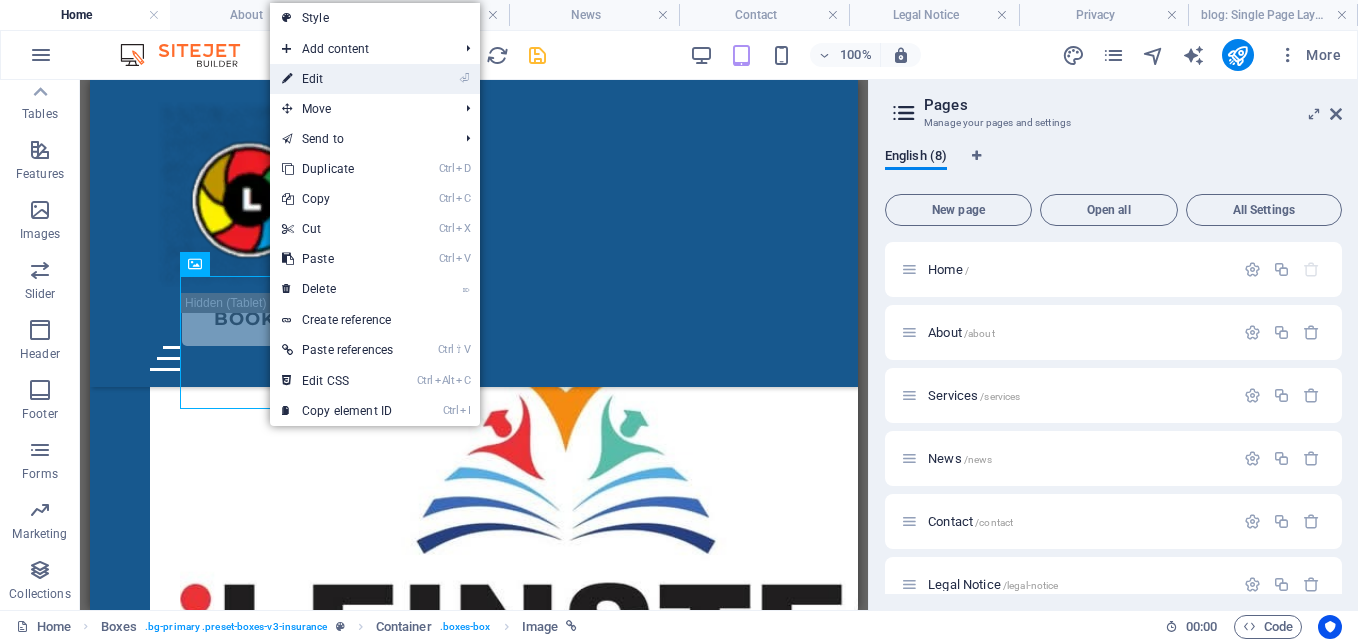 click on "⏎  Edit" at bounding box center (337, 79) 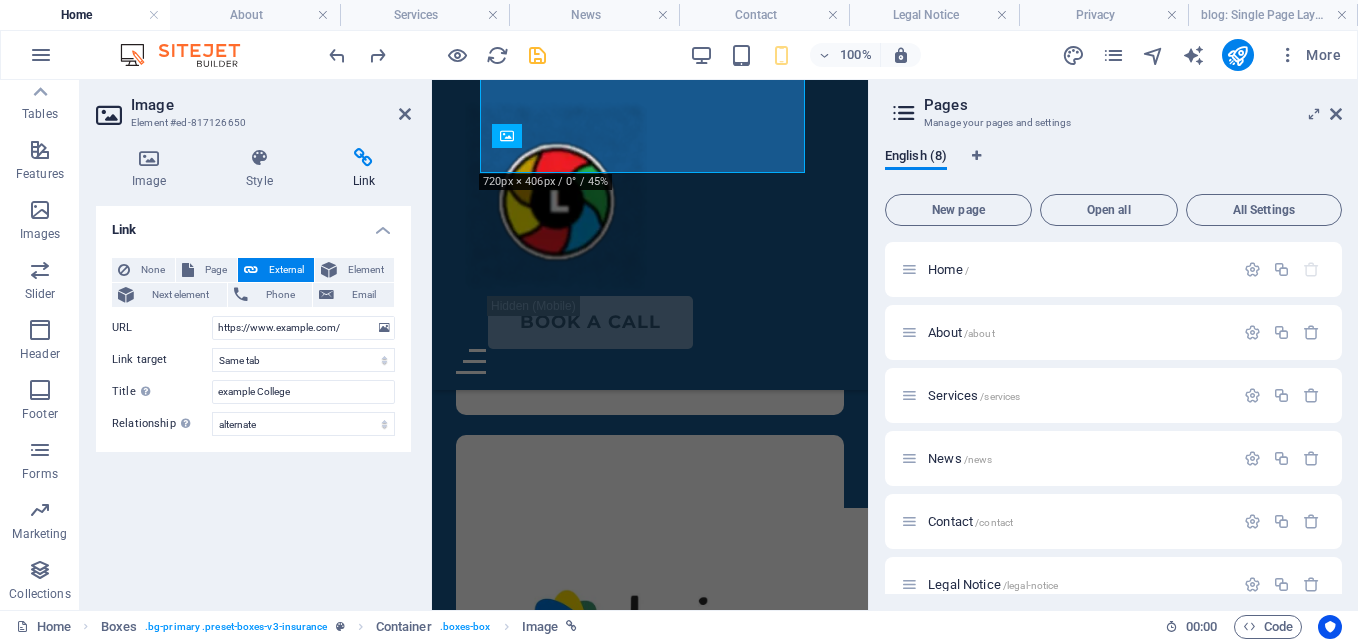 scroll, scrollTop: 1844, scrollLeft: 0, axis: vertical 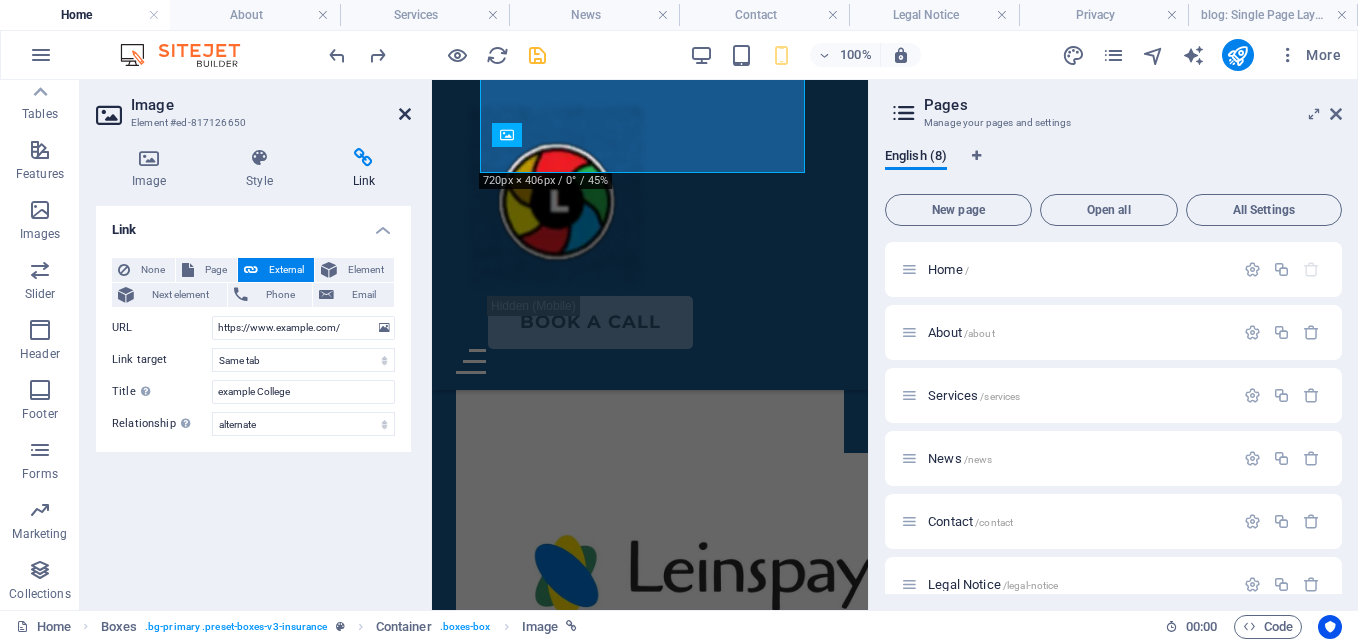 click at bounding box center (405, 114) 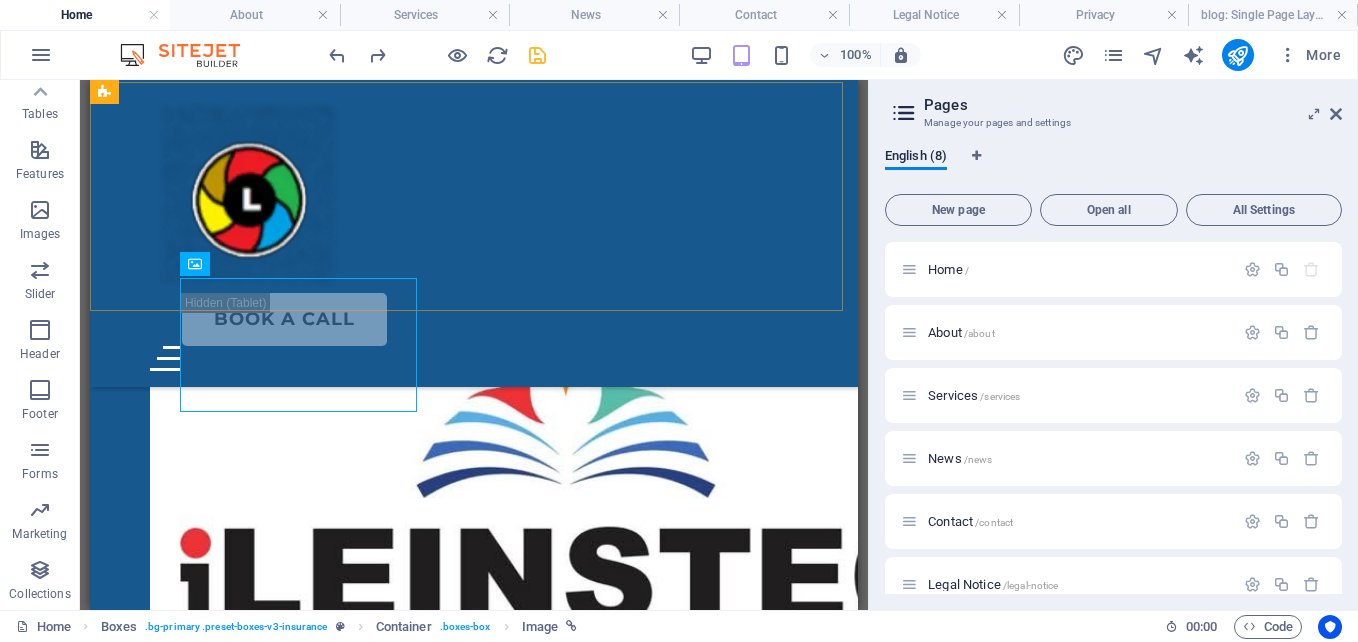 scroll, scrollTop: 1788, scrollLeft: 0, axis: vertical 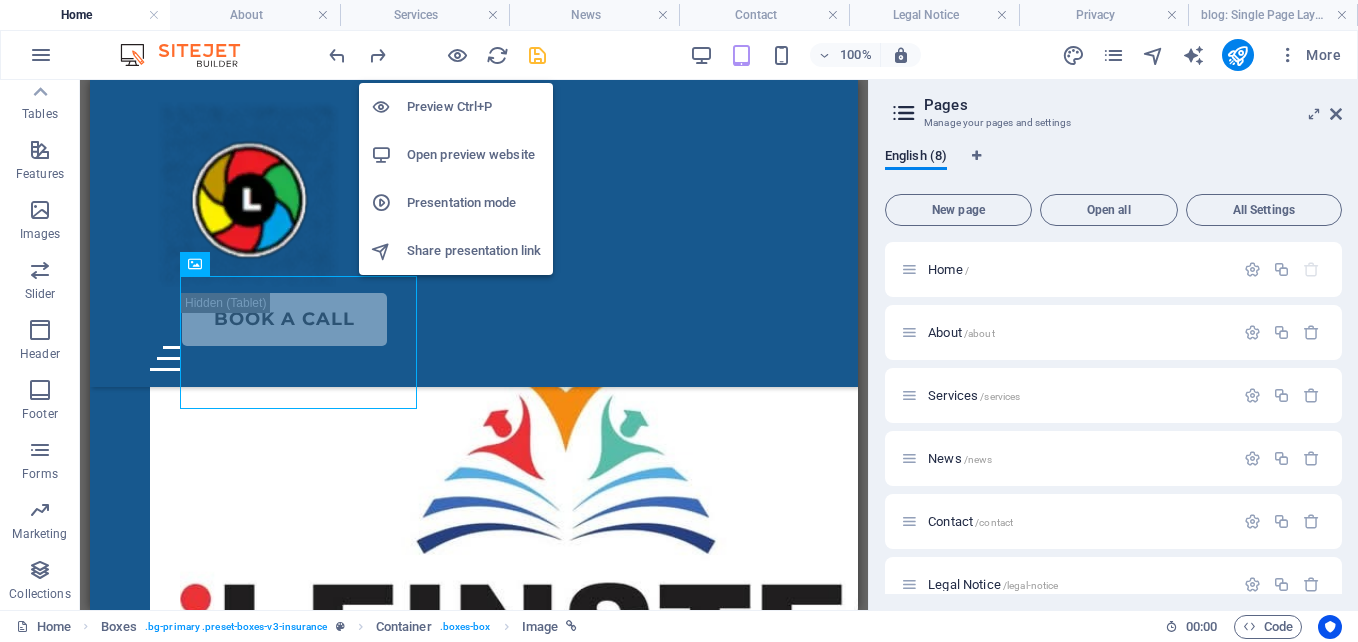 click on "Open preview website" at bounding box center [474, 155] 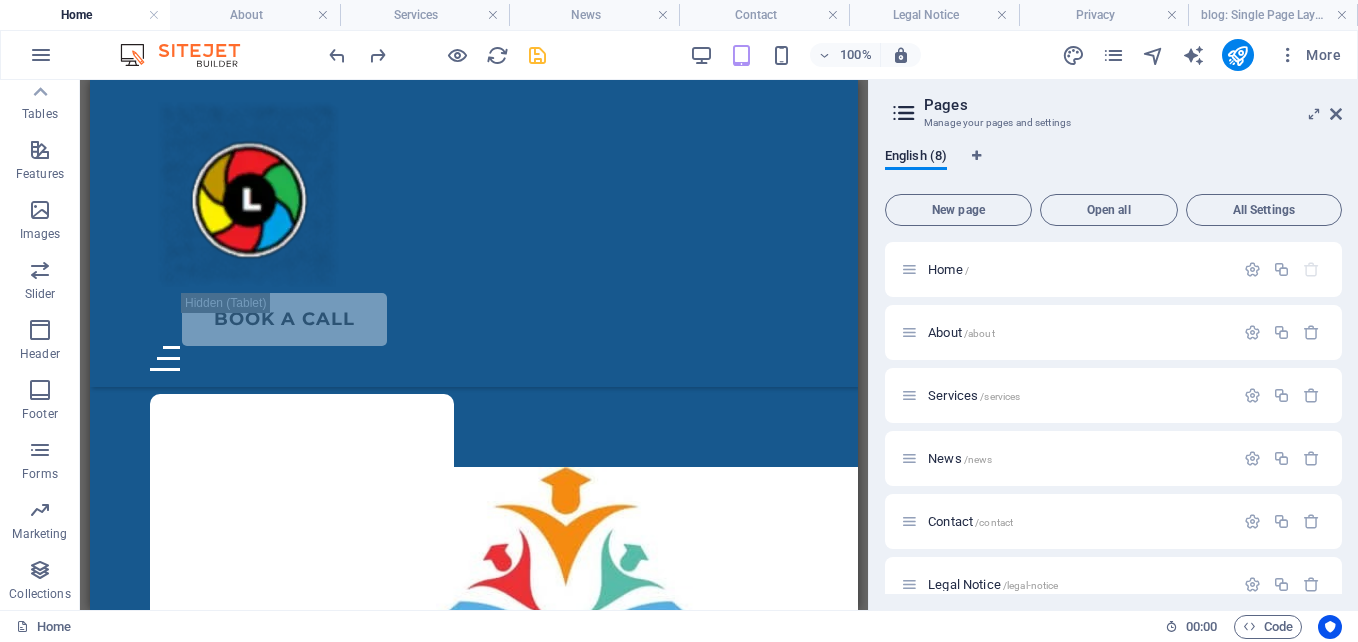 scroll, scrollTop: 1699, scrollLeft: 0, axis: vertical 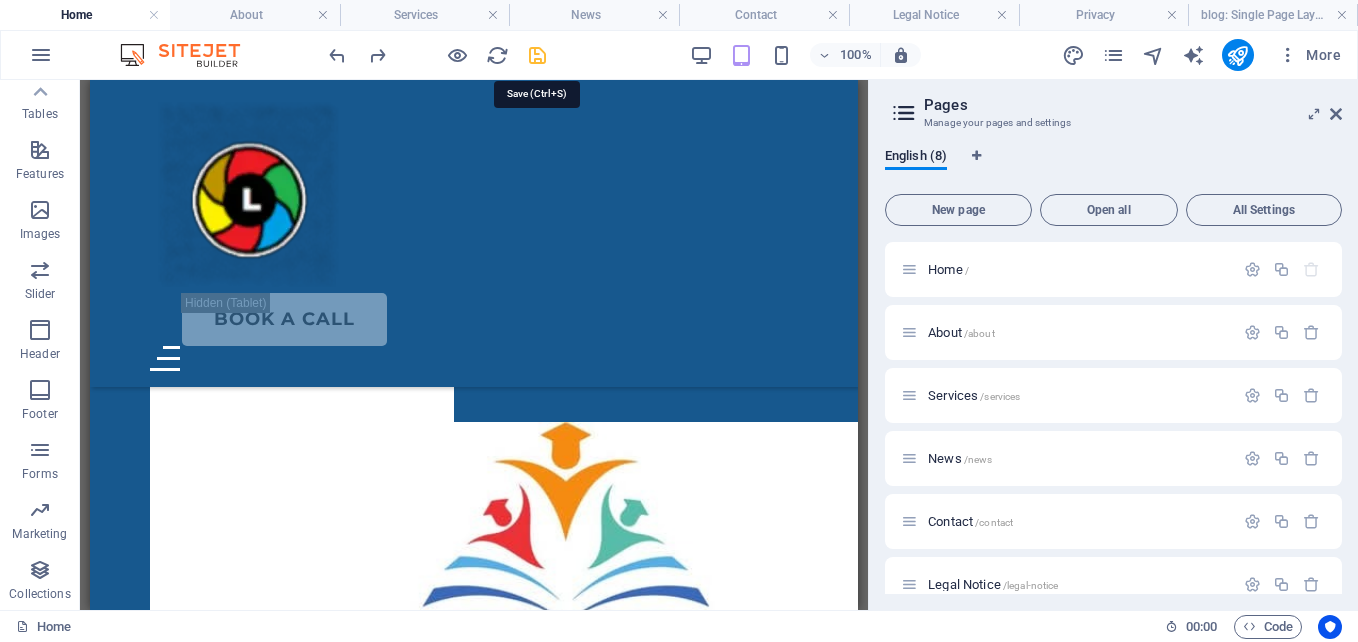 click at bounding box center [537, 55] 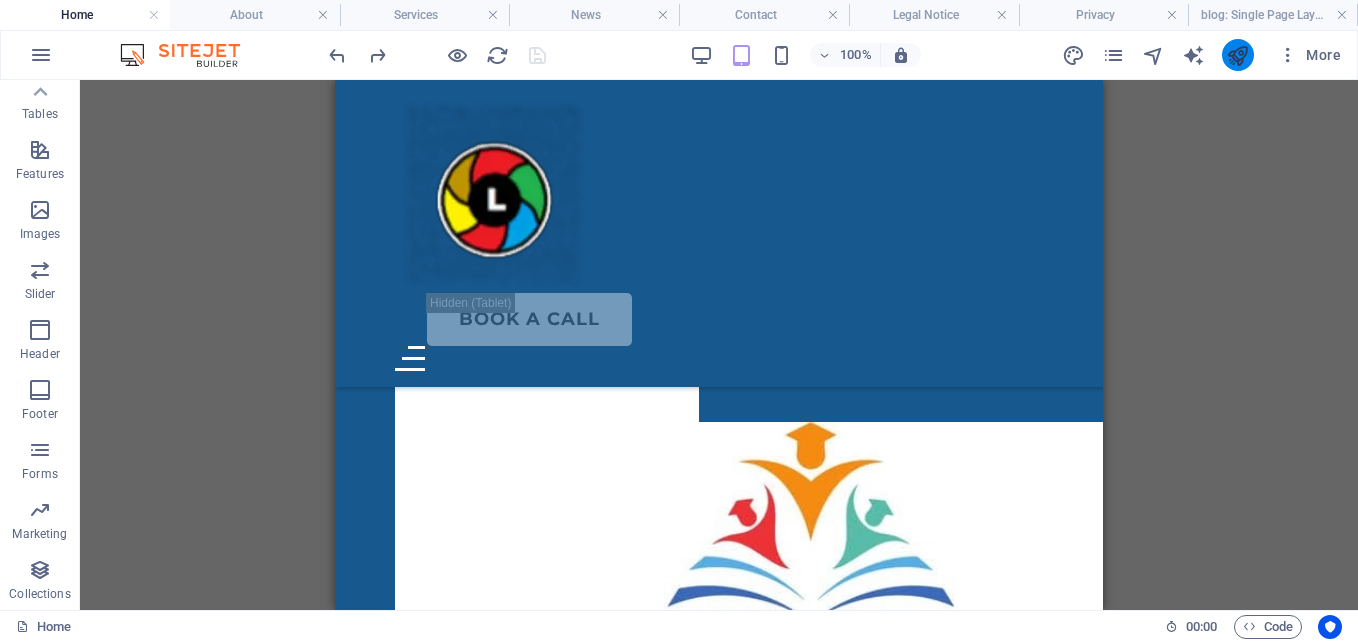 click at bounding box center [1238, 55] 